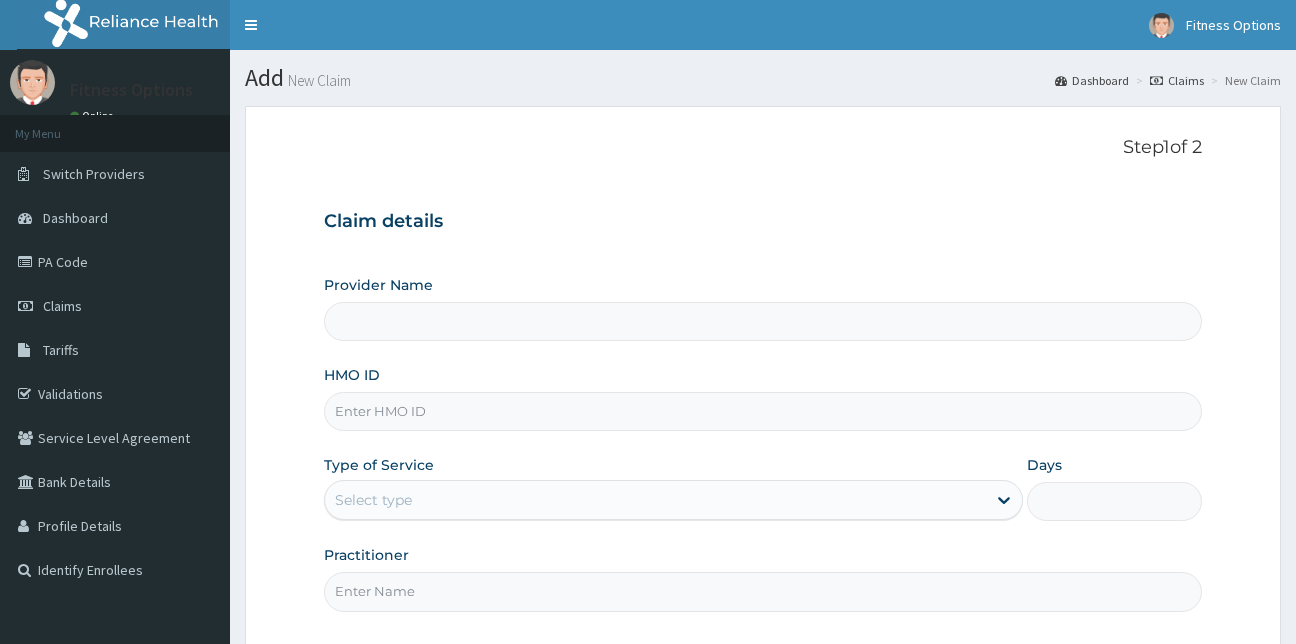 scroll, scrollTop: 0, scrollLeft: 0, axis: both 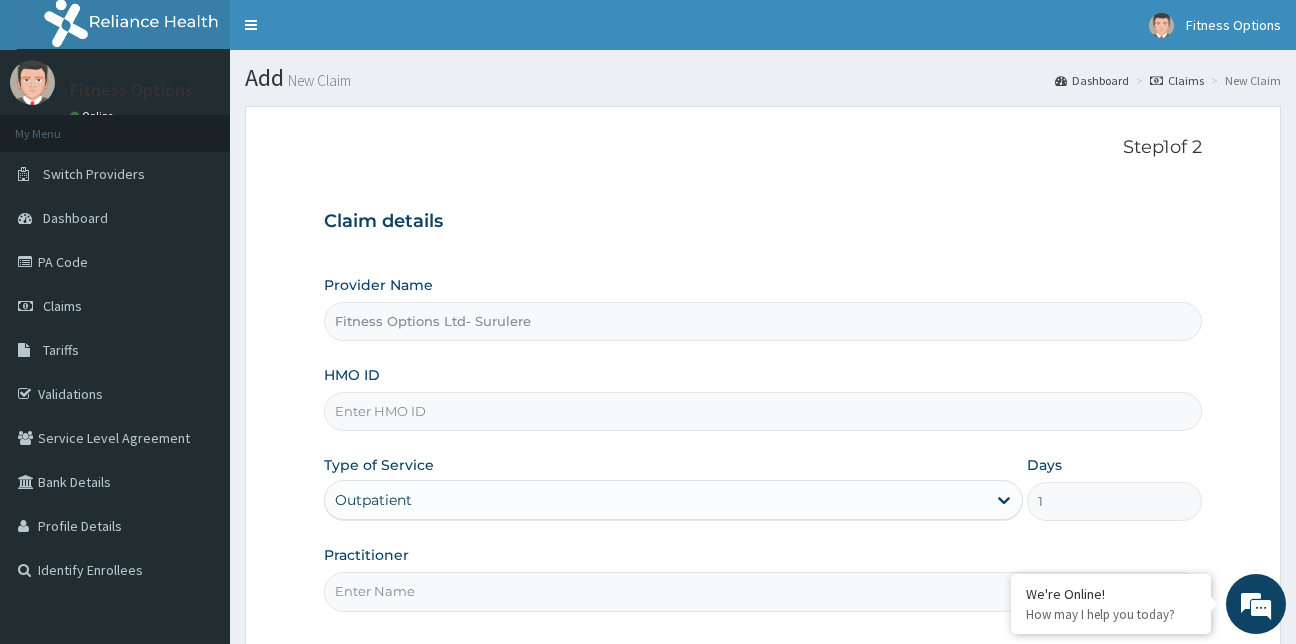 click on "HMO ID" at bounding box center (763, 411) 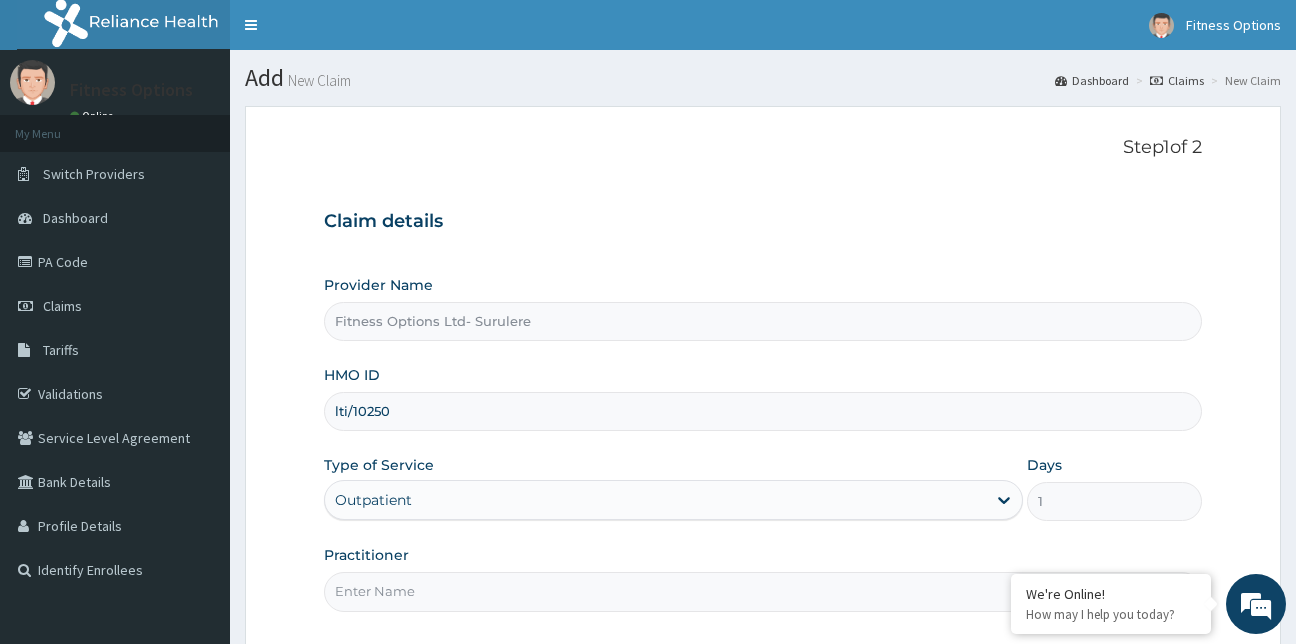 scroll, scrollTop: 0, scrollLeft: 0, axis: both 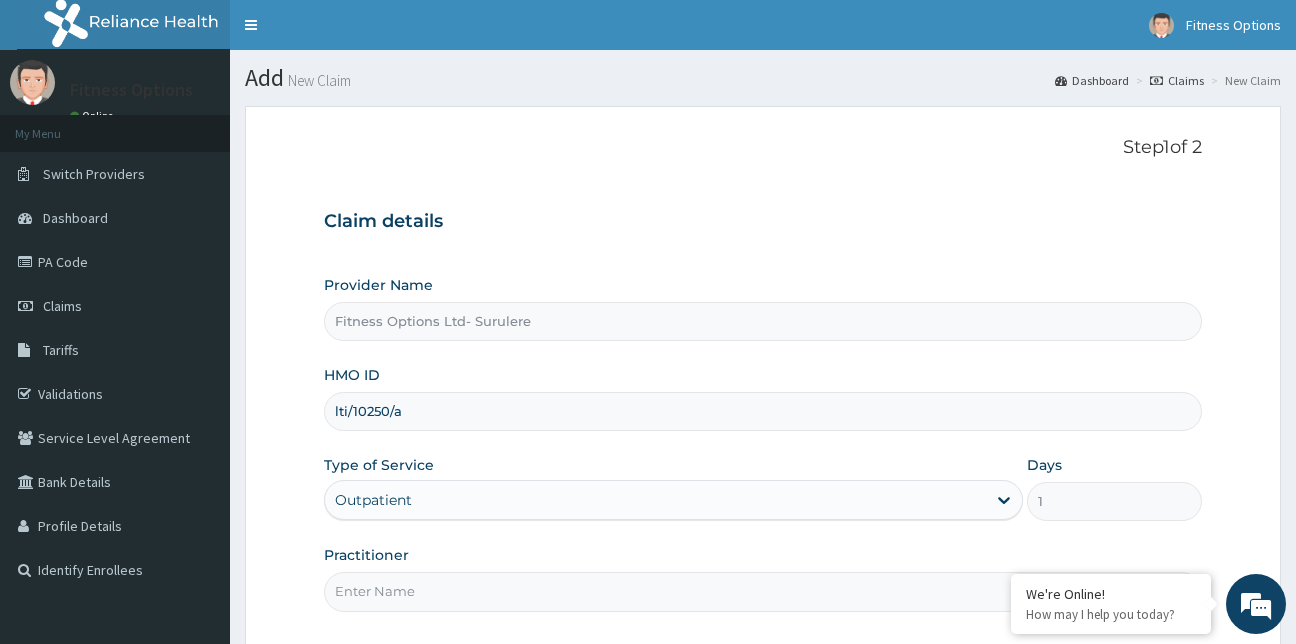 type on "lti/10250/a" 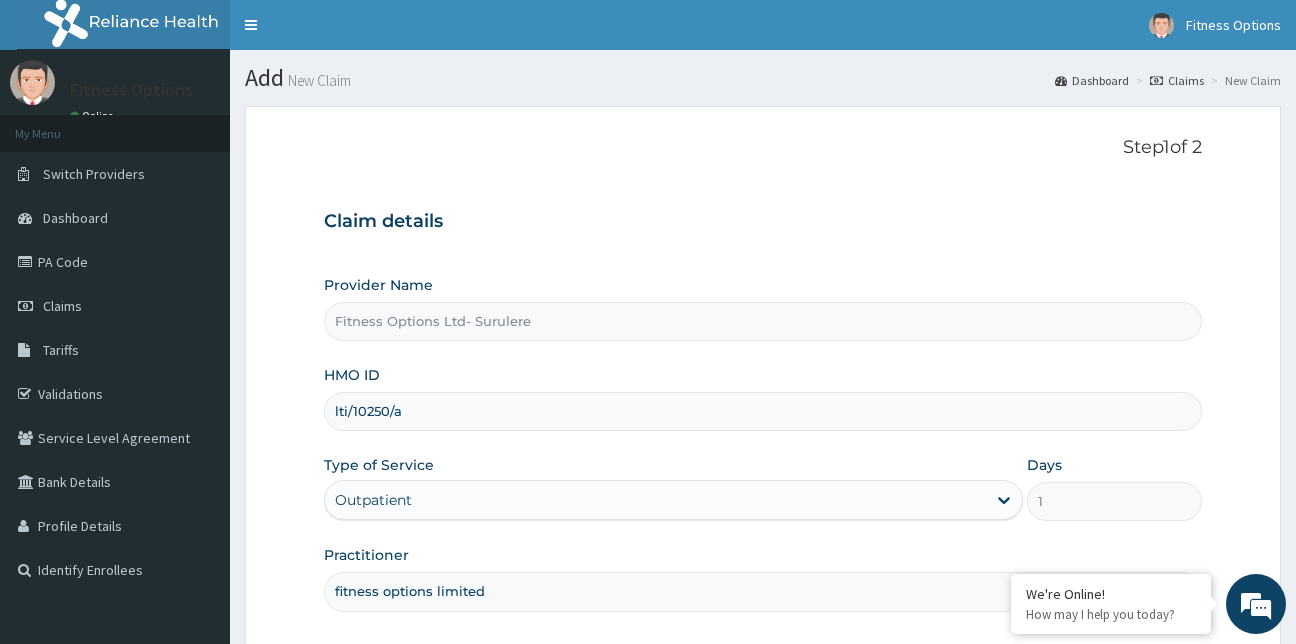 scroll, scrollTop: 186, scrollLeft: 0, axis: vertical 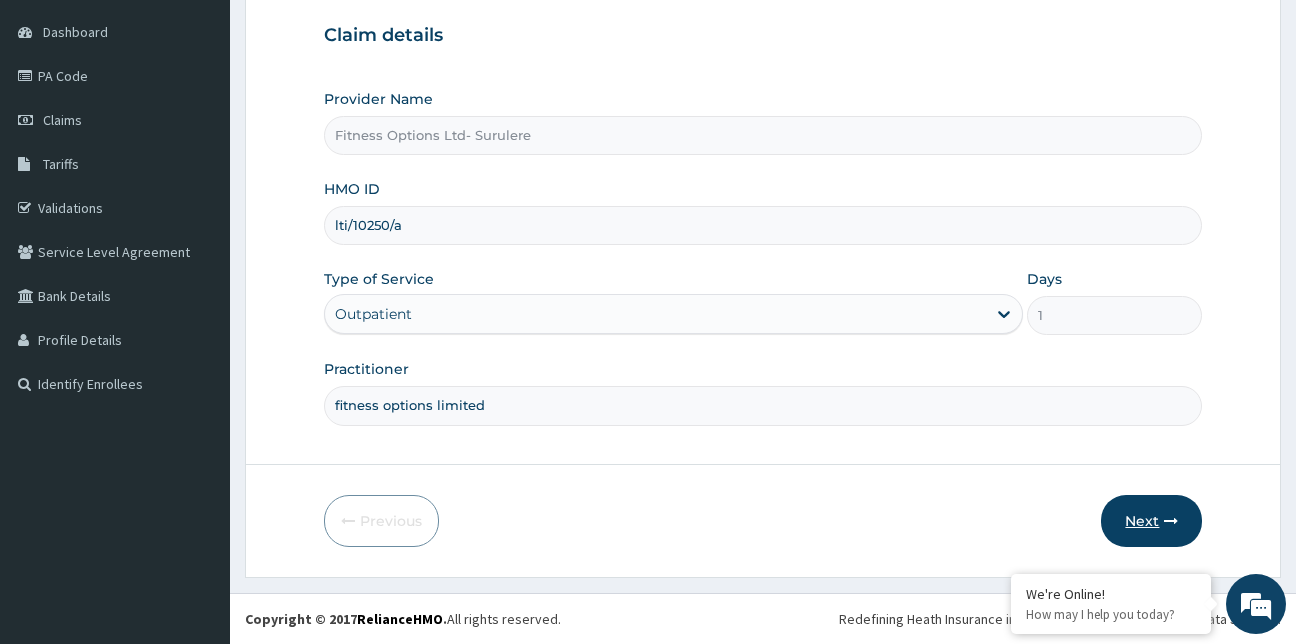 type on "fitness options limited" 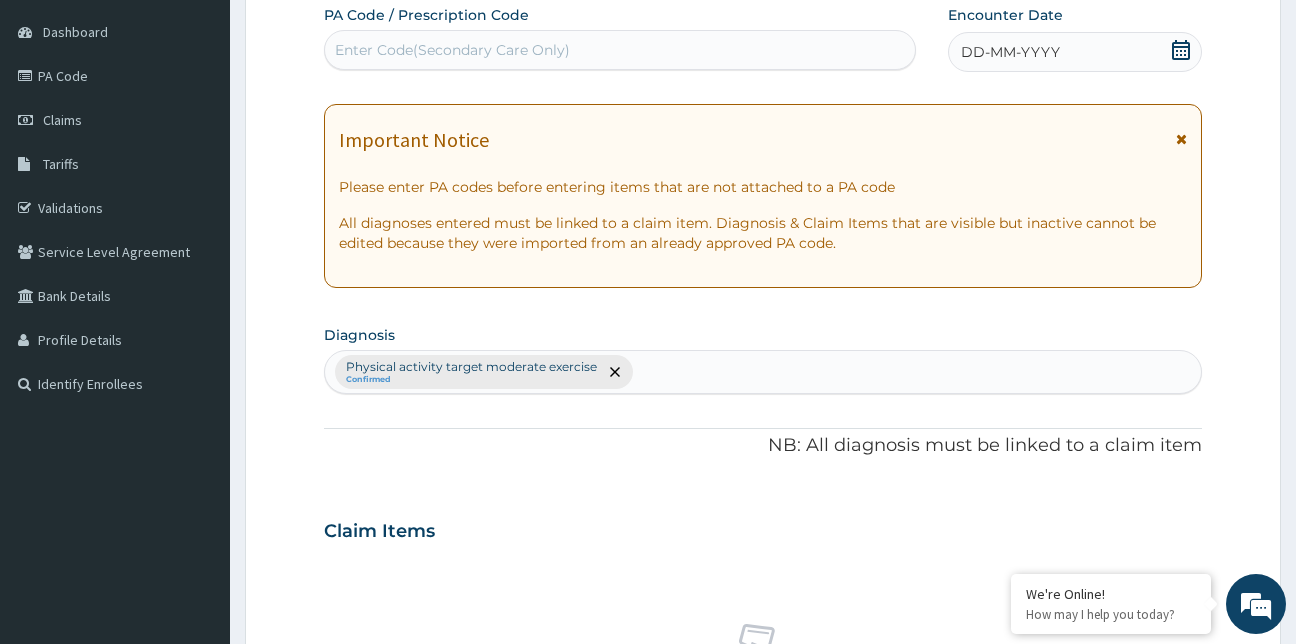 click on "Enter Code(Secondary Care Only)" at bounding box center [452, 50] 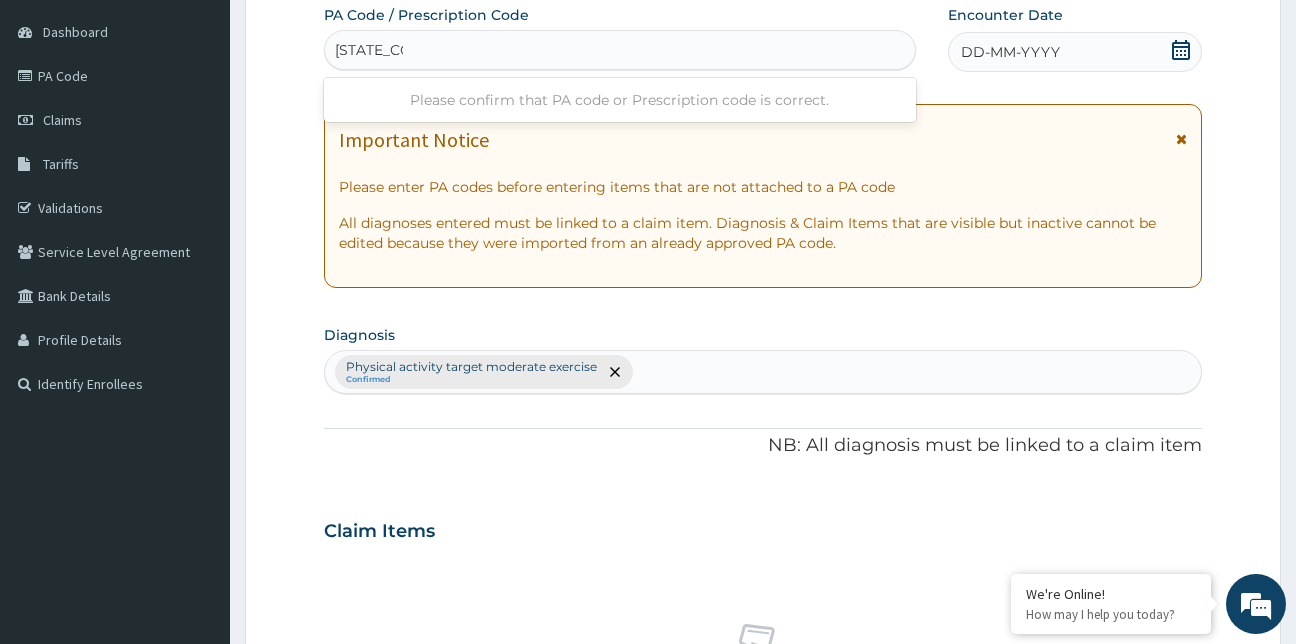 type on "PA/43695C" 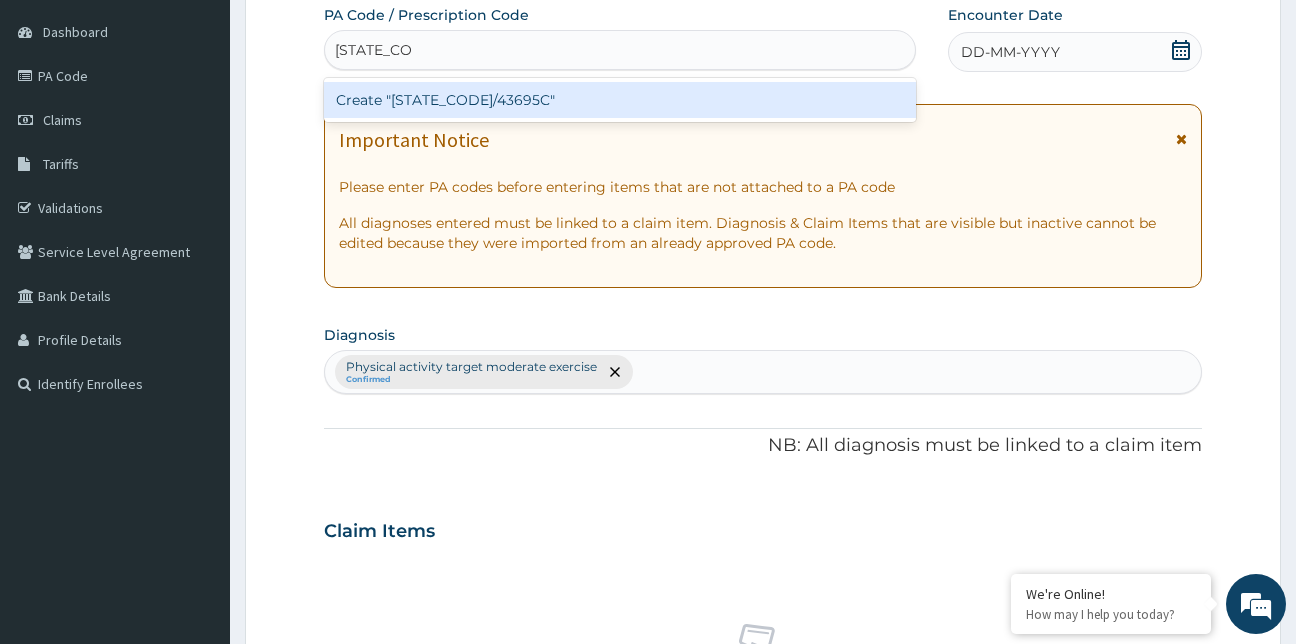 click on "Create "PA/43695C"" at bounding box center (620, 100) 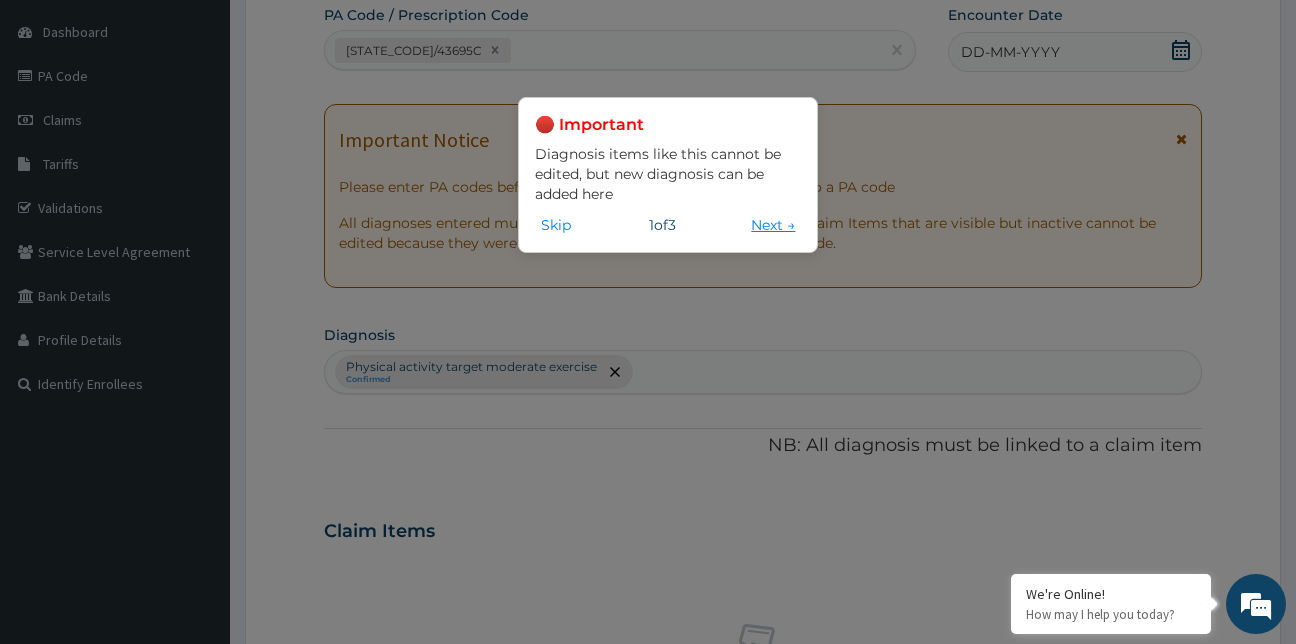 click on "Next →" at bounding box center (773, 225) 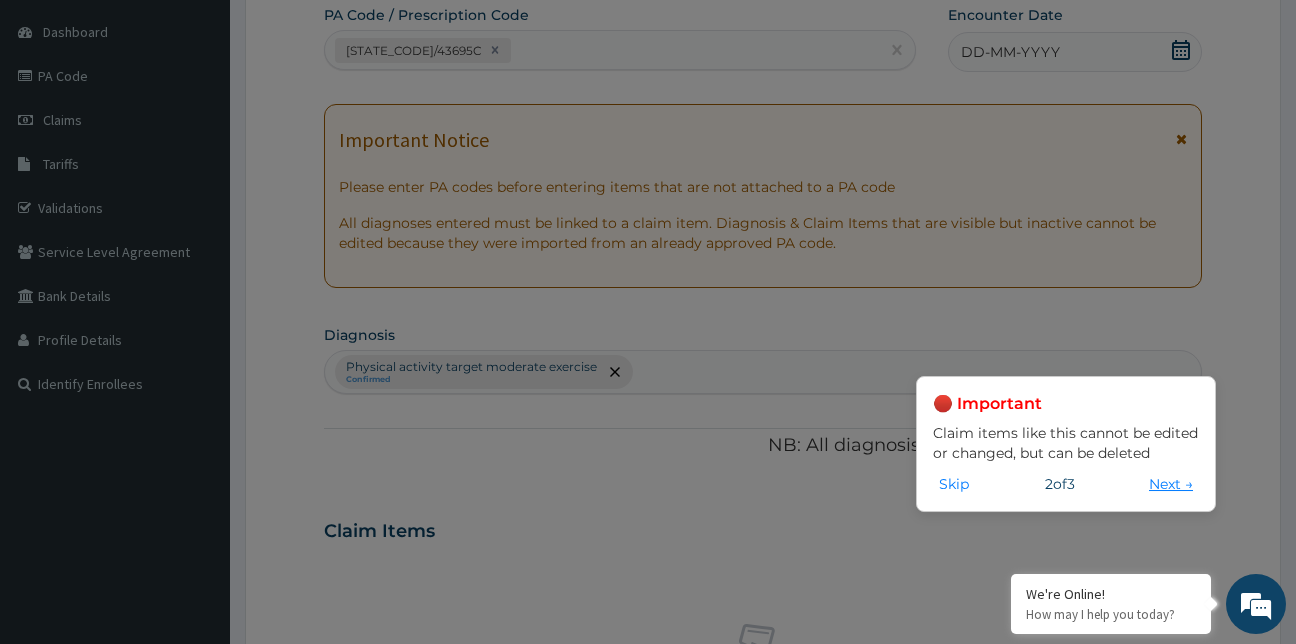 click on "Next →" at bounding box center (1171, 484) 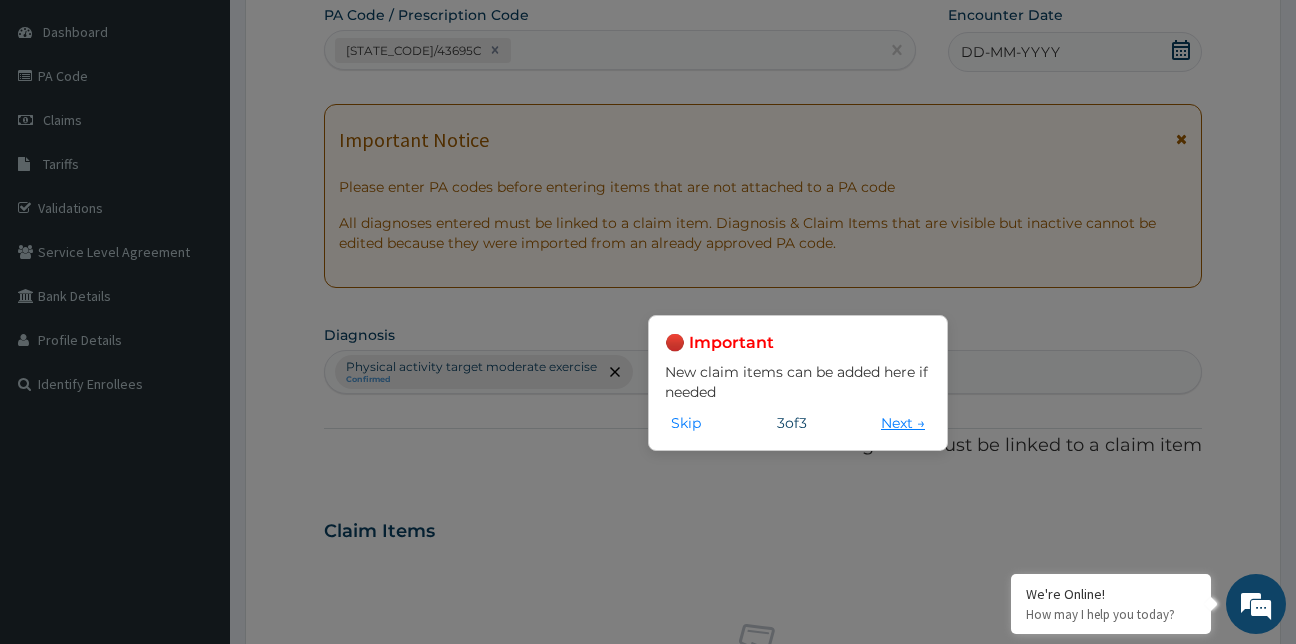 click on "Next →" at bounding box center [903, 423] 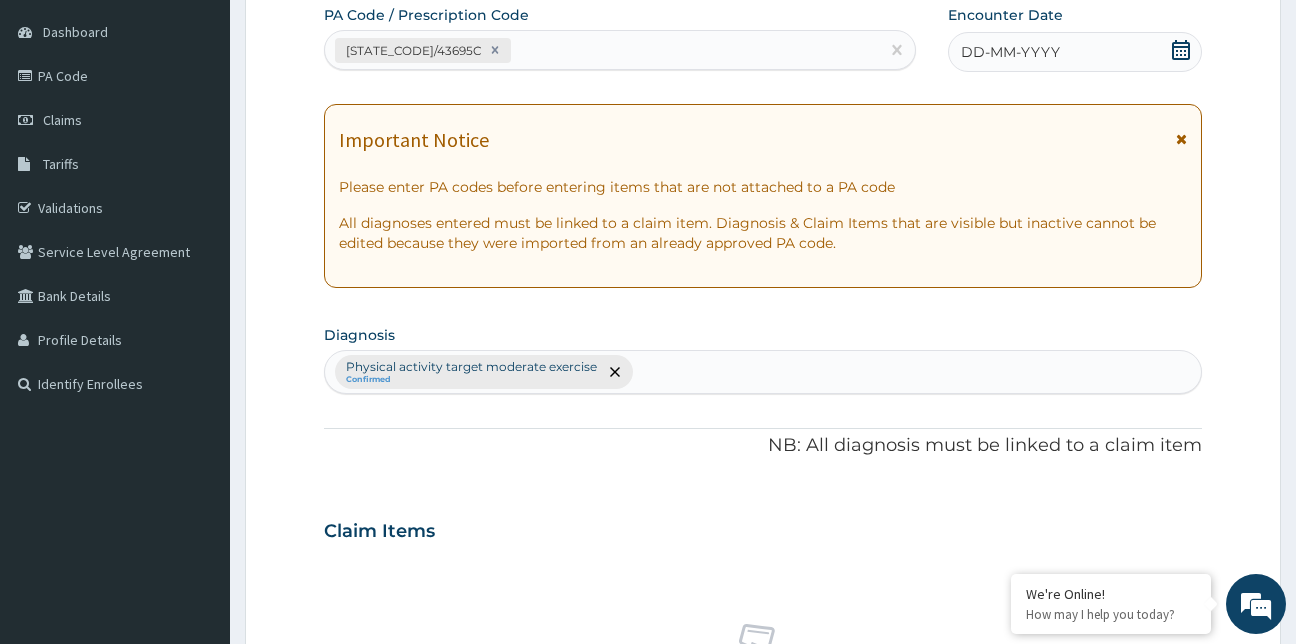 click 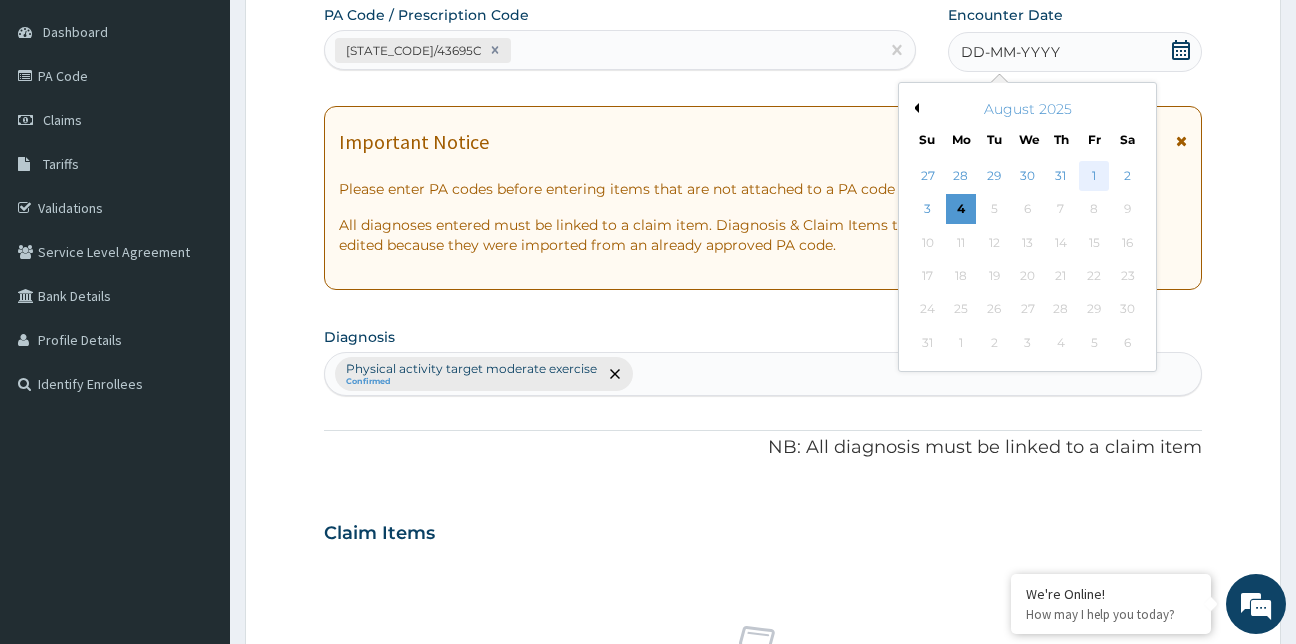 click on "1" at bounding box center [1095, 176] 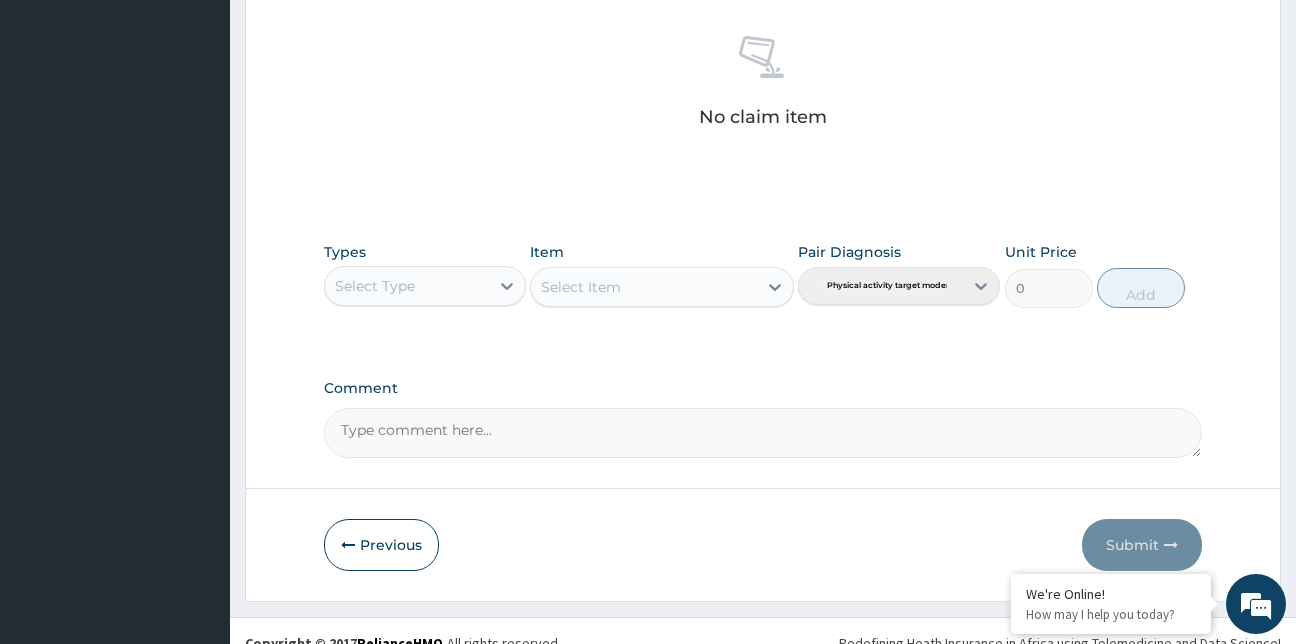 scroll, scrollTop: 798, scrollLeft: 0, axis: vertical 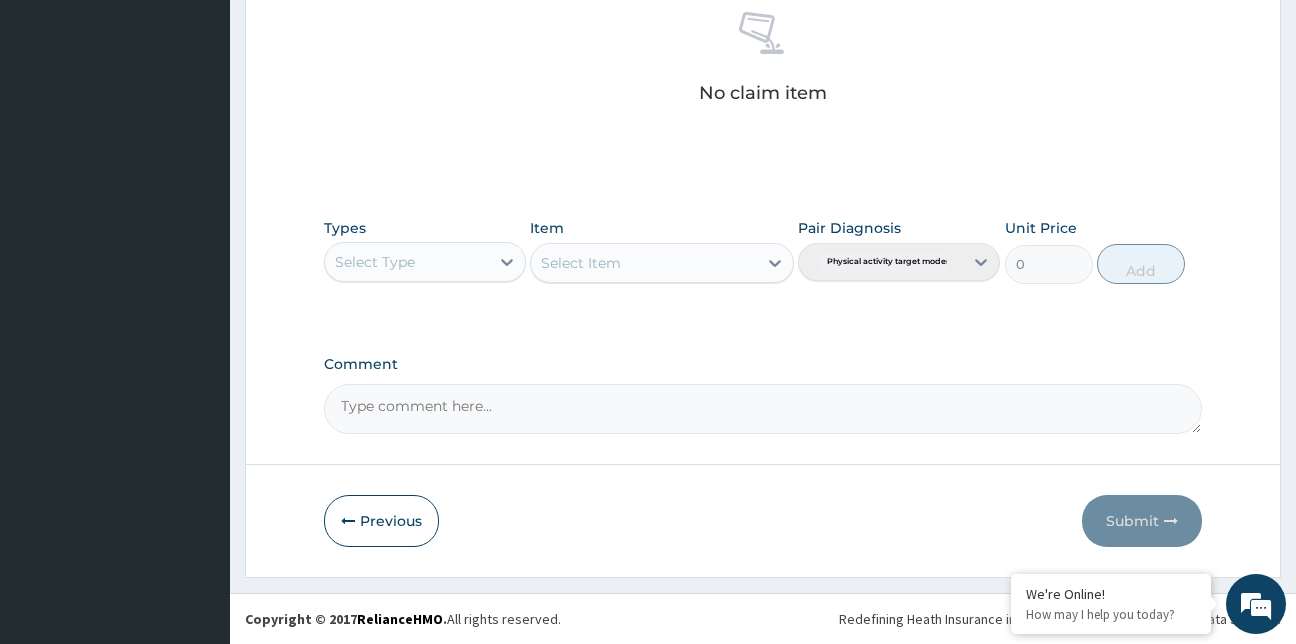 click on "Select Type" at bounding box center [407, 262] 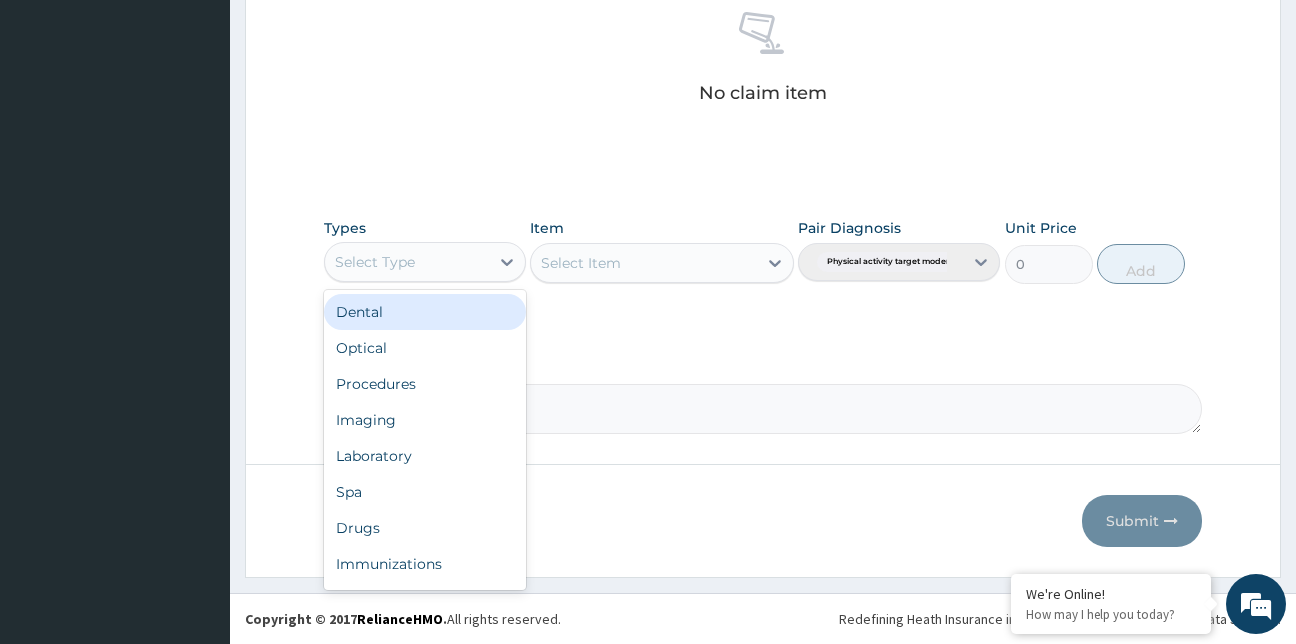 type on "g" 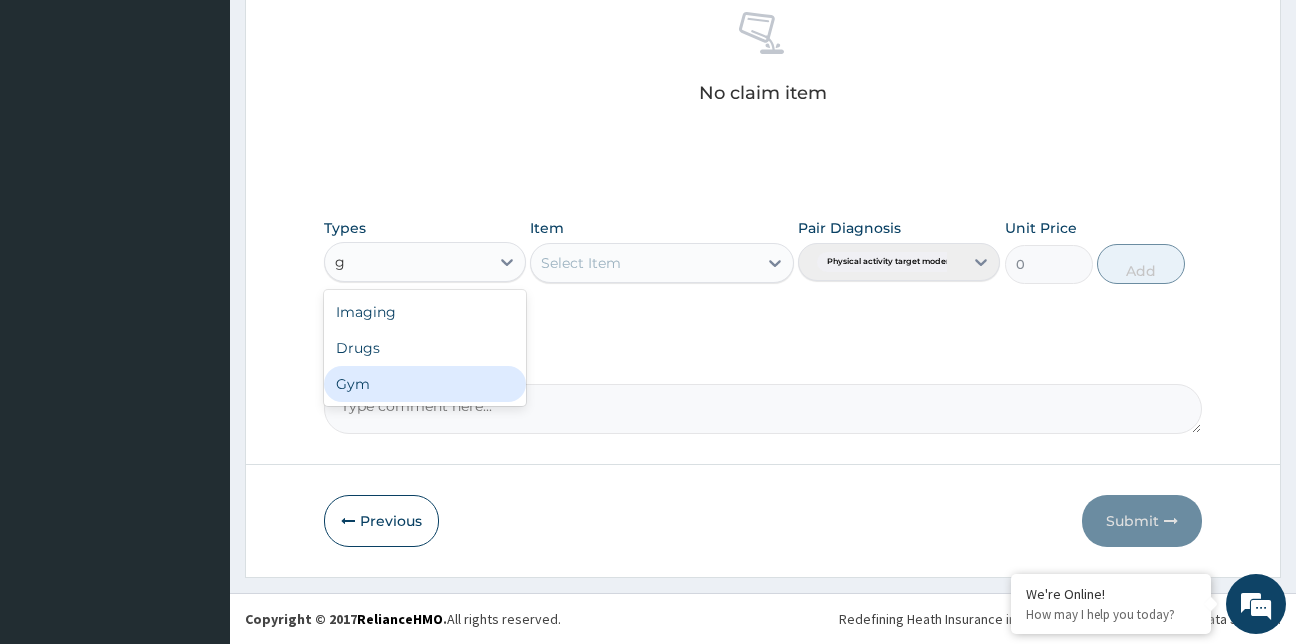 click on "Gym" at bounding box center (425, 384) 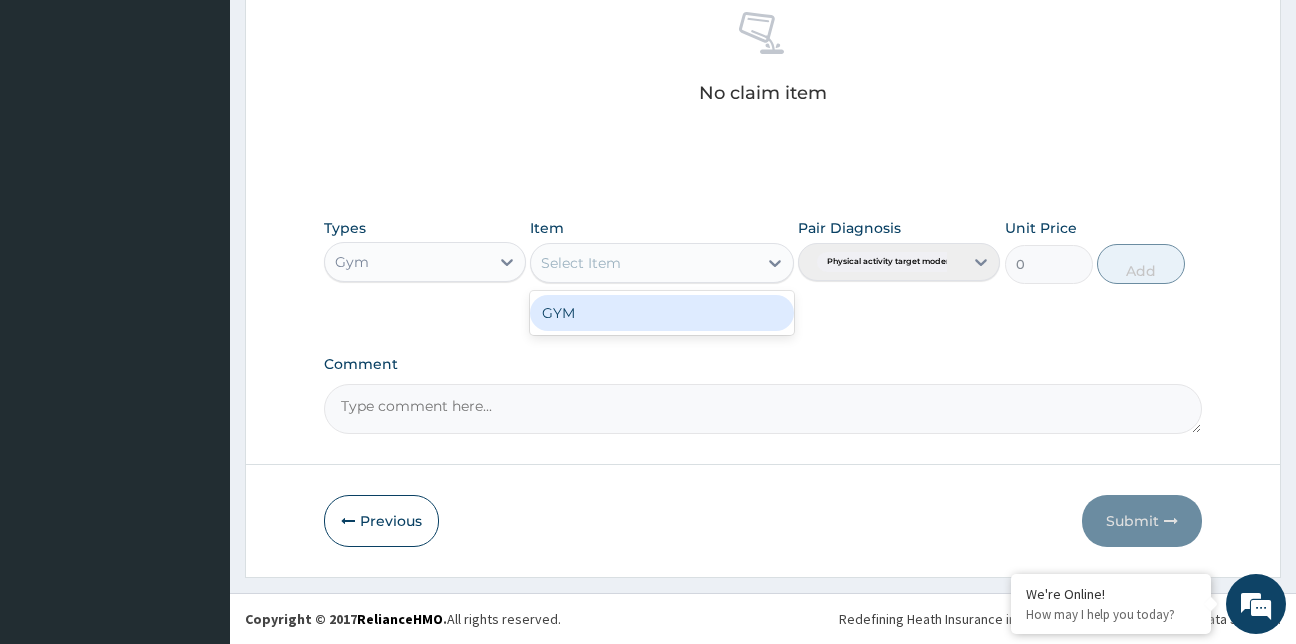 click on "Select Item" at bounding box center (644, 263) 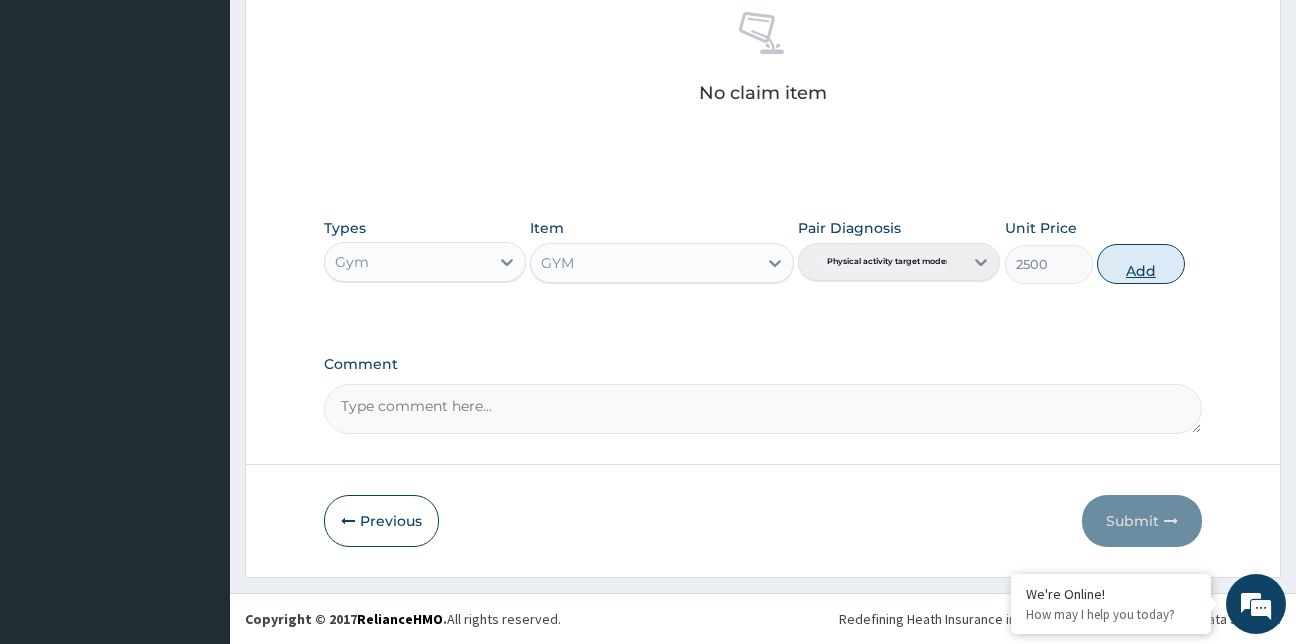 click on "Add" at bounding box center [1141, 264] 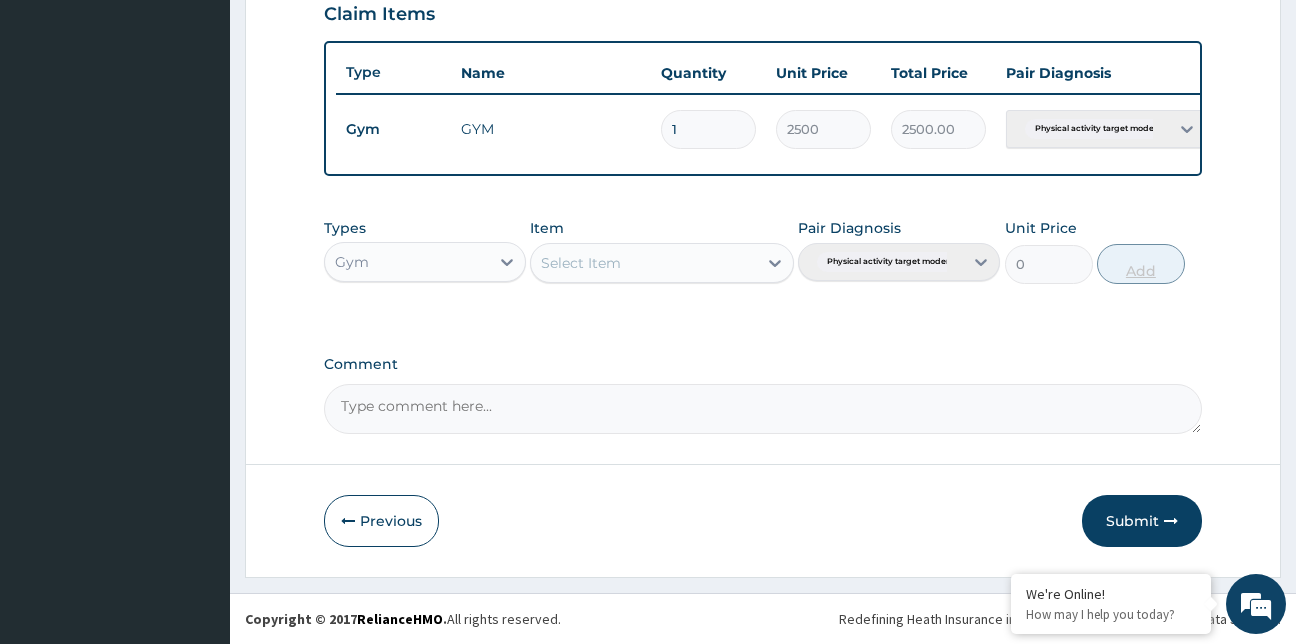 scroll, scrollTop: 718, scrollLeft: 0, axis: vertical 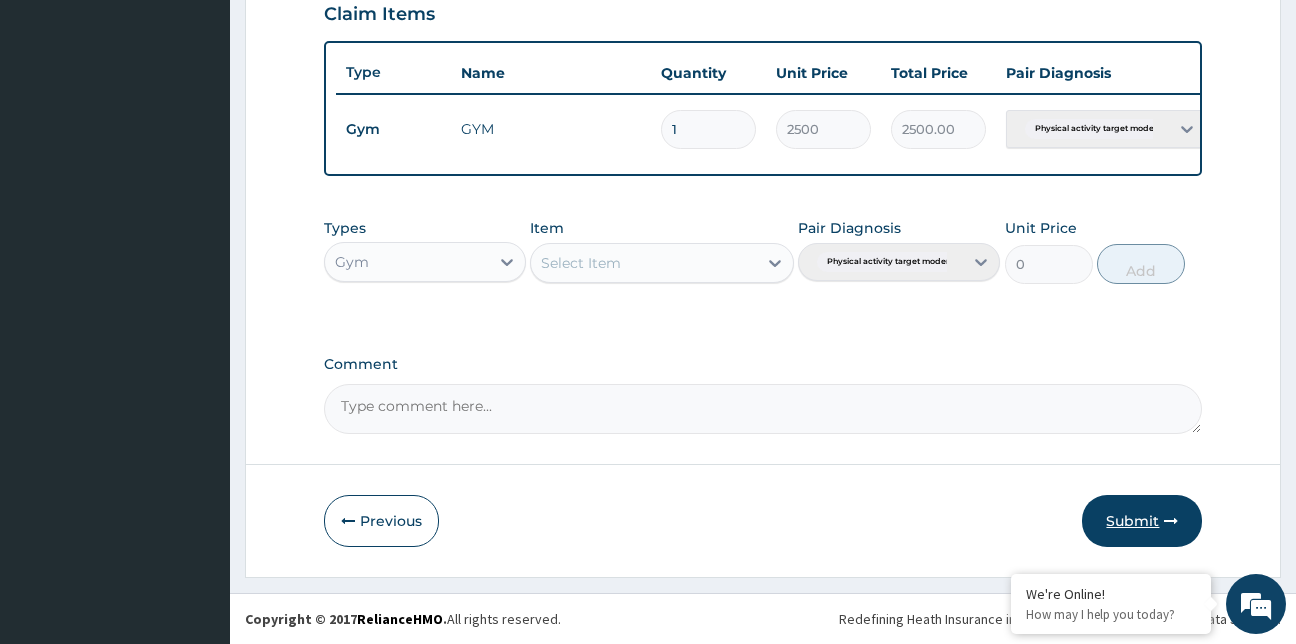 click on "Submit" at bounding box center [1142, 521] 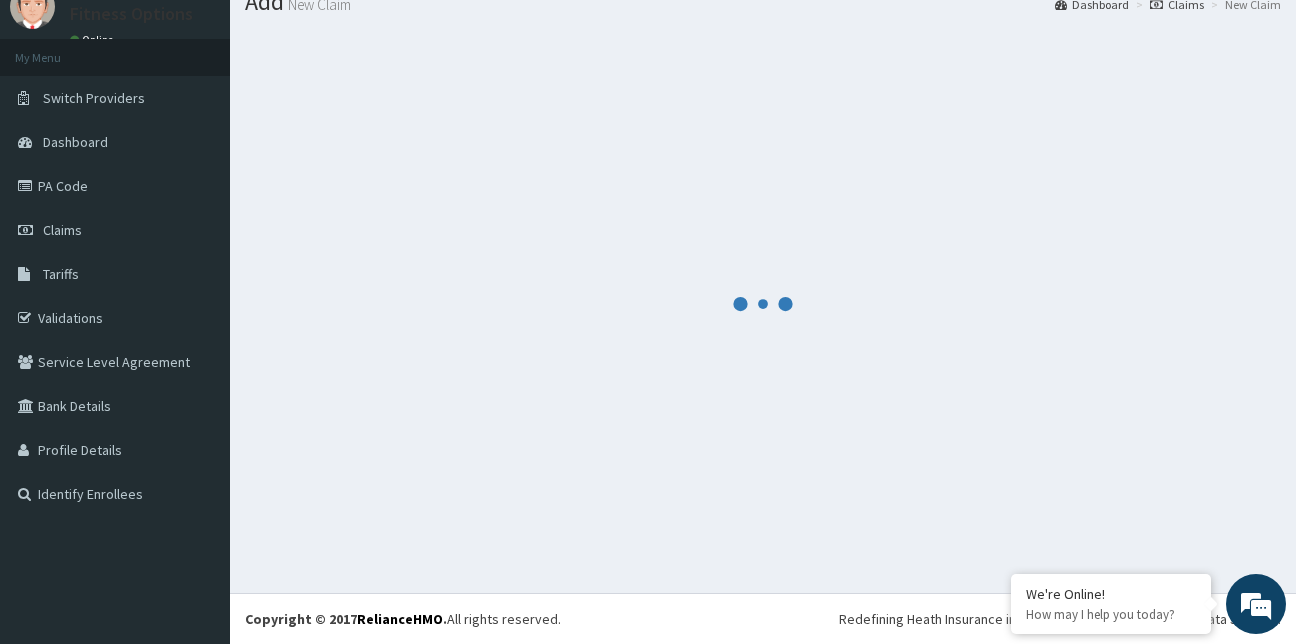 scroll, scrollTop: 718, scrollLeft: 0, axis: vertical 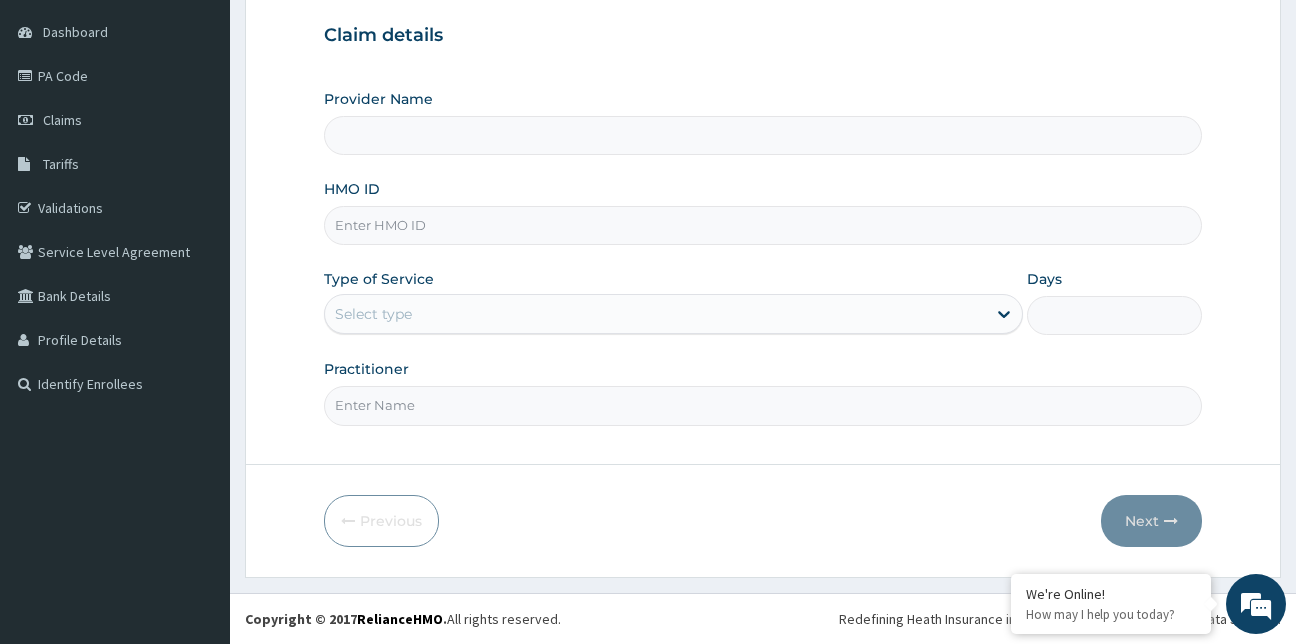 click on "HMO ID" at bounding box center (763, 225) 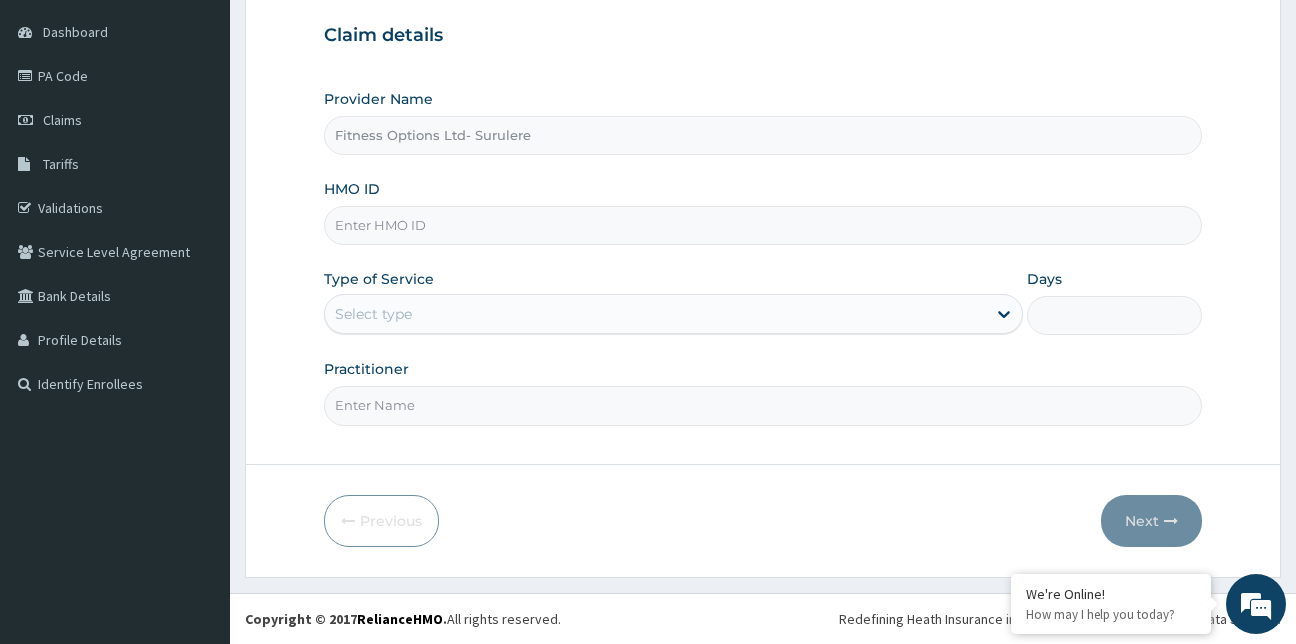 type on "1" 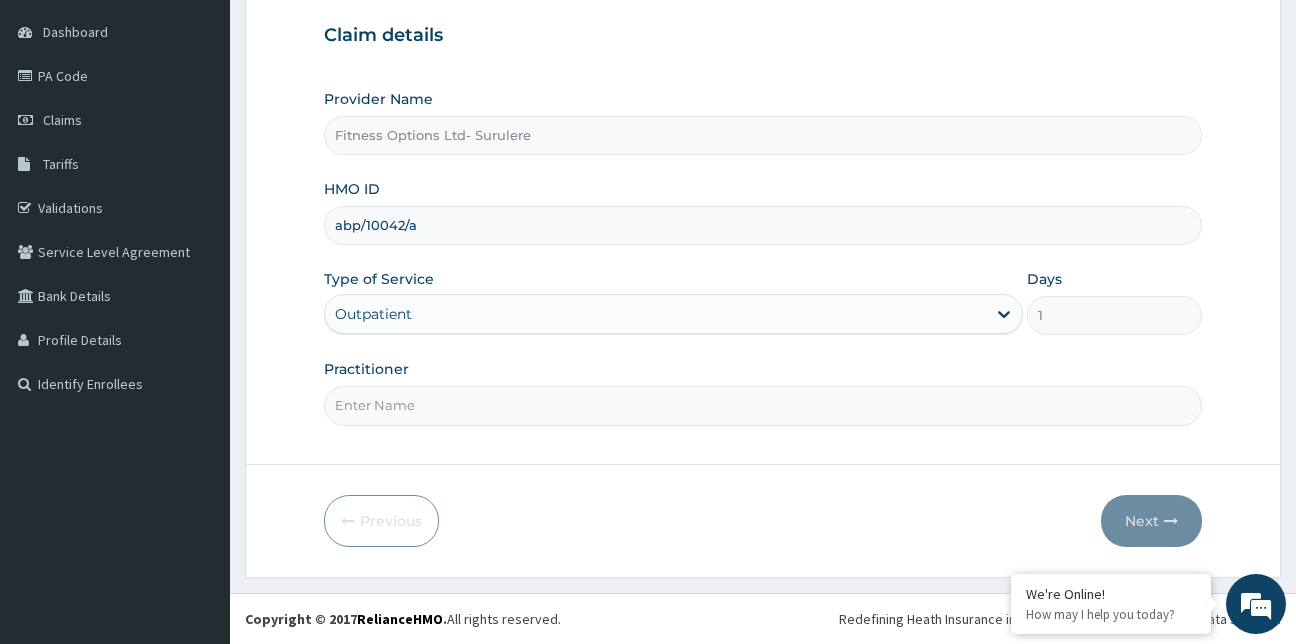 scroll, scrollTop: 0, scrollLeft: 0, axis: both 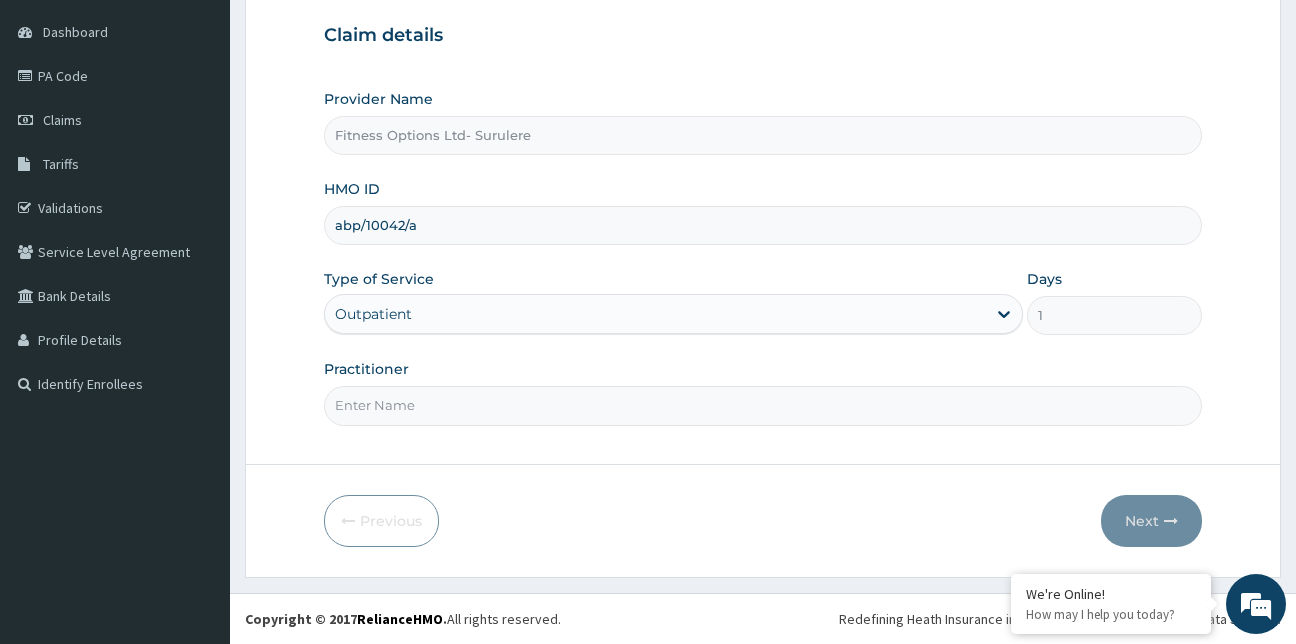 type on "abp/10042/a" 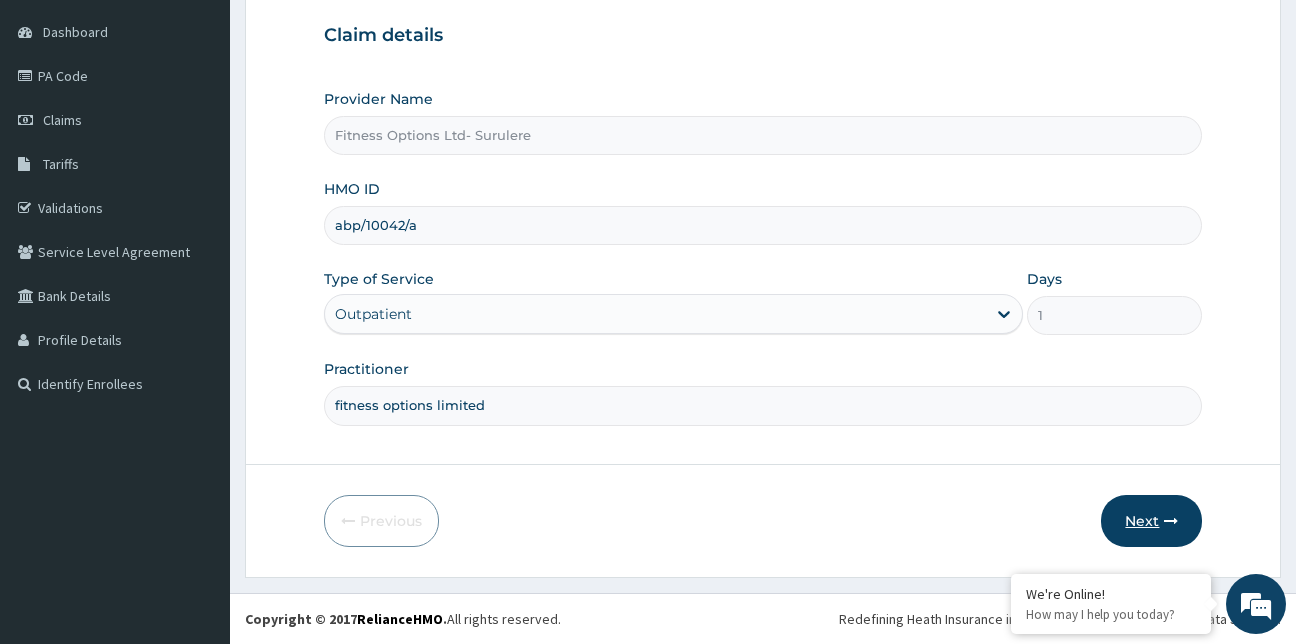 type on "fitness options limited" 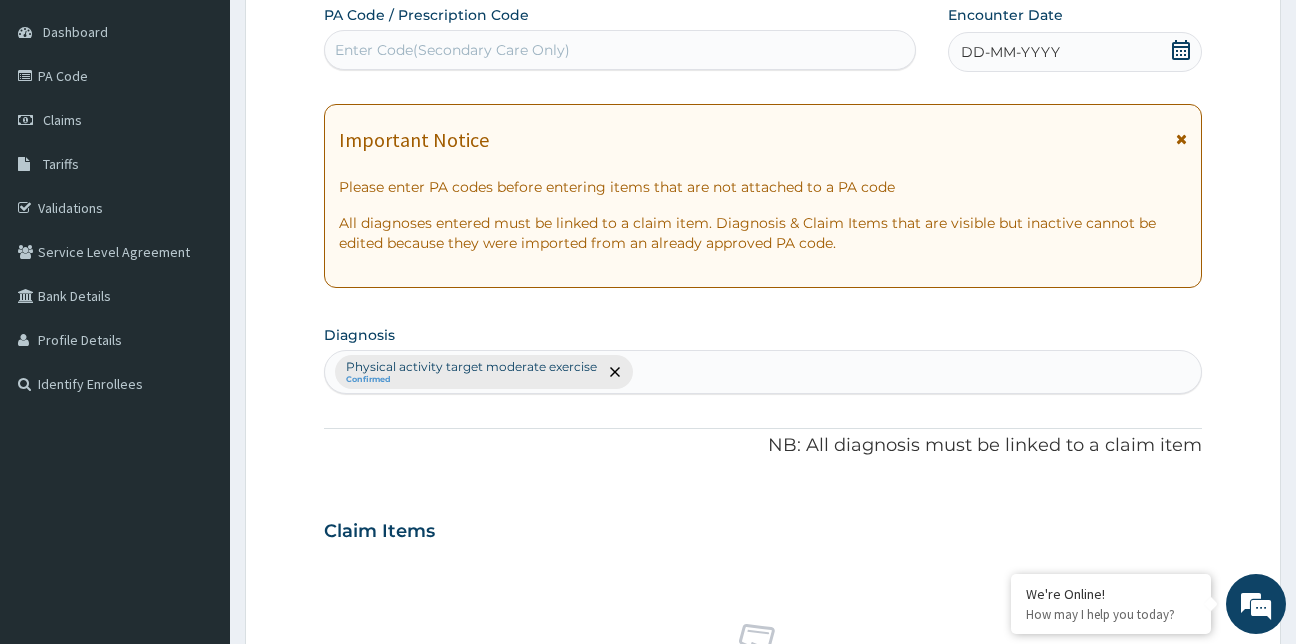 click on "Enter Code(Secondary Care Only)" at bounding box center (620, 50) 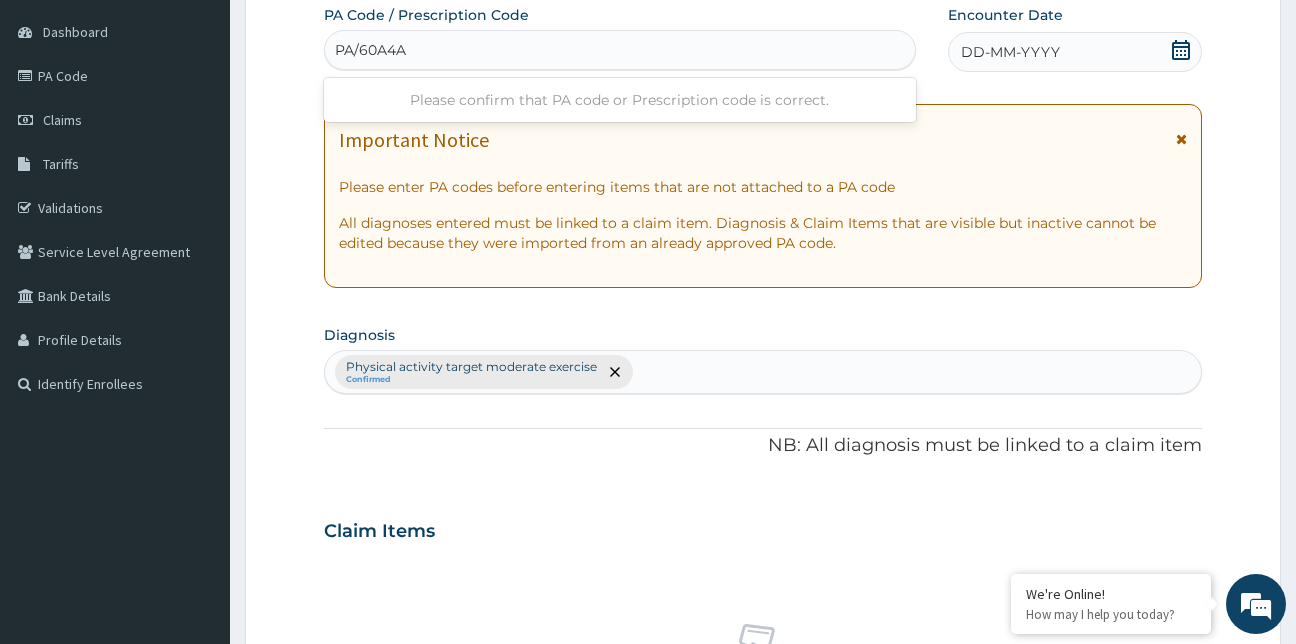 type on "PA/60A4AE" 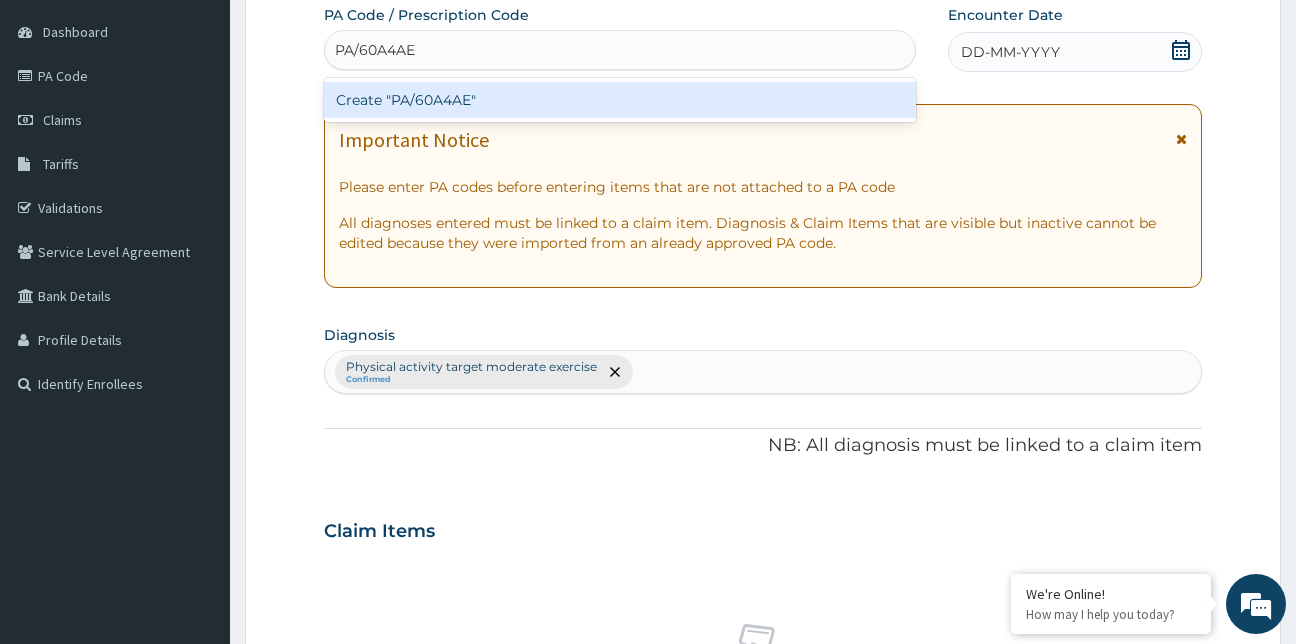click on "Create "PA/60A4AE"" at bounding box center [620, 100] 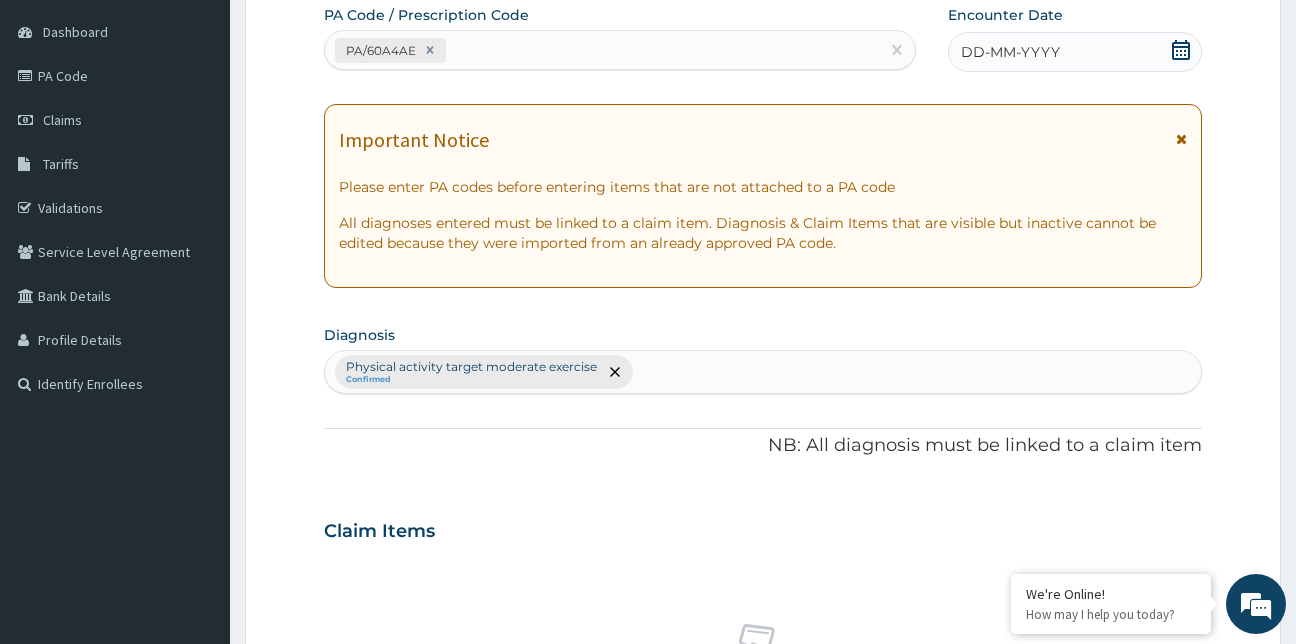 click 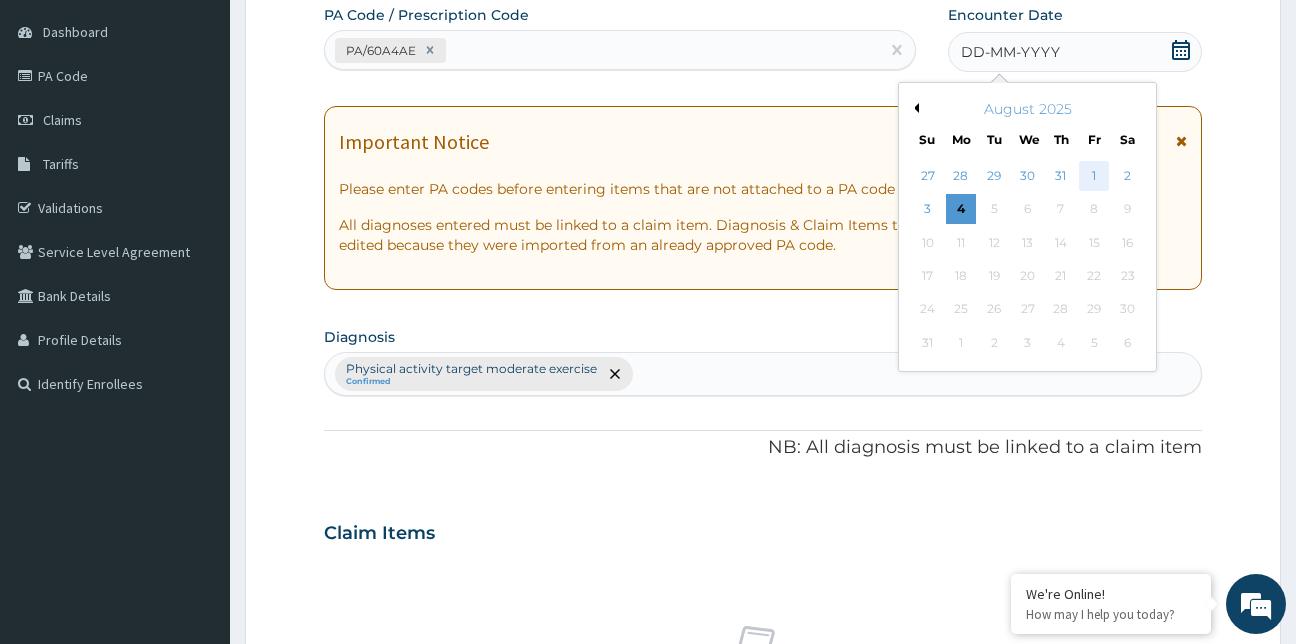 click on "1" at bounding box center (1095, 176) 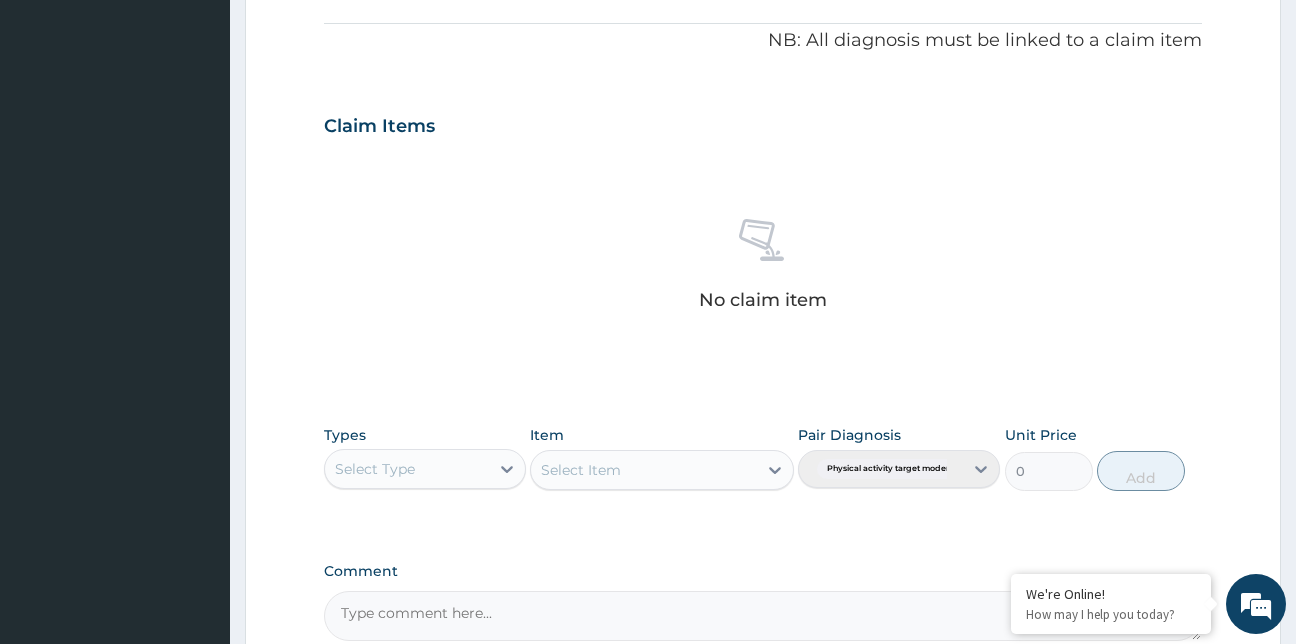 scroll, scrollTop: 798, scrollLeft: 0, axis: vertical 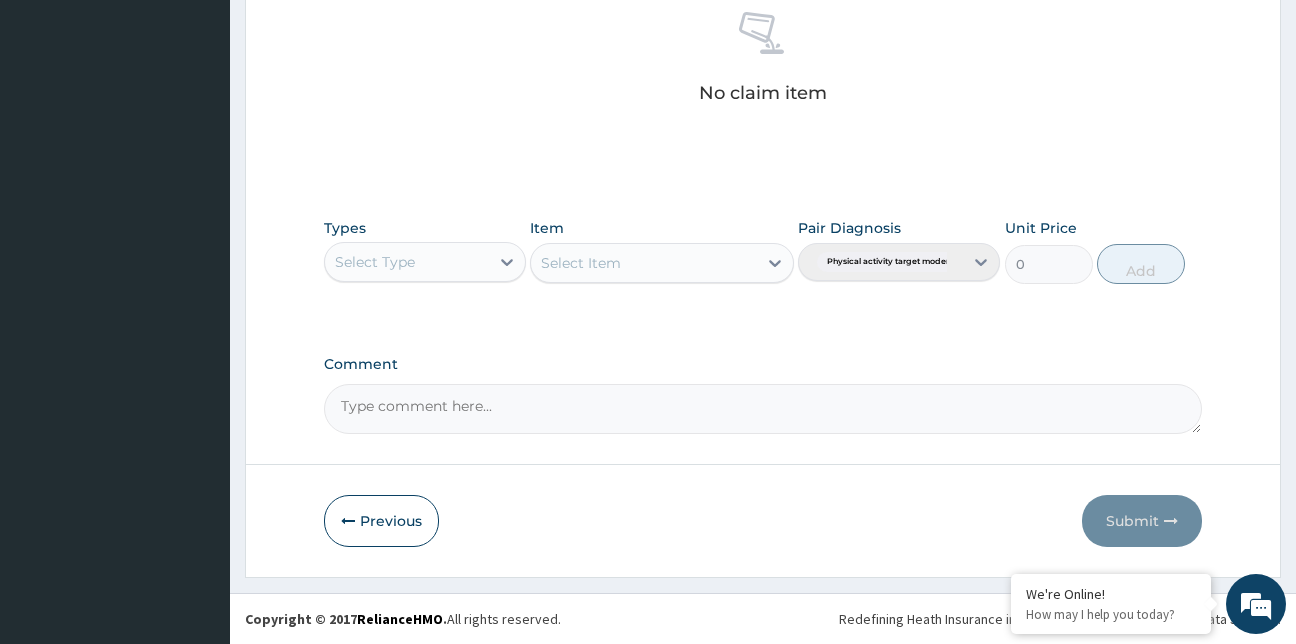 click on "Select Type" at bounding box center [407, 262] 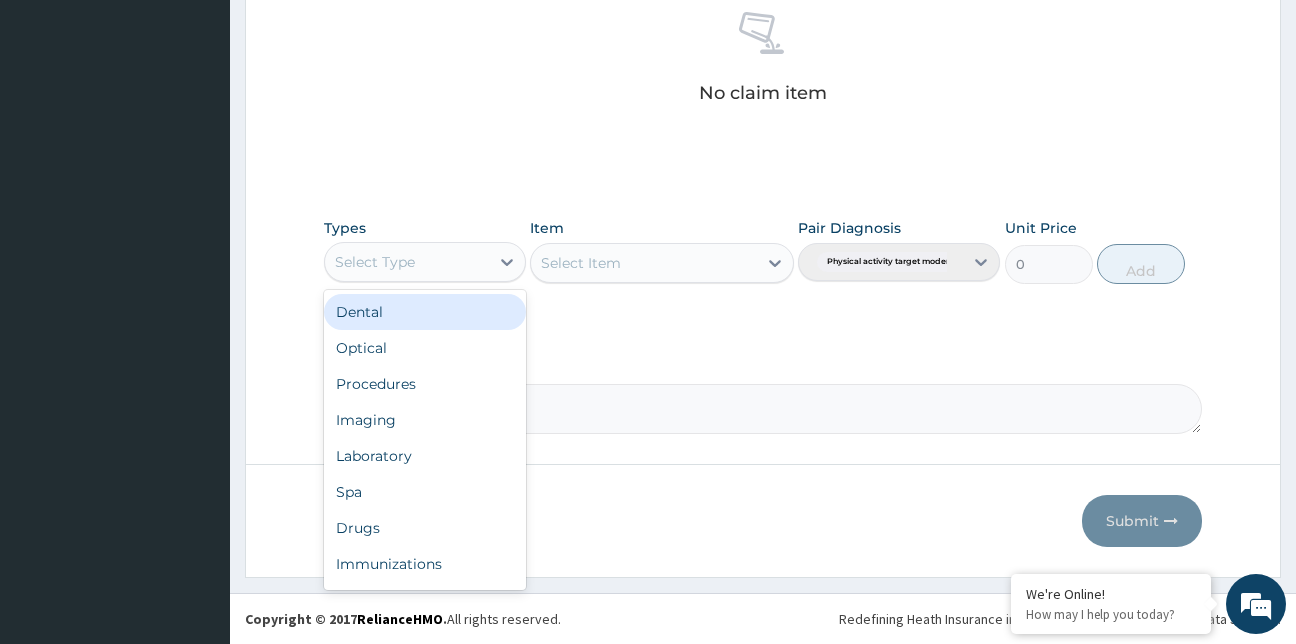 type on "g" 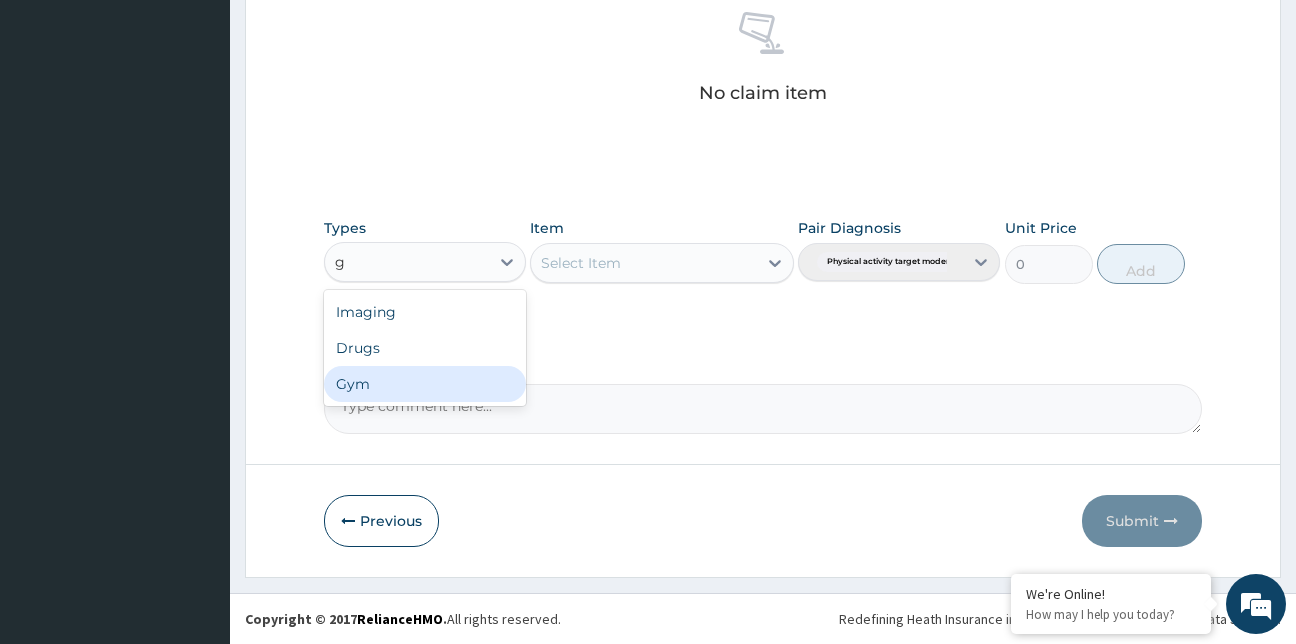 click on "Gym" at bounding box center [425, 384] 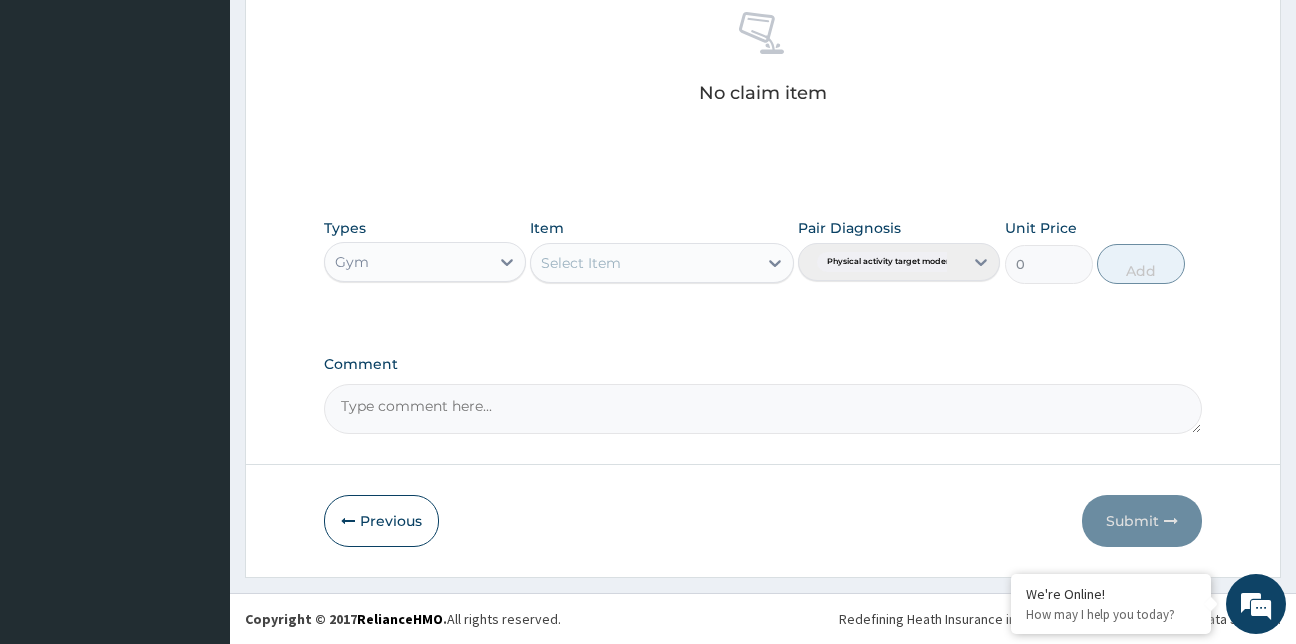 click on "Select Item" at bounding box center (644, 263) 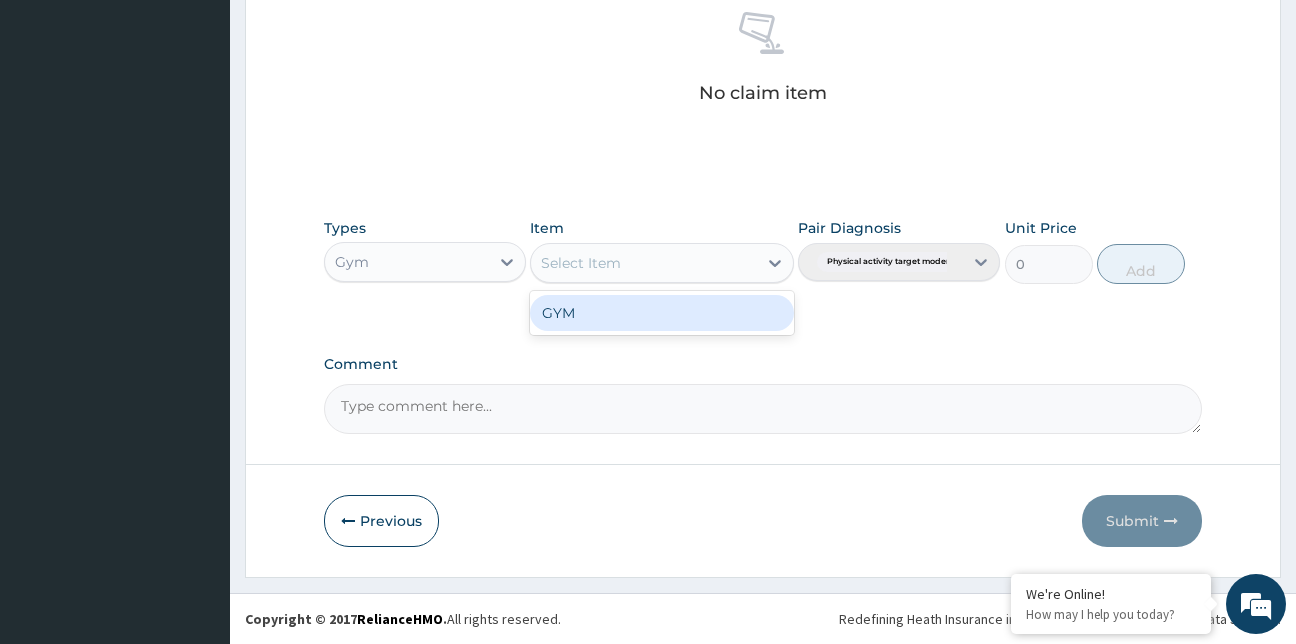 click on "GYM" at bounding box center (662, 313) 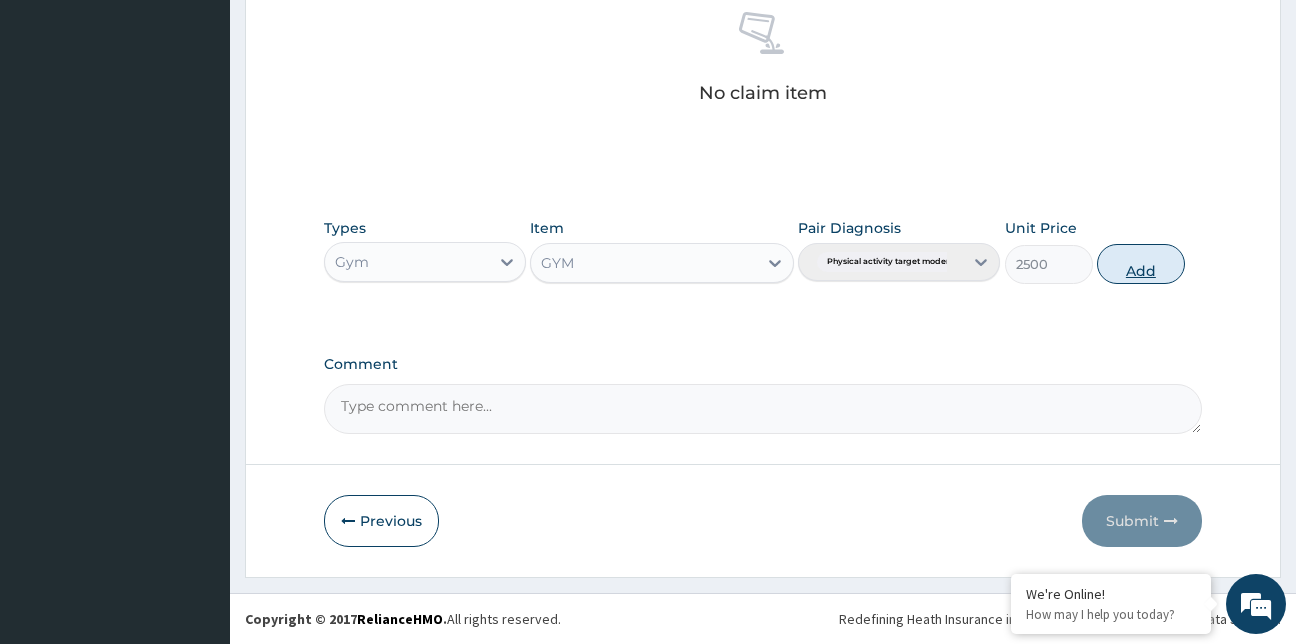 click on "Add" at bounding box center [1141, 264] 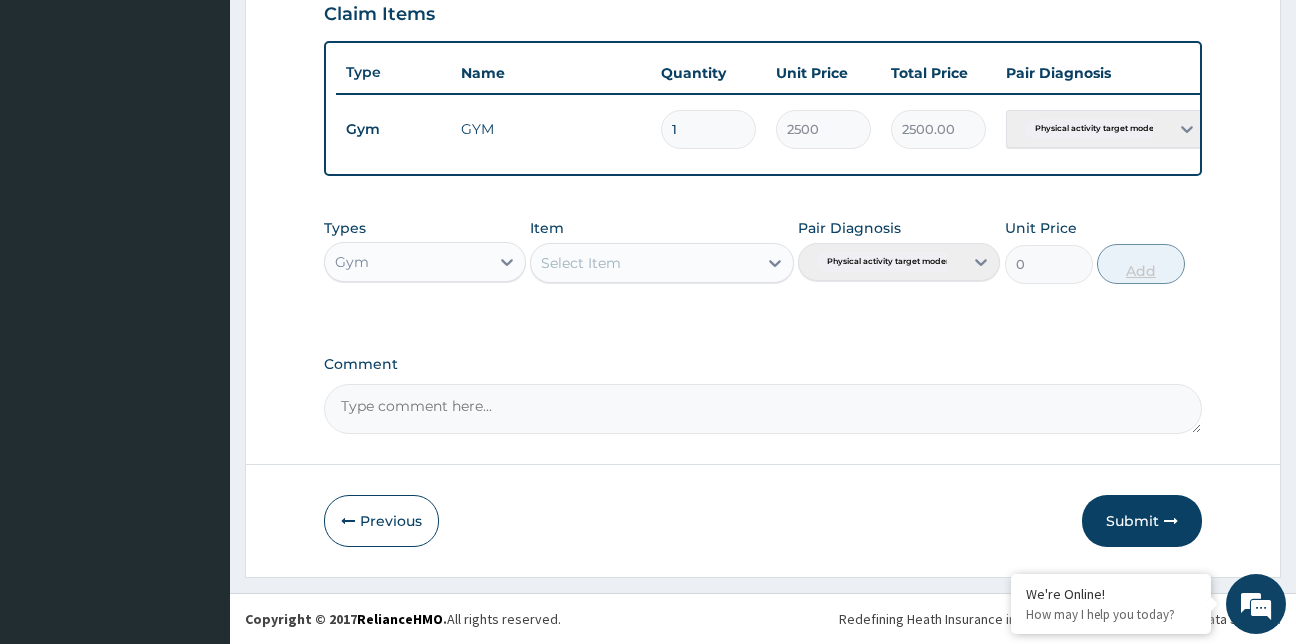 scroll, scrollTop: 718, scrollLeft: 0, axis: vertical 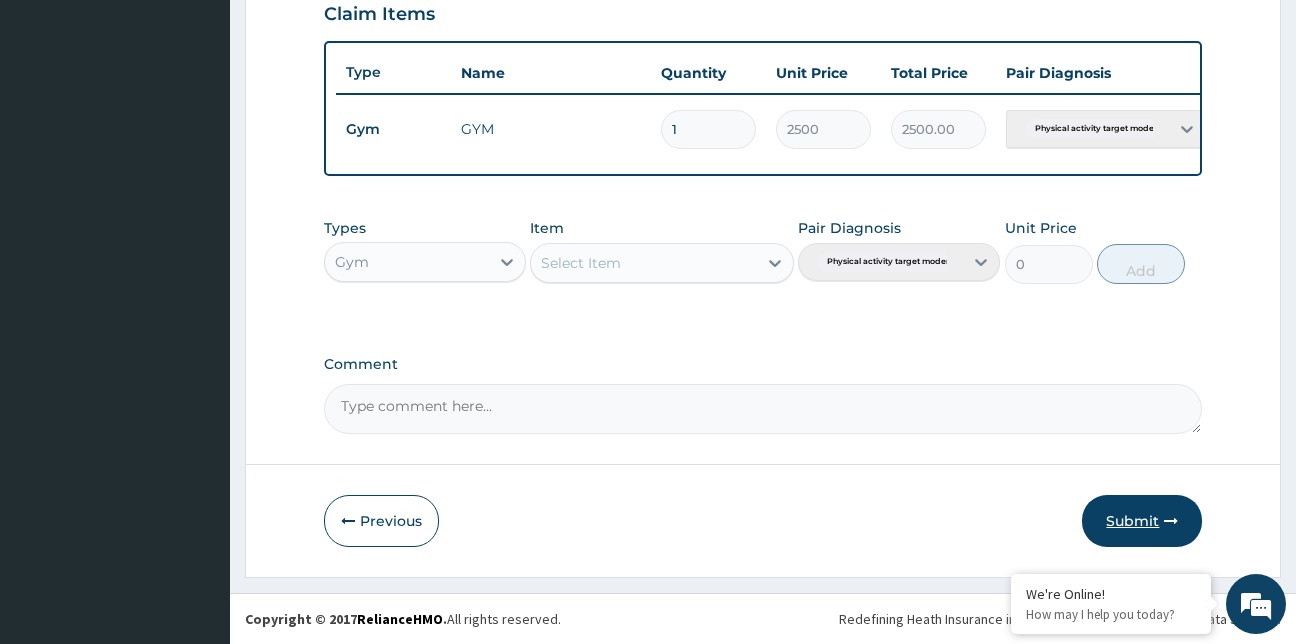 click on "Submit" at bounding box center [1142, 521] 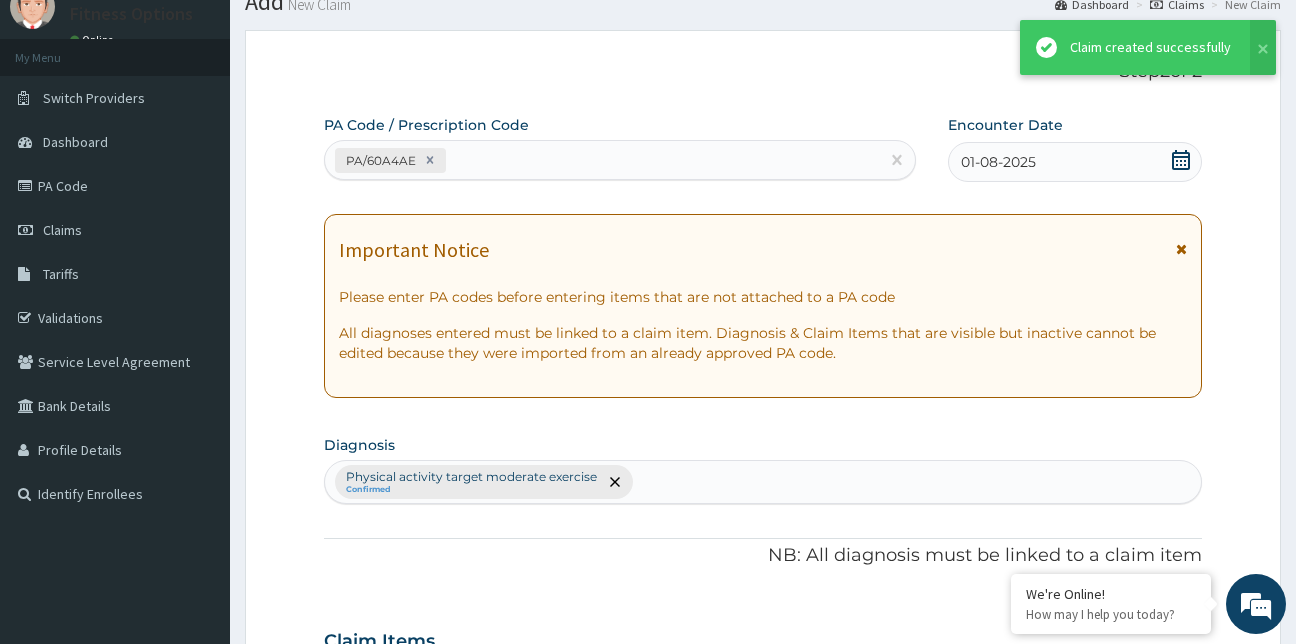 scroll, scrollTop: 718, scrollLeft: 0, axis: vertical 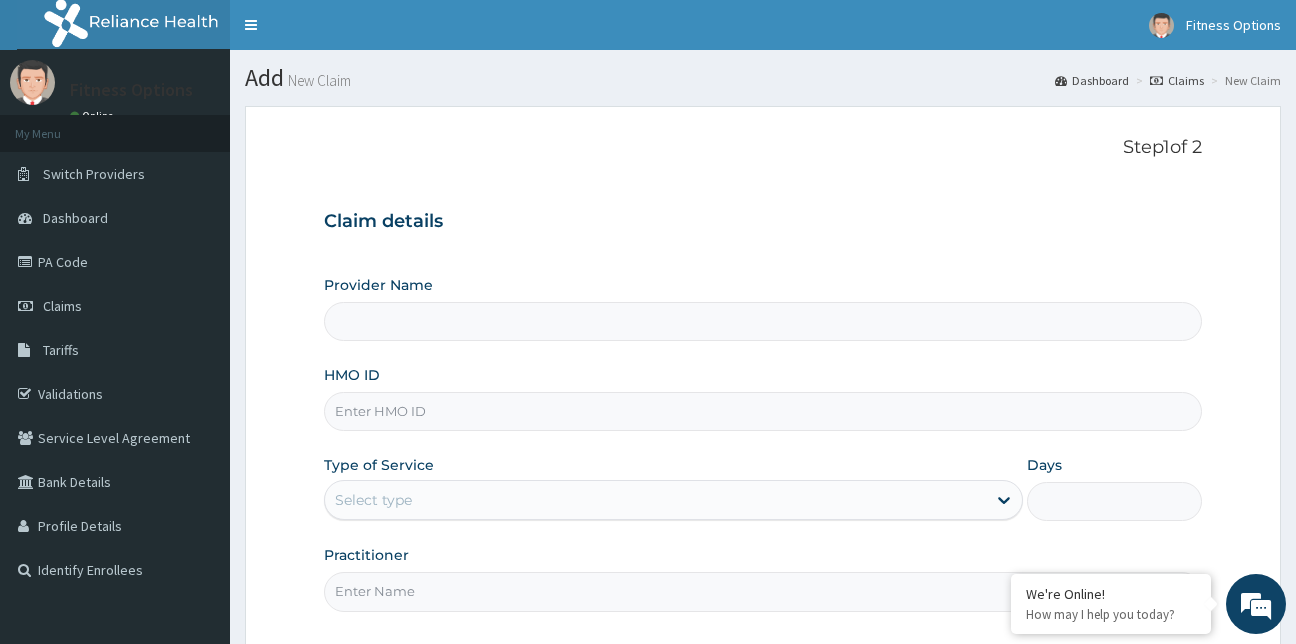 type on "Fitness Options Ltd- Surulere" 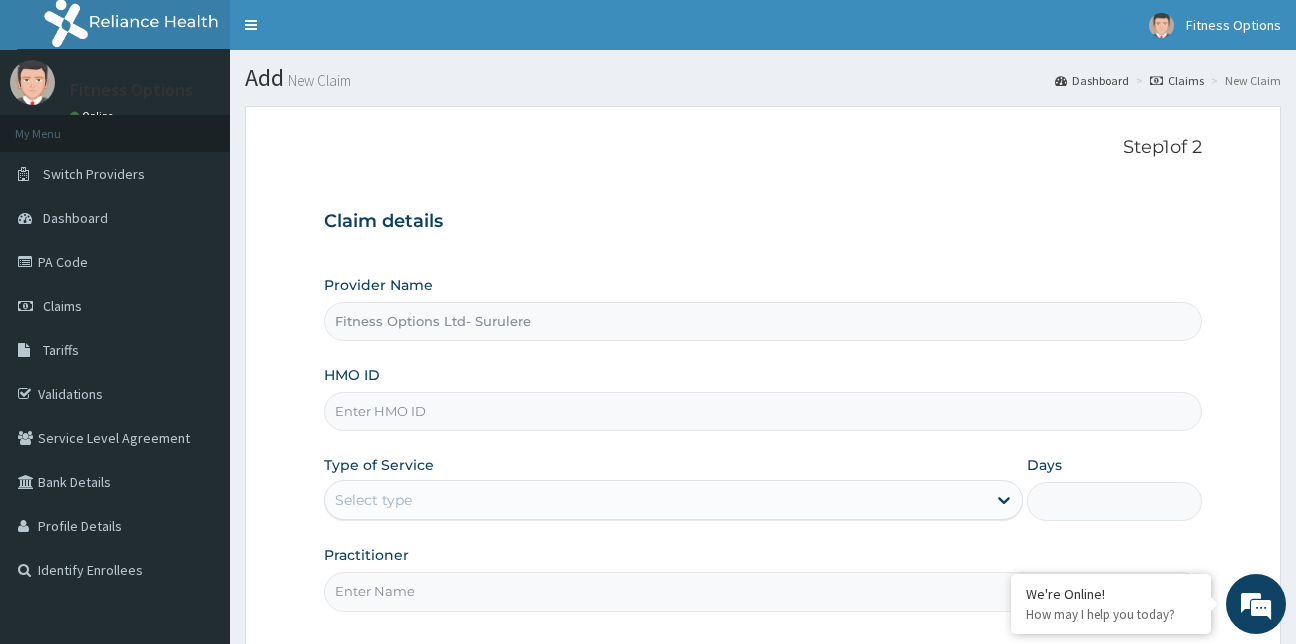 type on "1" 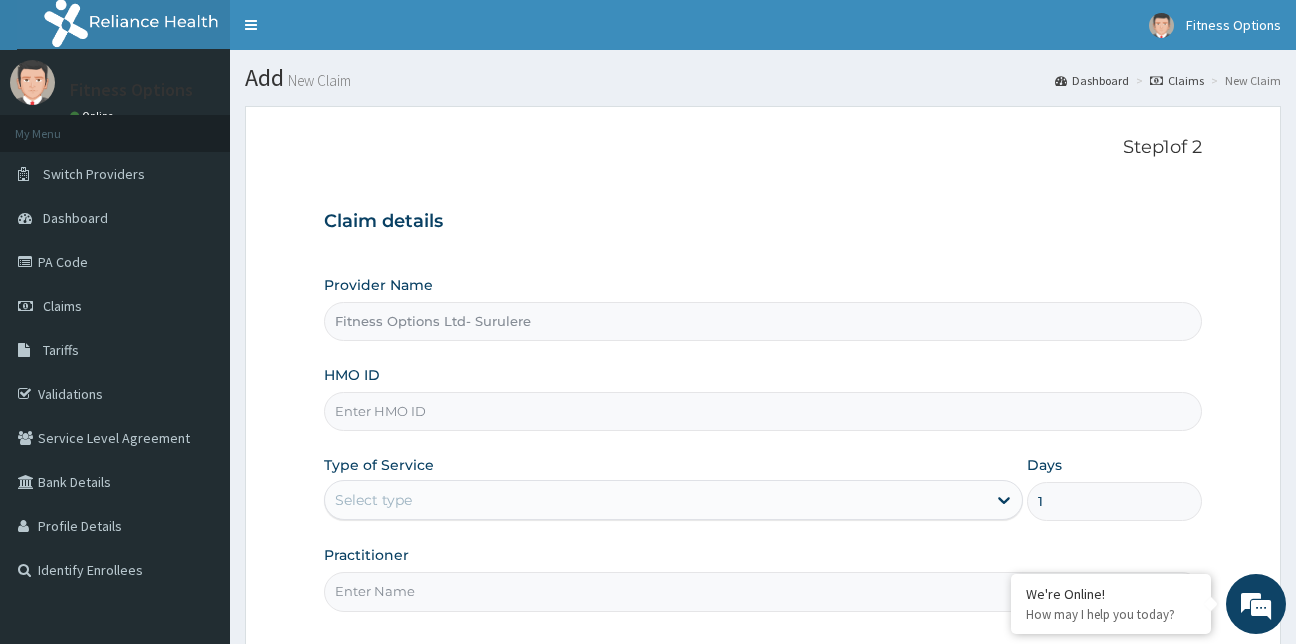 scroll, scrollTop: 186, scrollLeft: 0, axis: vertical 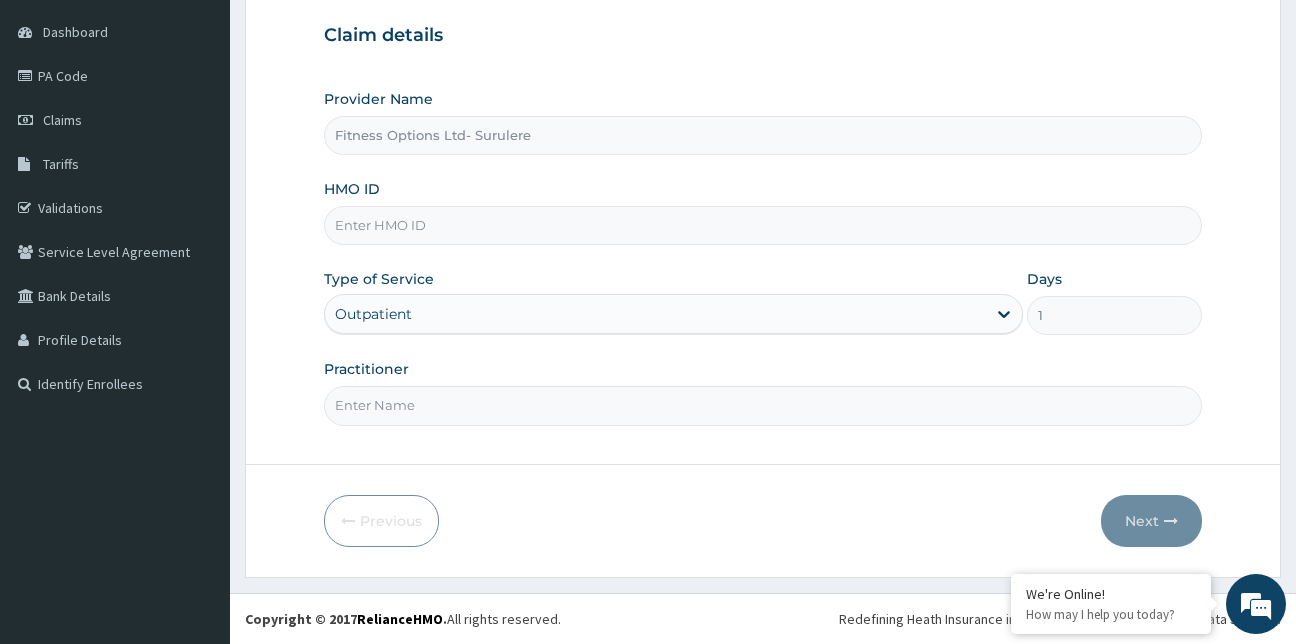 click on "HMO ID" at bounding box center [763, 225] 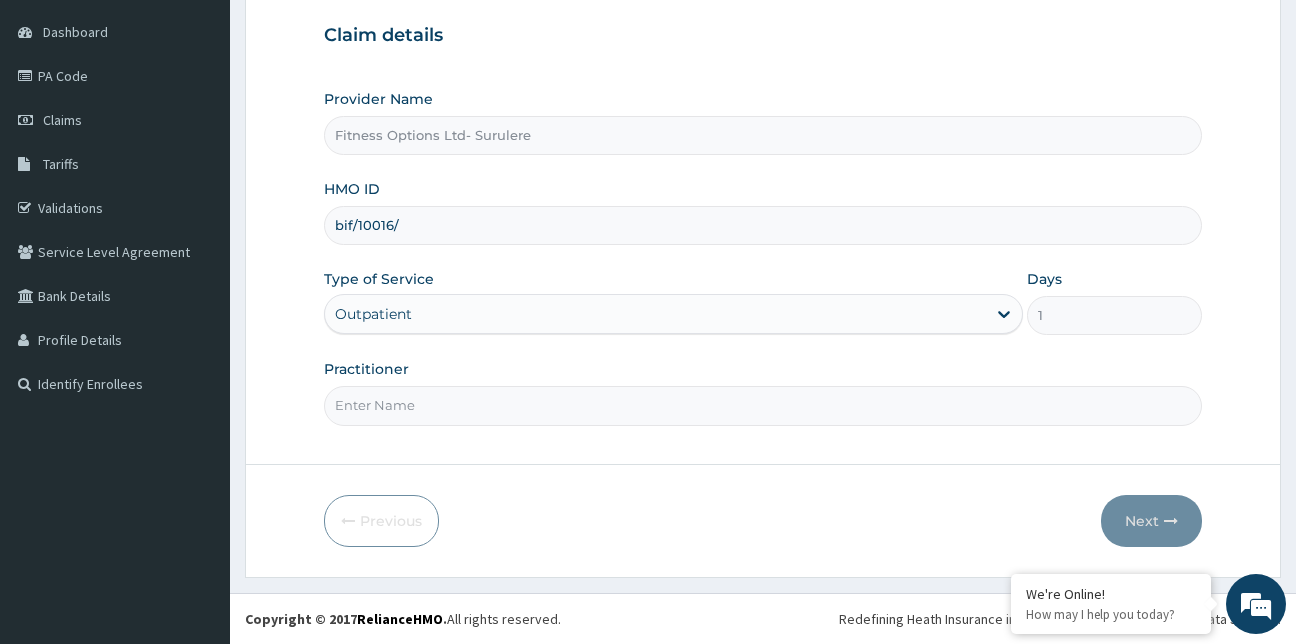 scroll, scrollTop: 0, scrollLeft: 0, axis: both 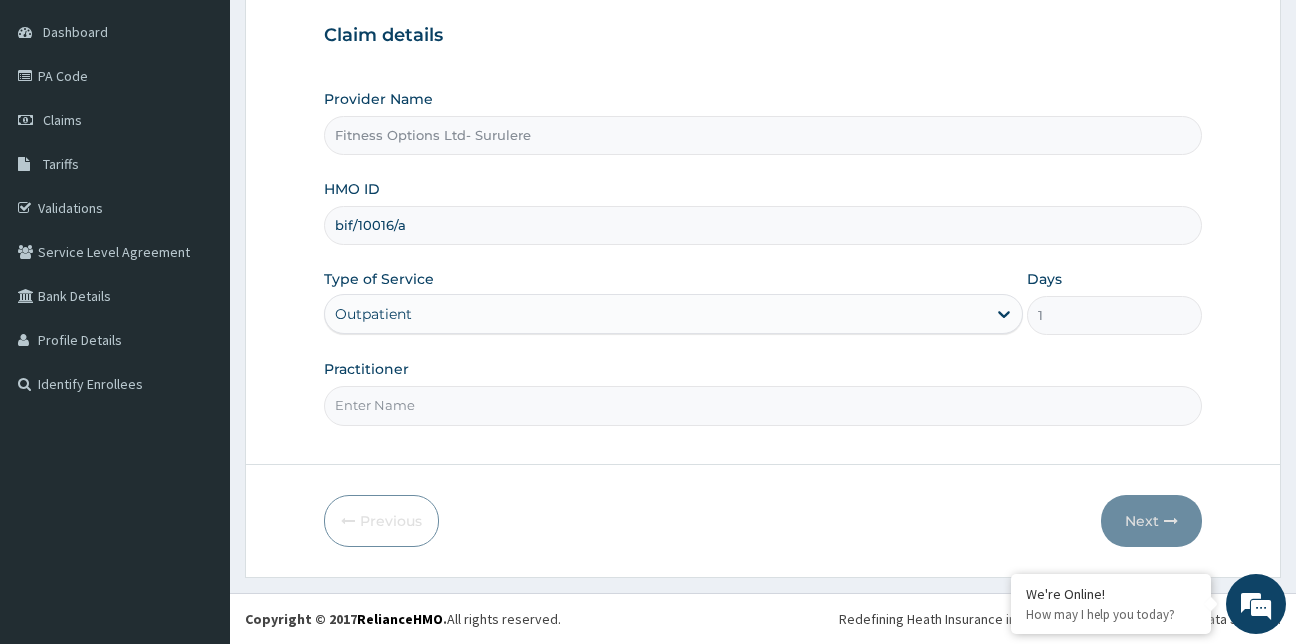 type on "bif/10016/a" 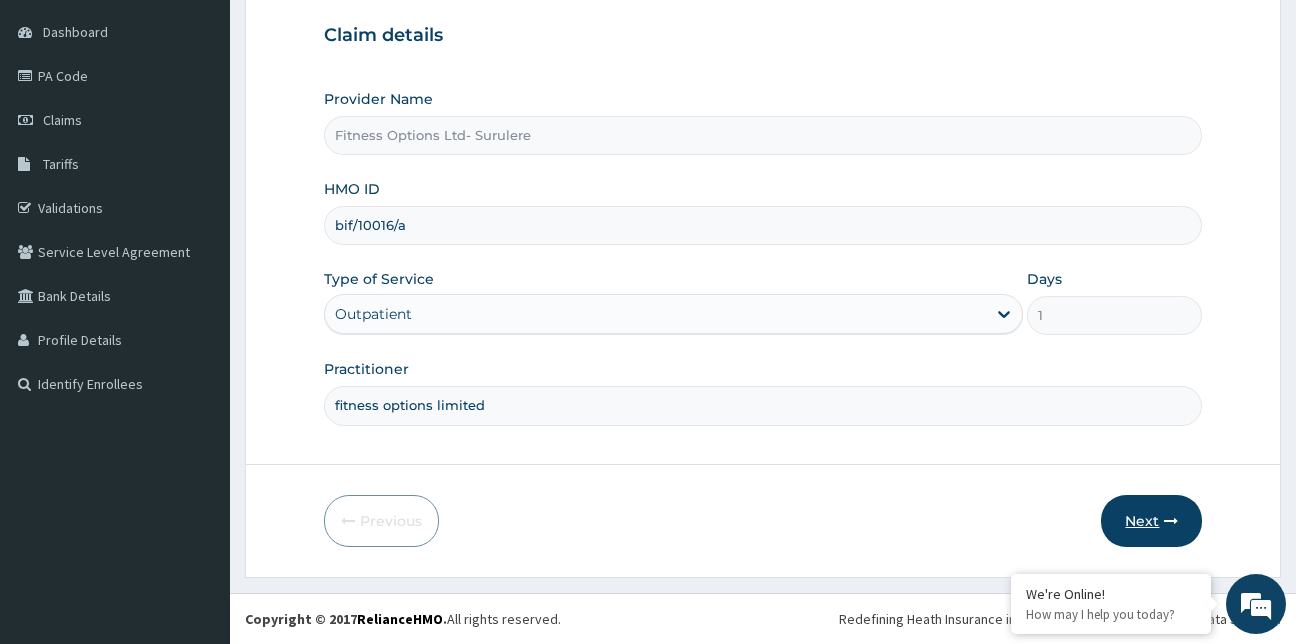 type on "fitness options limited" 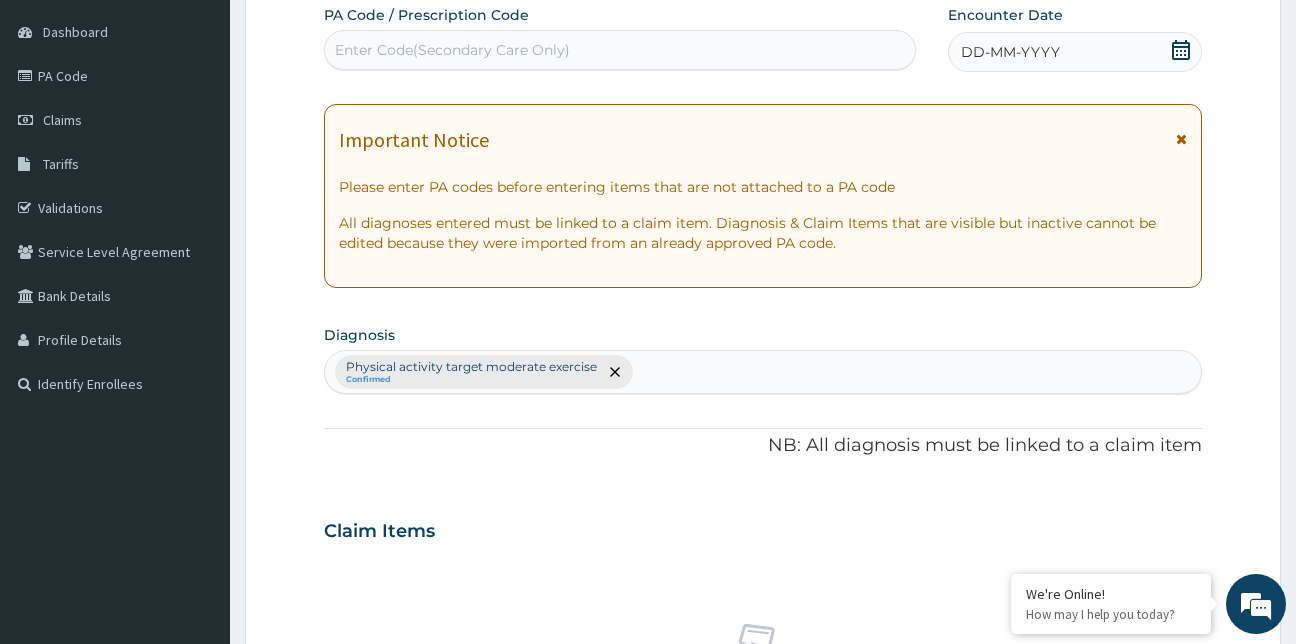 click on "Enter Code(Secondary Care Only)" at bounding box center (452, 50) 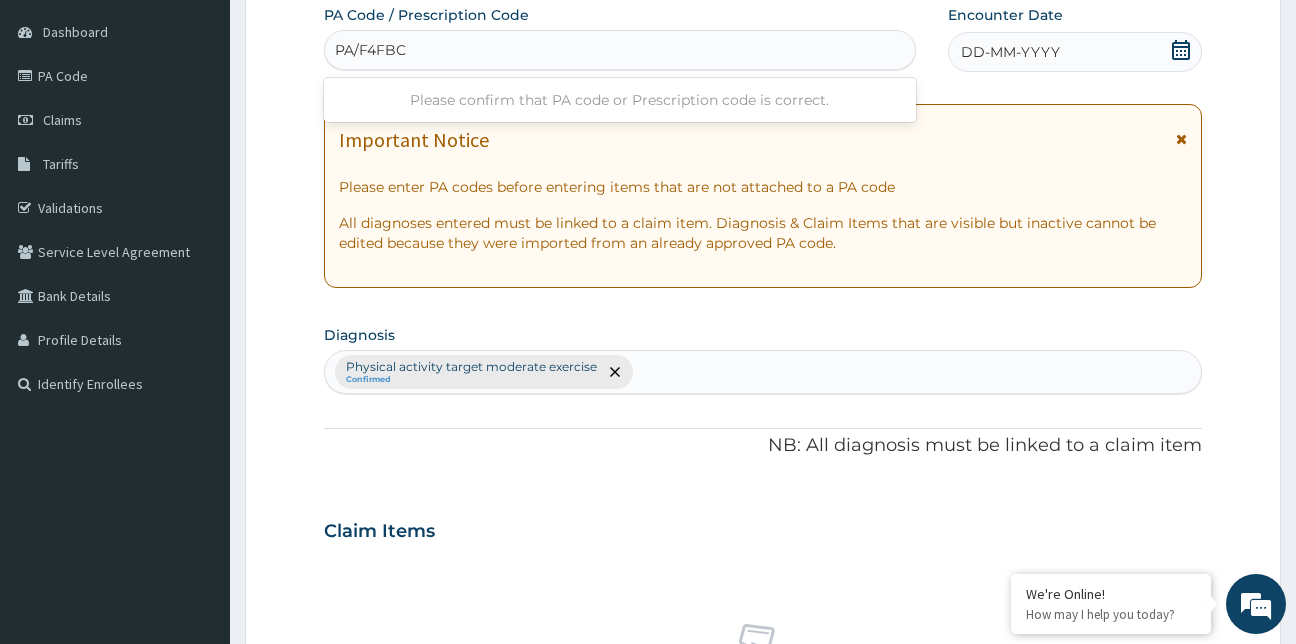 type on "PA/F4FBCA" 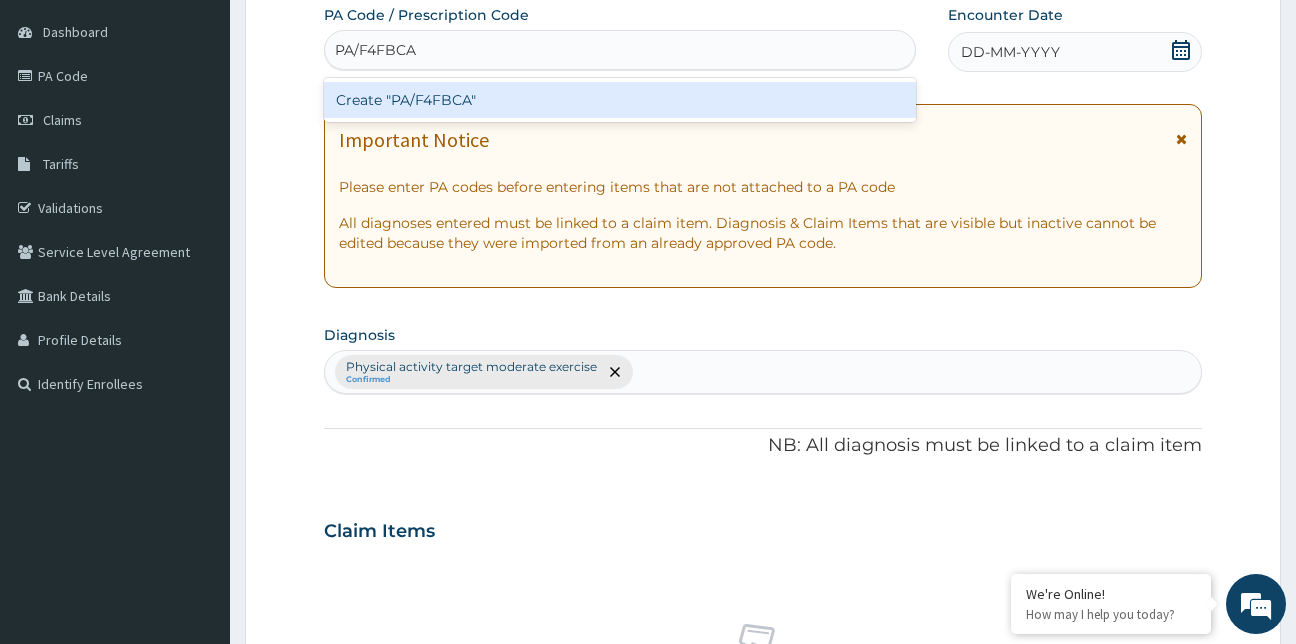 click on "Create "PA/F4FBCA"" at bounding box center [620, 100] 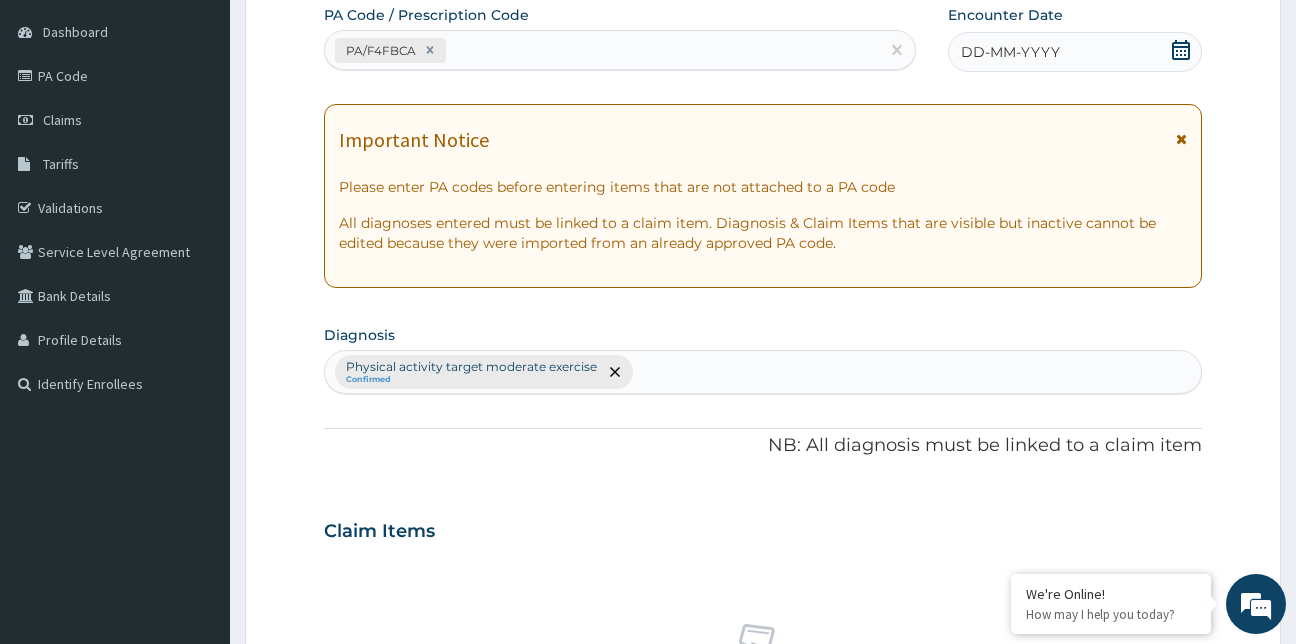click 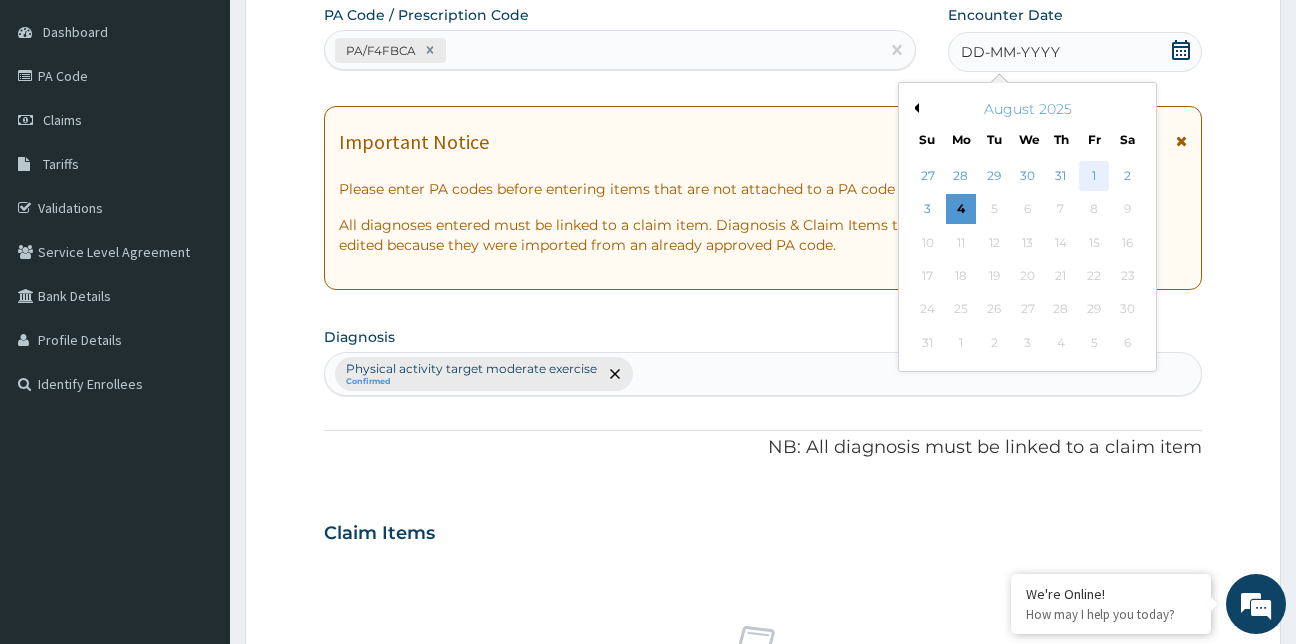 click on "1" at bounding box center (1095, 176) 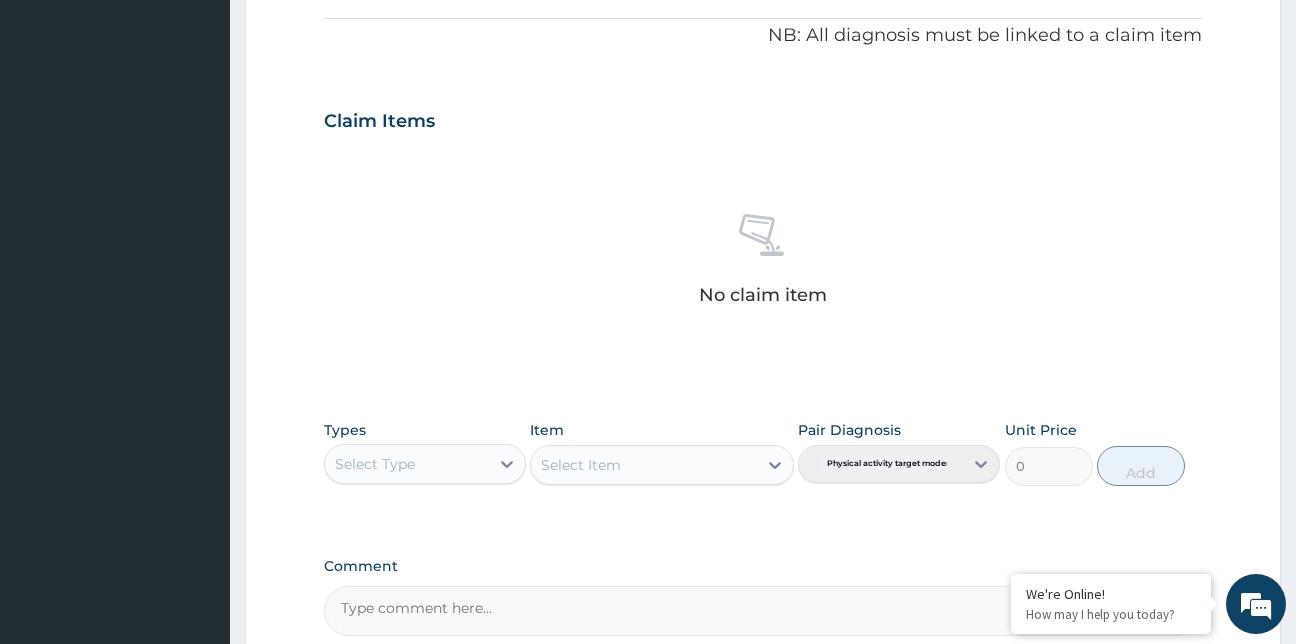scroll, scrollTop: 798, scrollLeft: 0, axis: vertical 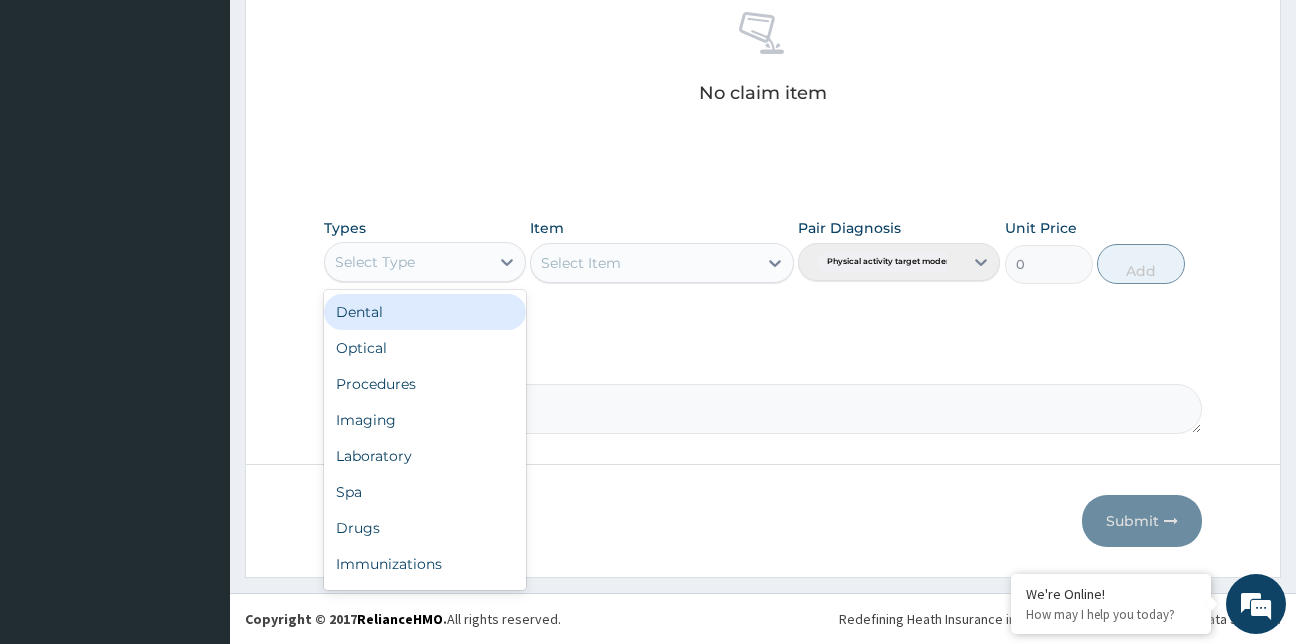 click on "Select Type" at bounding box center [407, 262] 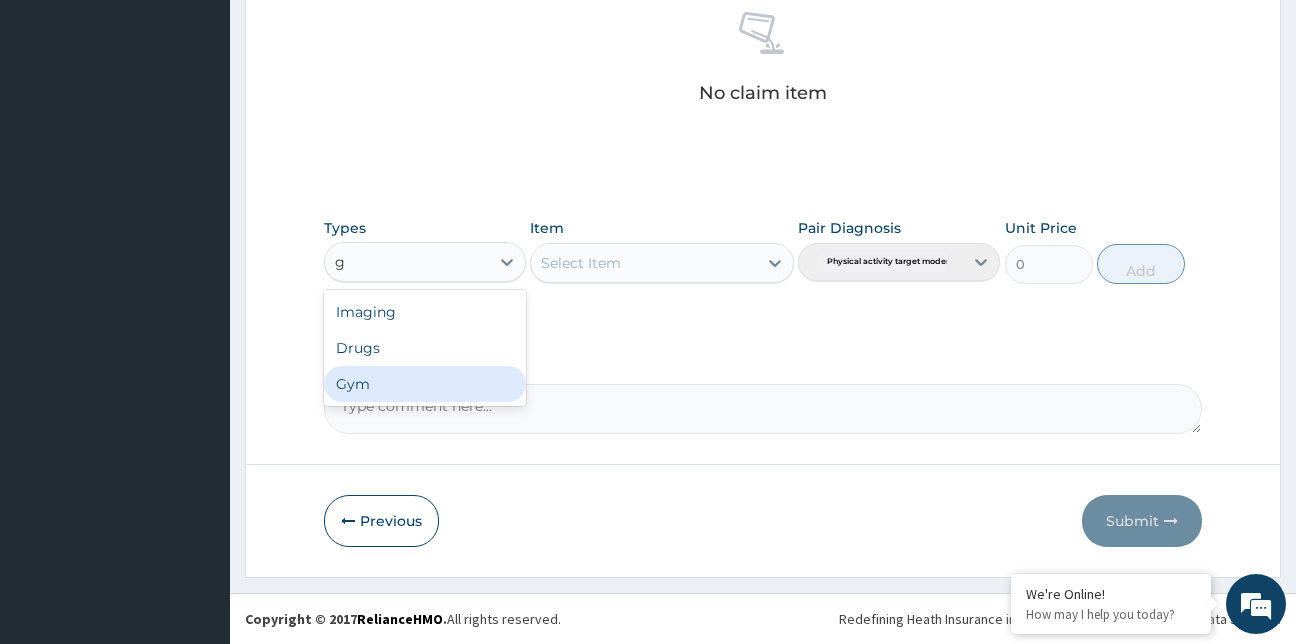 click on "Gym" at bounding box center (425, 384) 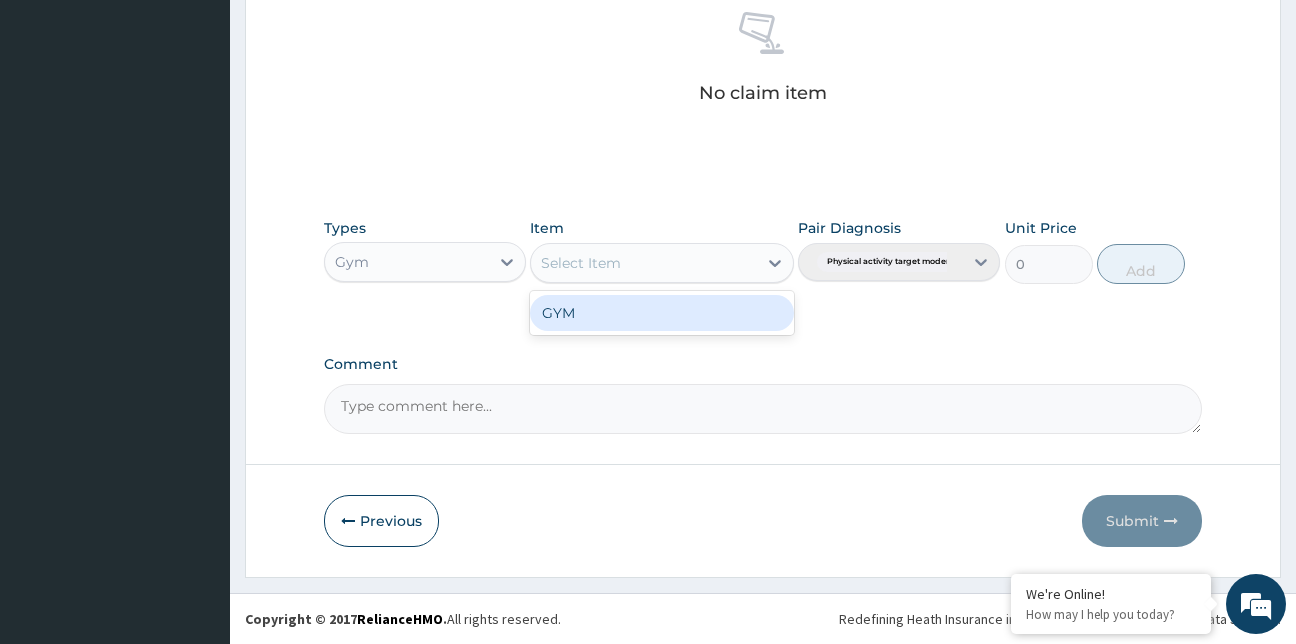 click on "Select Item" at bounding box center [644, 263] 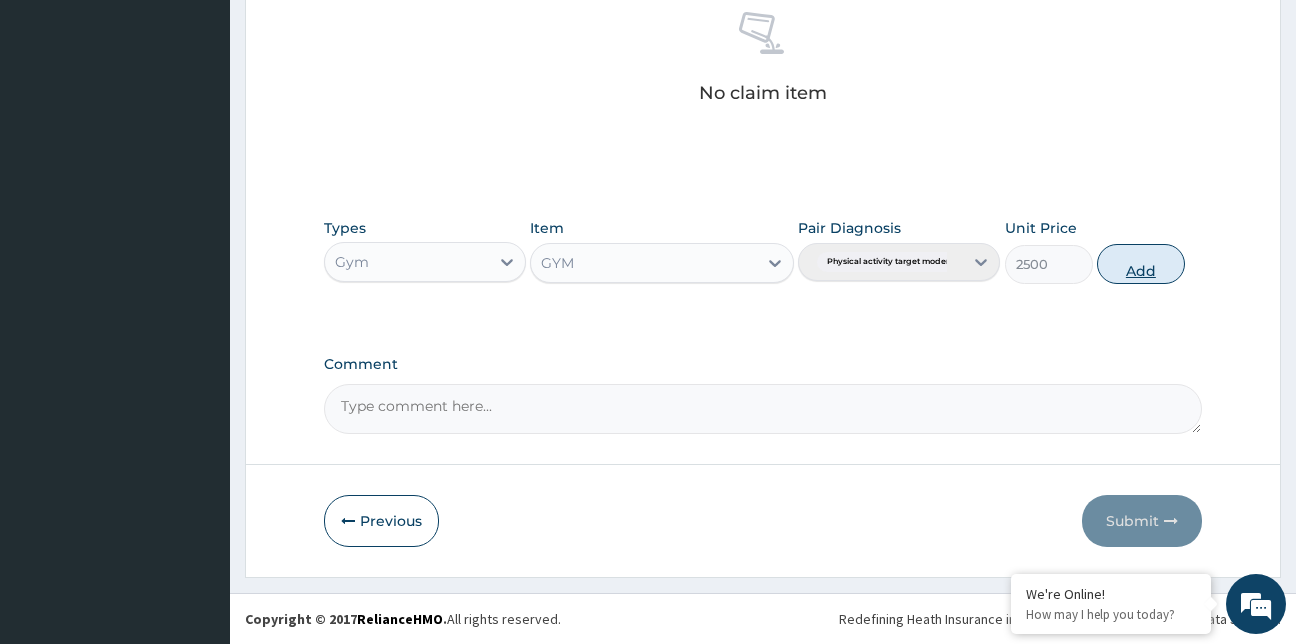 click on "Add" at bounding box center [1141, 264] 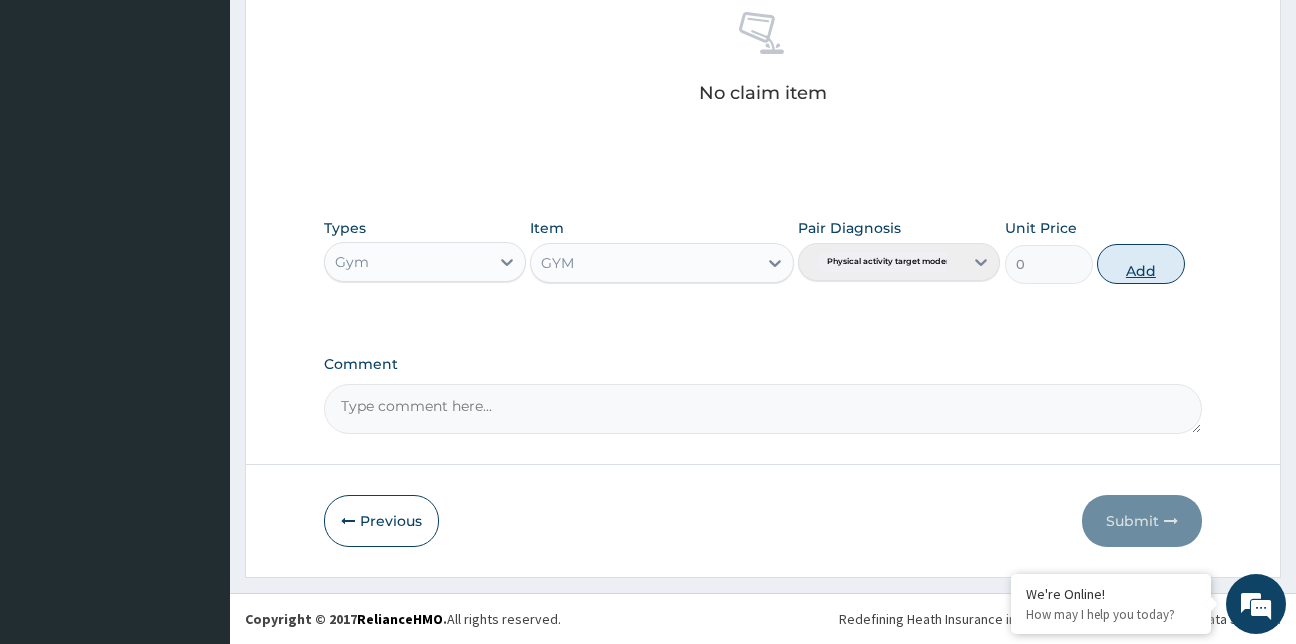 scroll, scrollTop: 718, scrollLeft: 0, axis: vertical 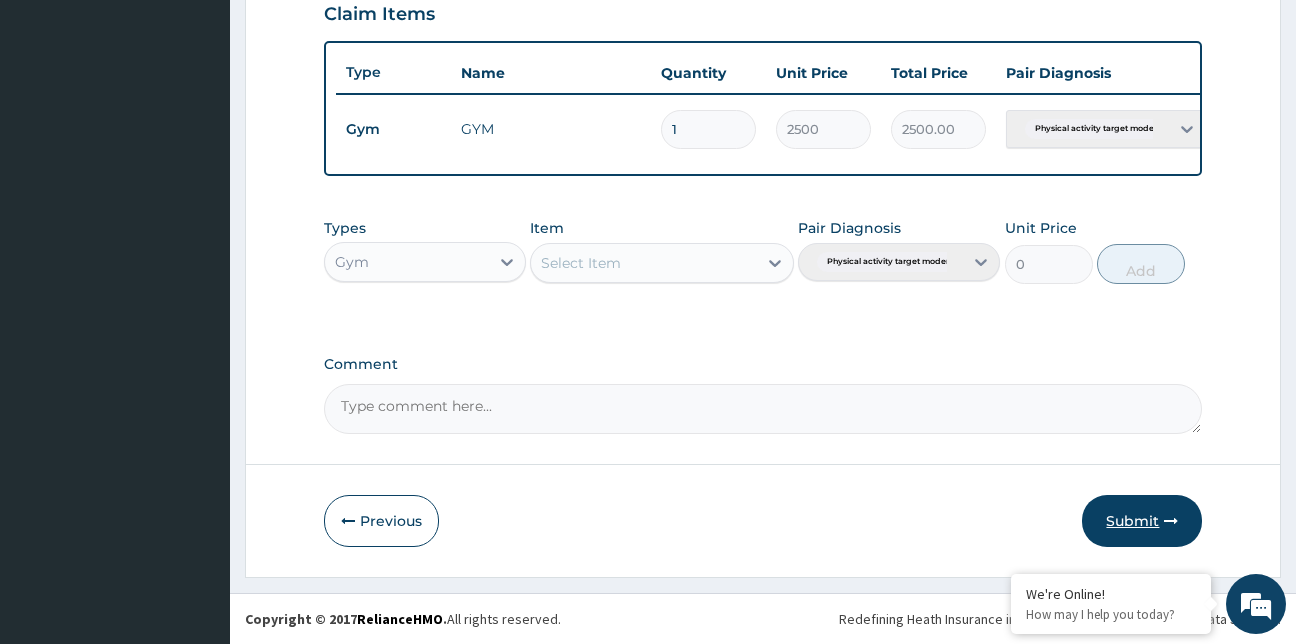 click on "Submit" at bounding box center [1142, 521] 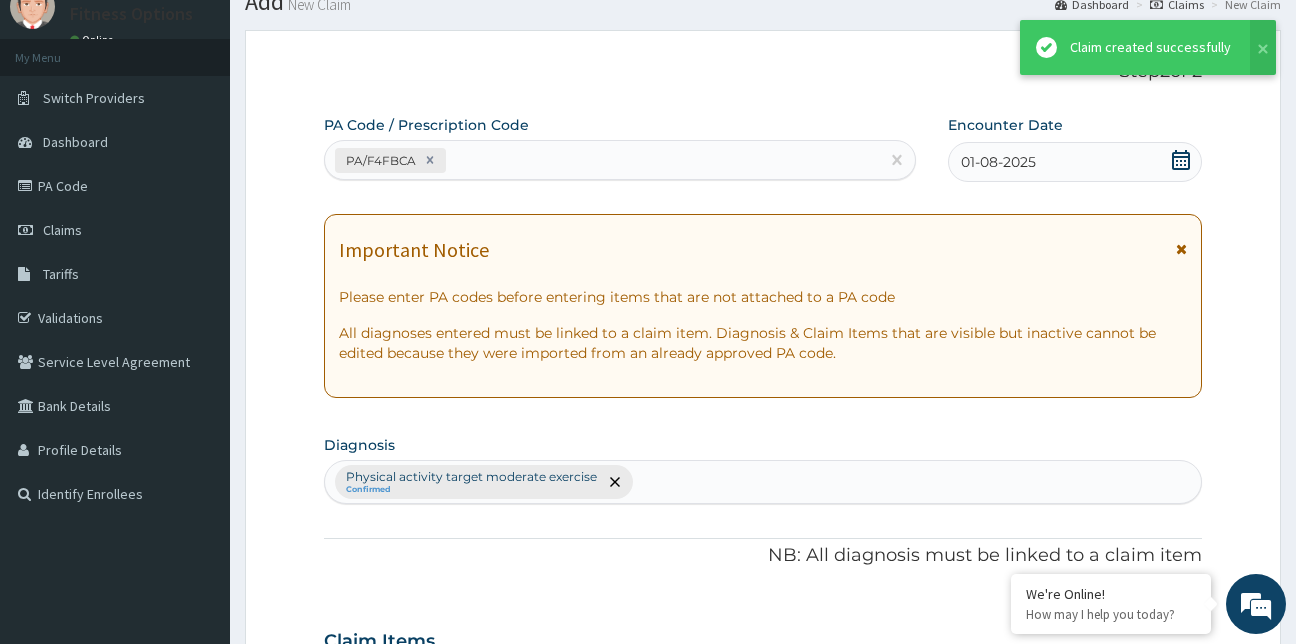 scroll, scrollTop: 718, scrollLeft: 0, axis: vertical 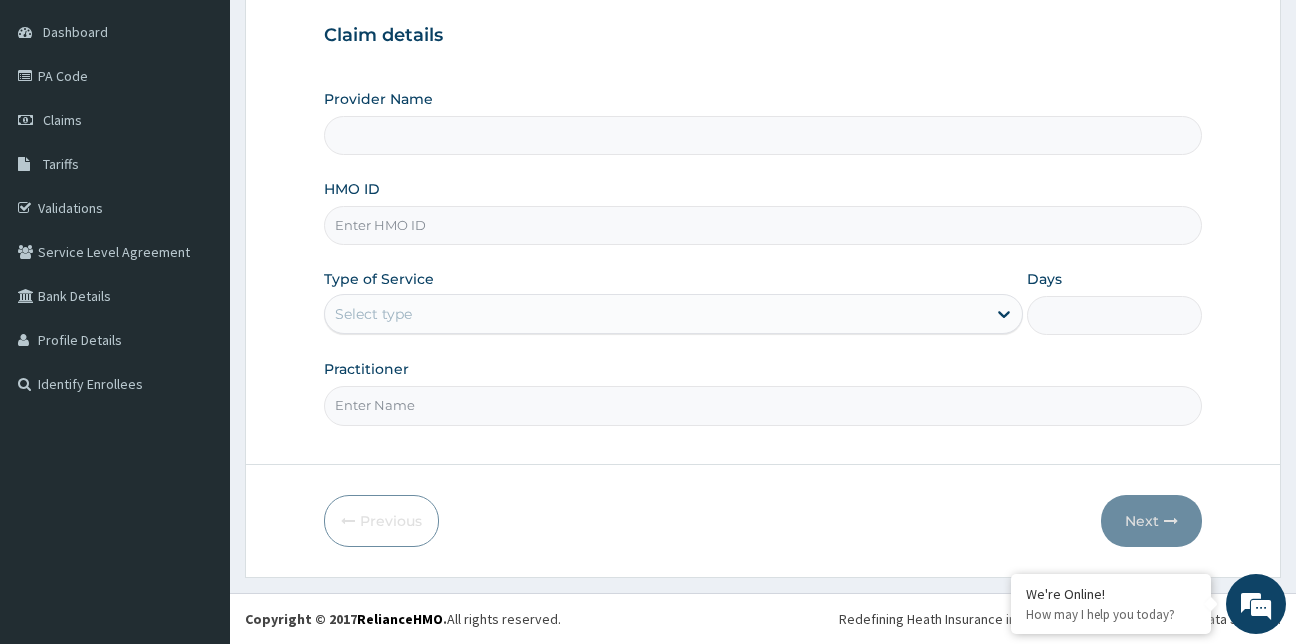 drag, startPoint x: 0, startPoint y: 0, endPoint x: 457, endPoint y: 407, distance: 611.9624 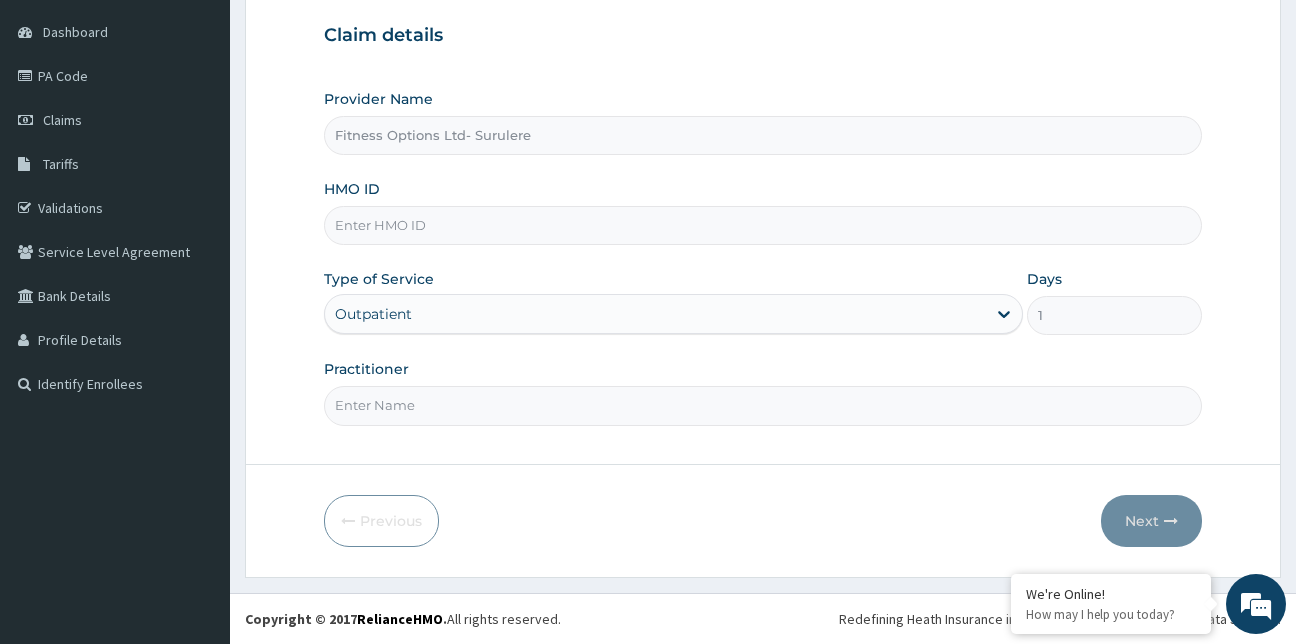 click on "HMO ID" at bounding box center [763, 225] 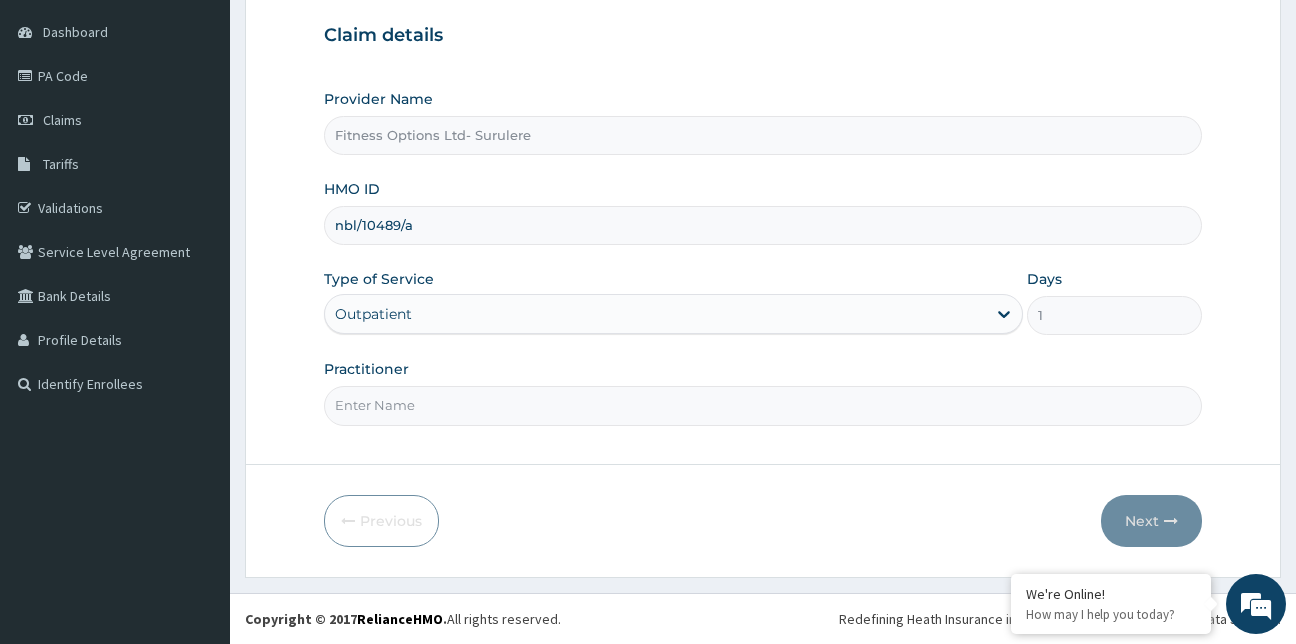 scroll, scrollTop: 0, scrollLeft: 0, axis: both 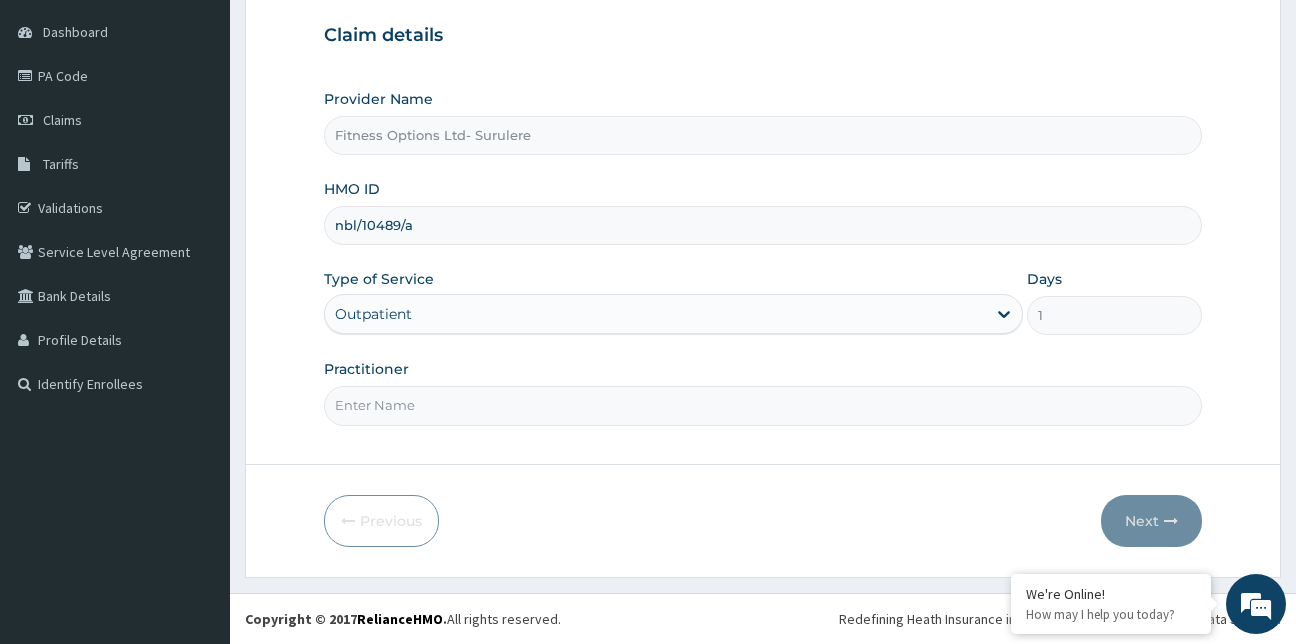 type on "nbl/10489/a" 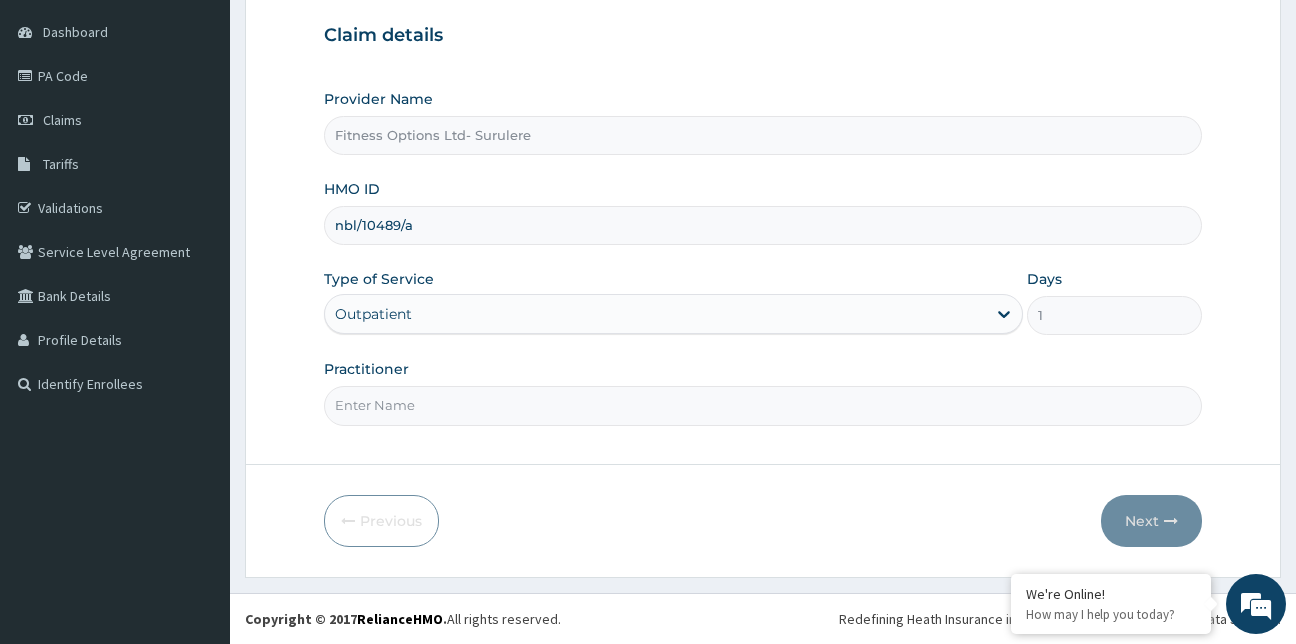 click on "Practitioner" at bounding box center (763, 405) 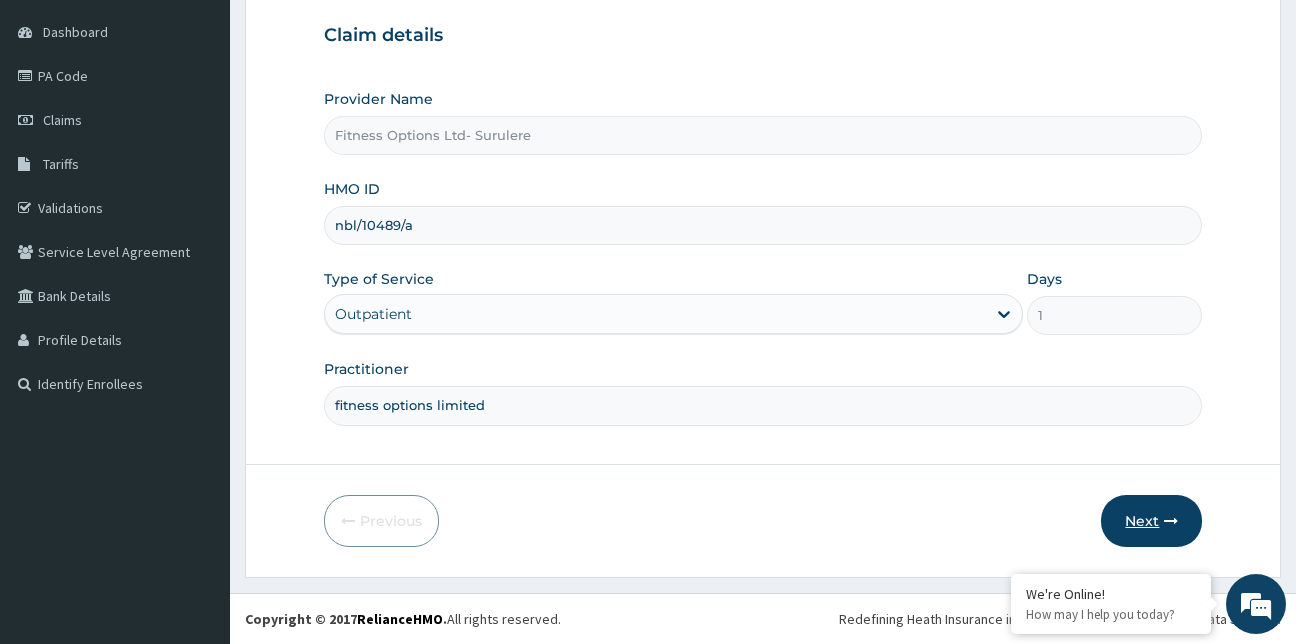 type on "fitness options limited" 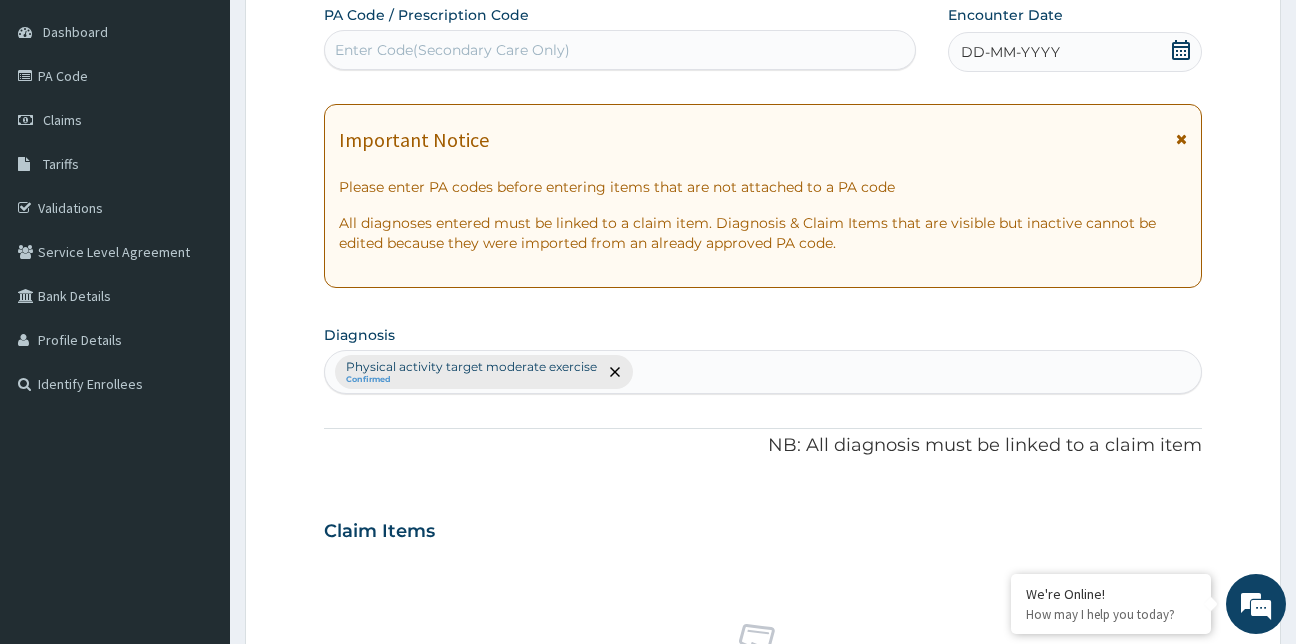 click on "Enter Code(Secondary Care Only)" at bounding box center (452, 50) 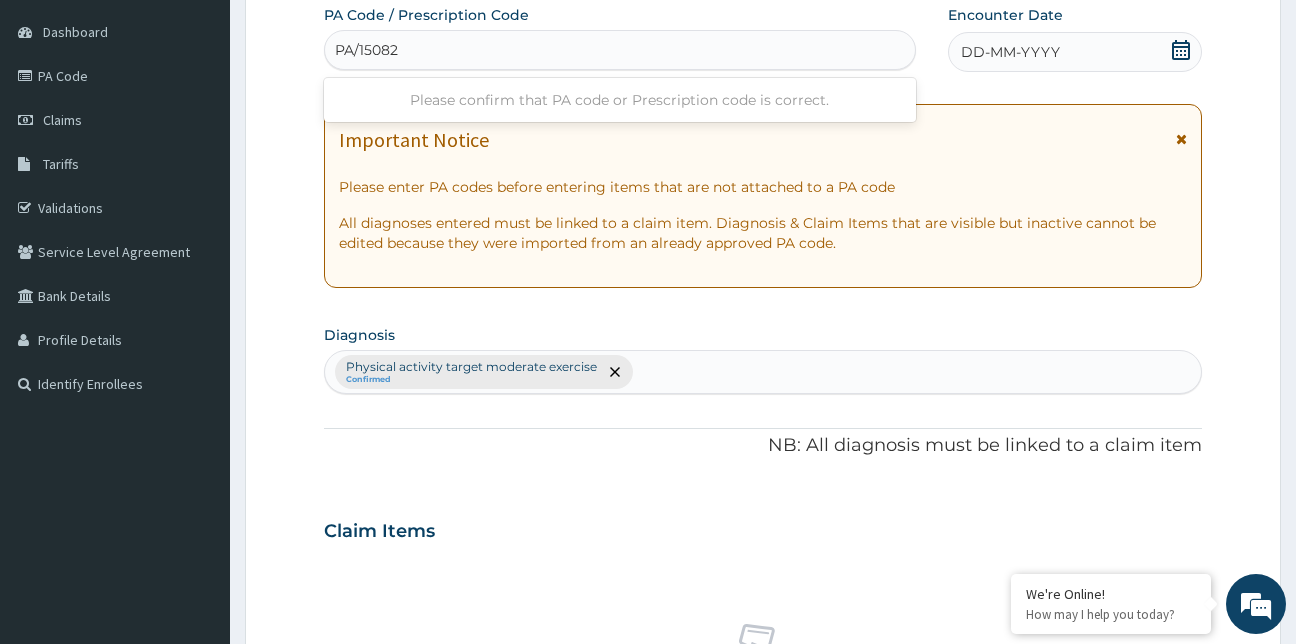 type on "PA/150828" 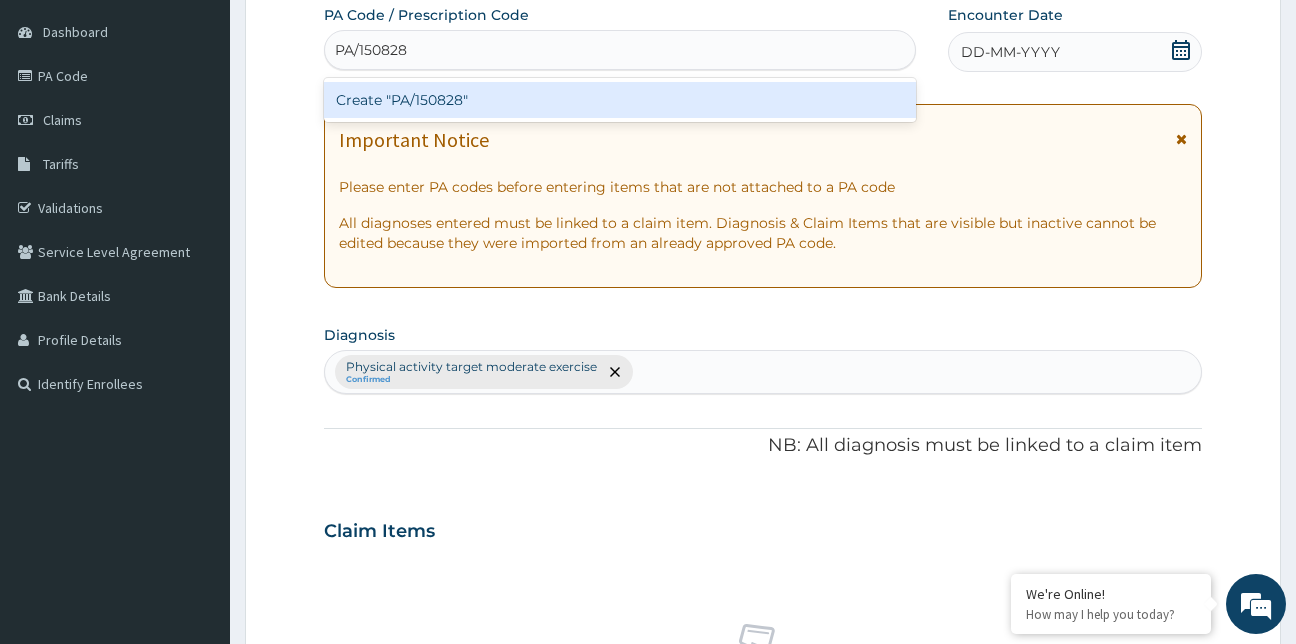 click on "Create "PA/150828"" at bounding box center [620, 100] 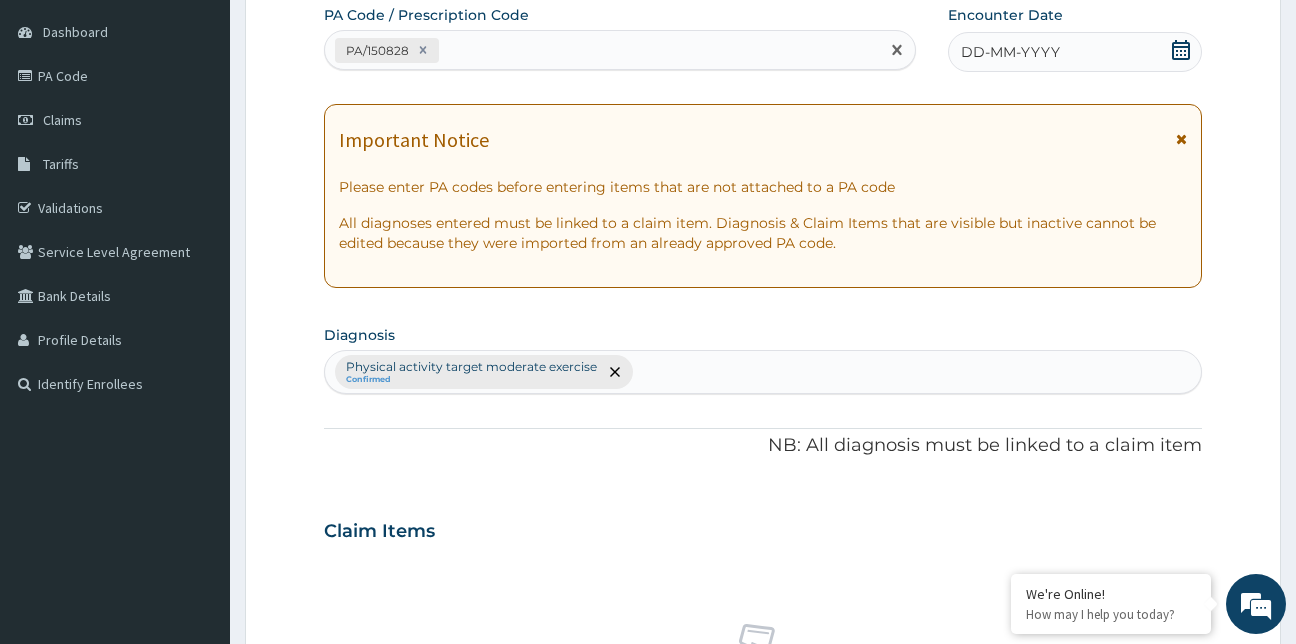 click 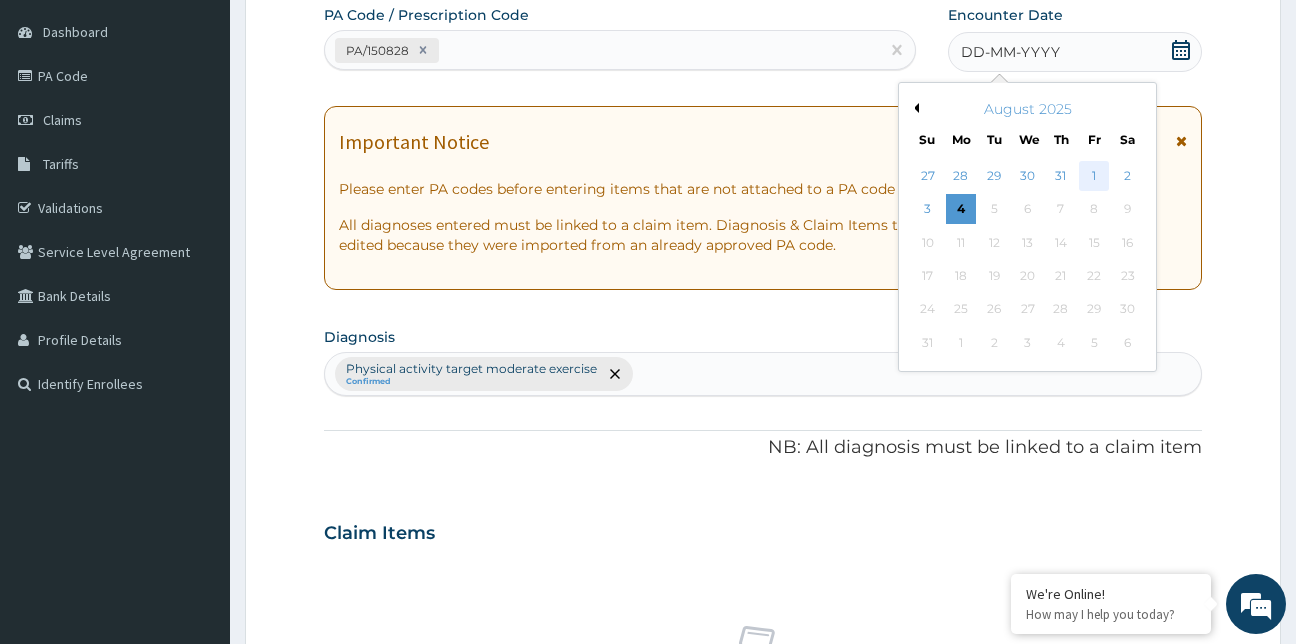 click on "1" at bounding box center (1095, 176) 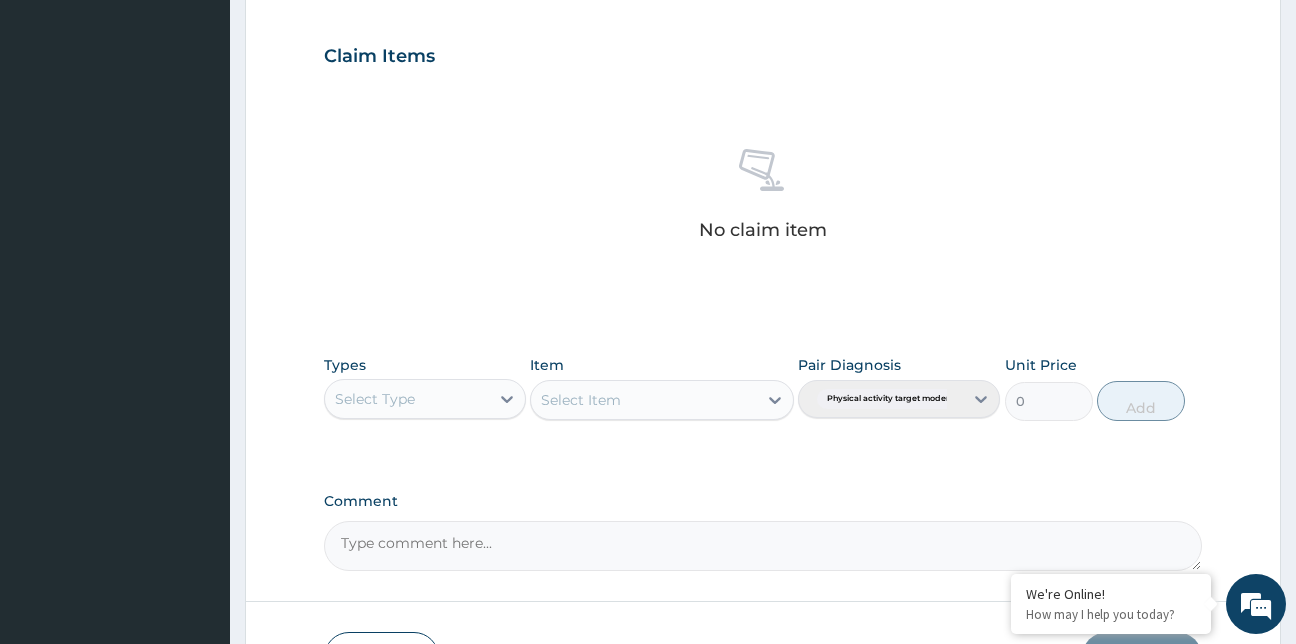 scroll, scrollTop: 798, scrollLeft: 0, axis: vertical 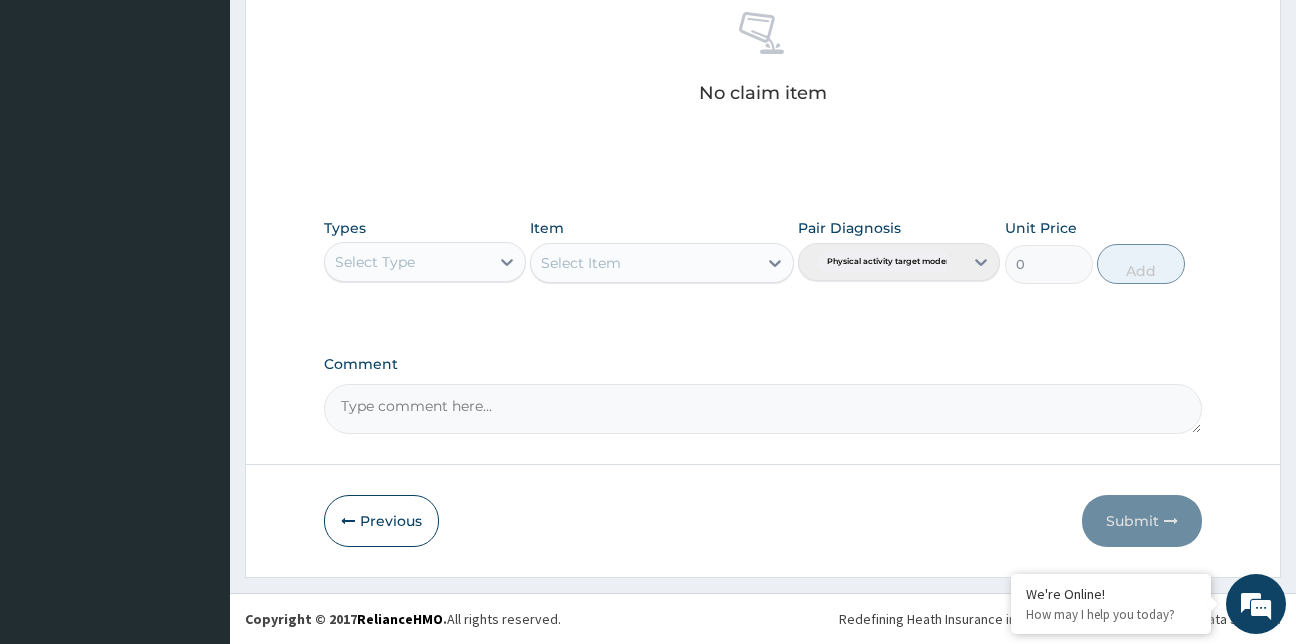 click on "Select Type" at bounding box center [407, 262] 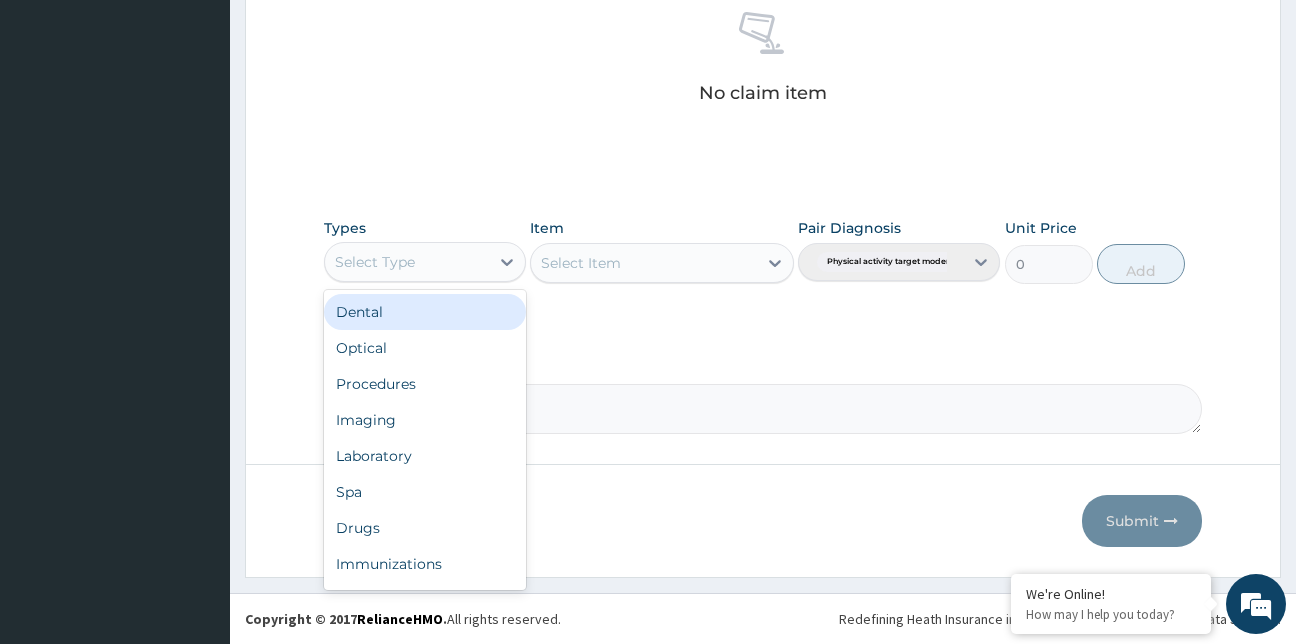 type on "g" 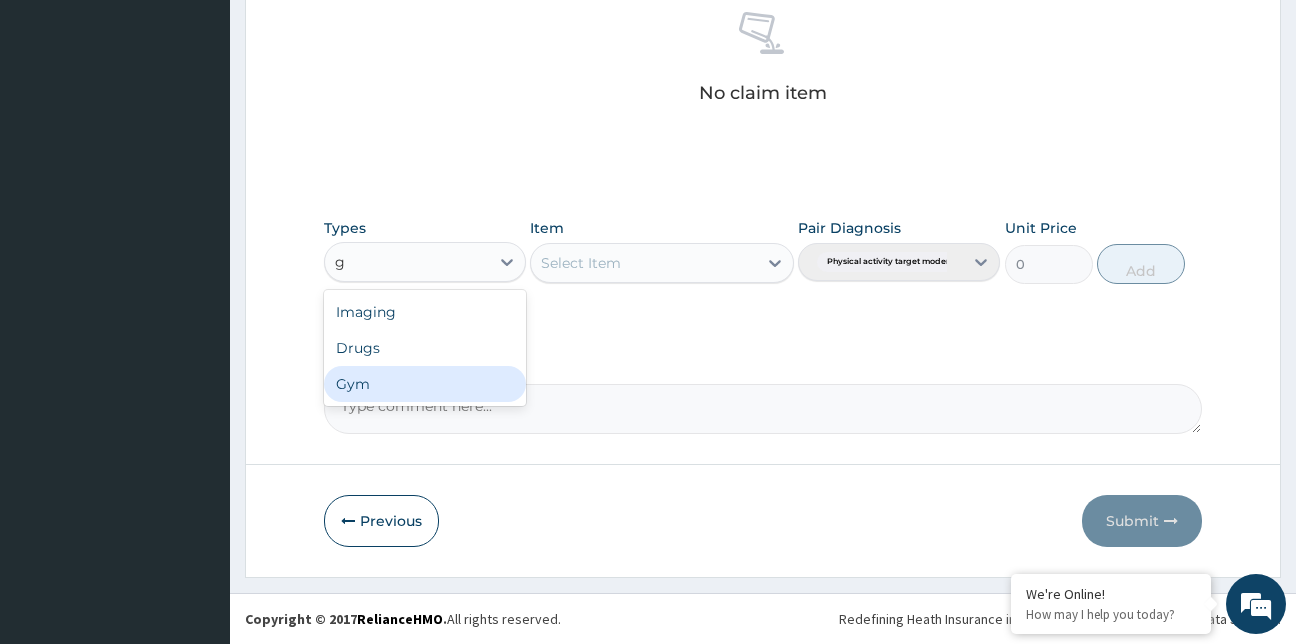 click on "Gym" at bounding box center (425, 384) 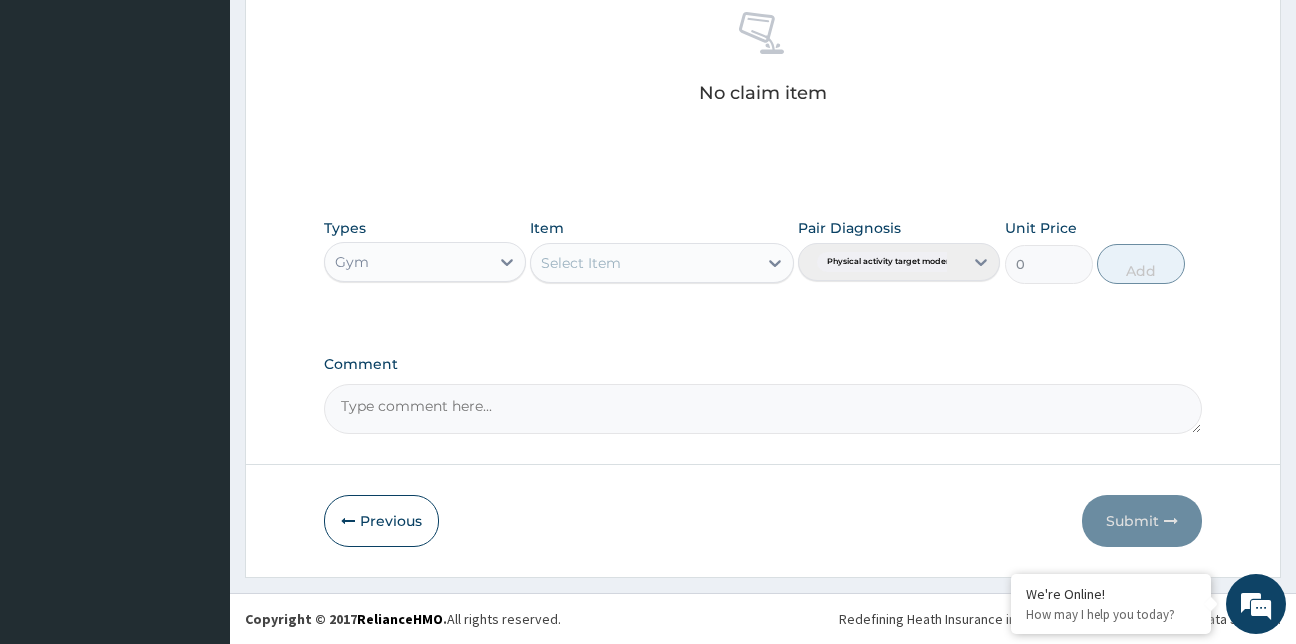 click on "Select Item" at bounding box center [644, 263] 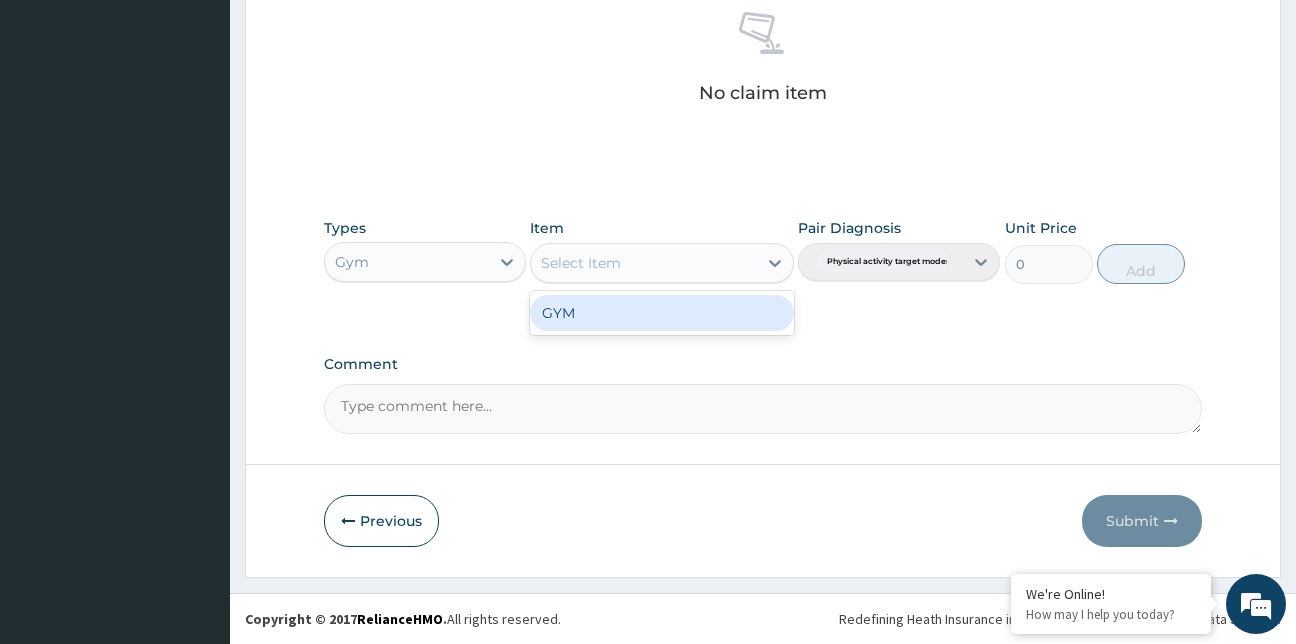 click on "GYM" at bounding box center [662, 313] 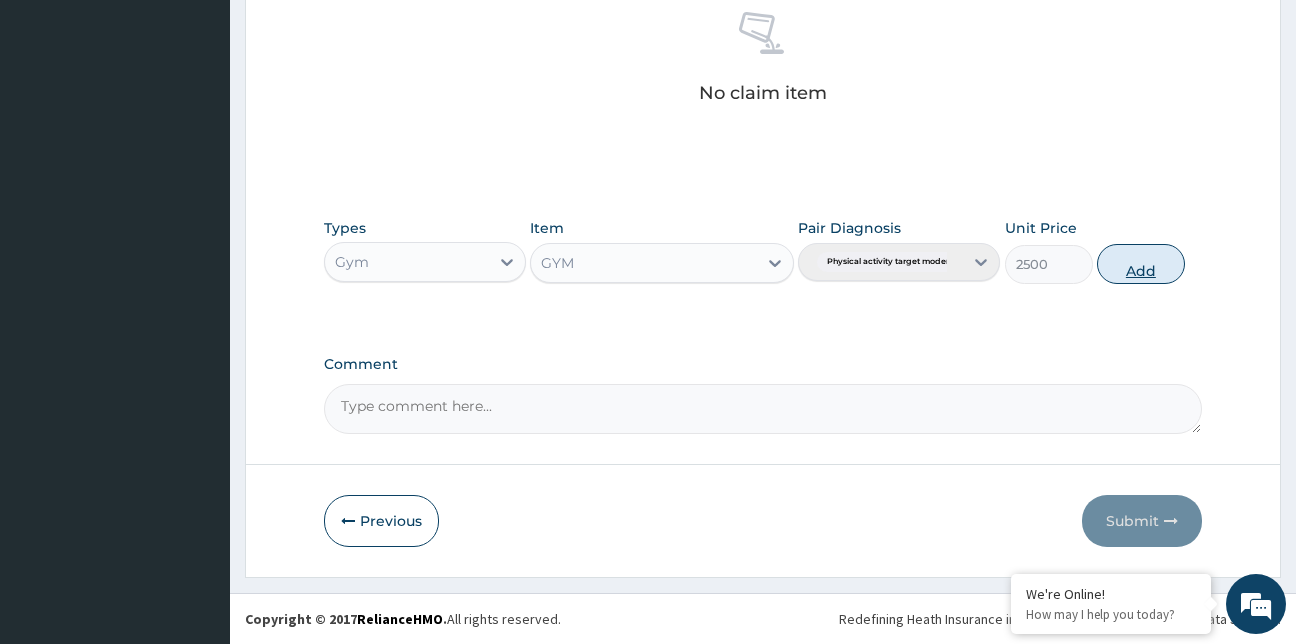 click on "Add" at bounding box center [1141, 264] 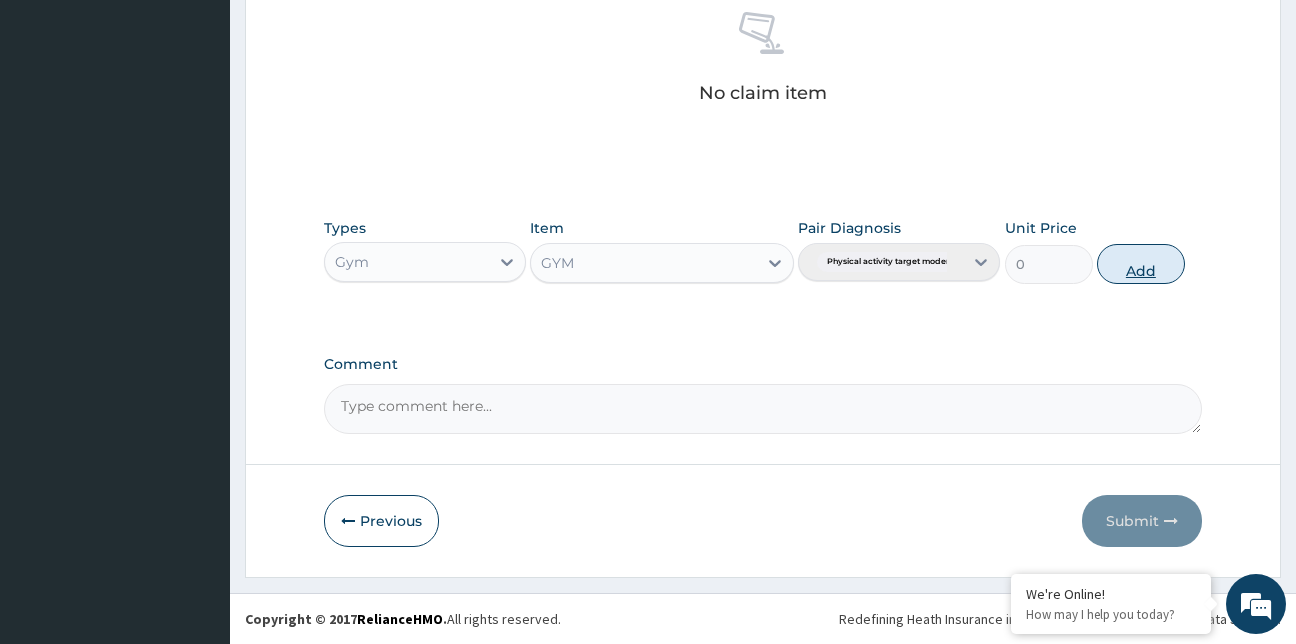 scroll, scrollTop: 718, scrollLeft: 0, axis: vertical 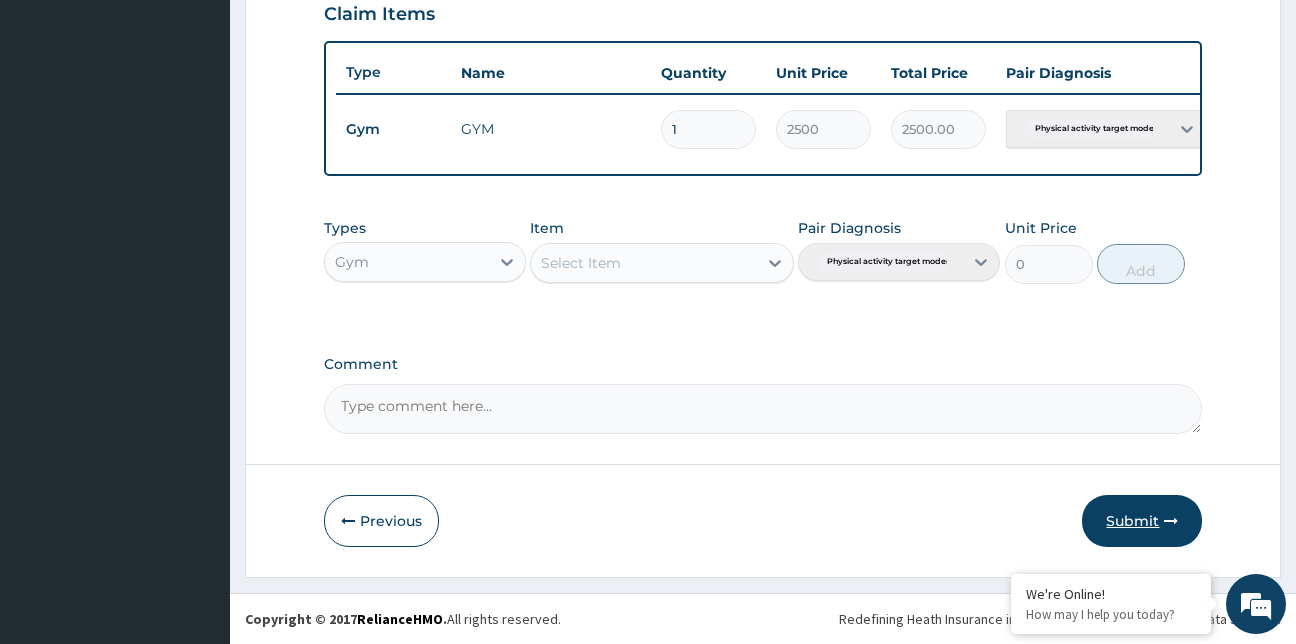 click on "Submit" at bounding box center [1142, 521] 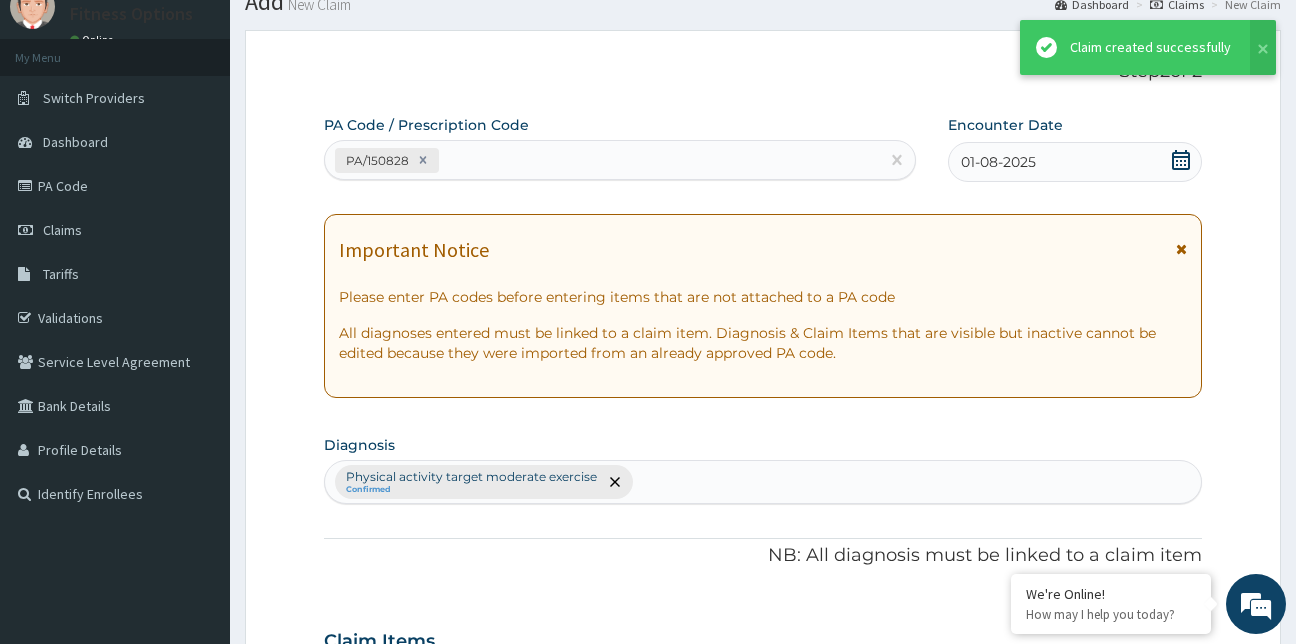 scroll, scrollTop: 718, scrollLeft: 0, axis: vertical 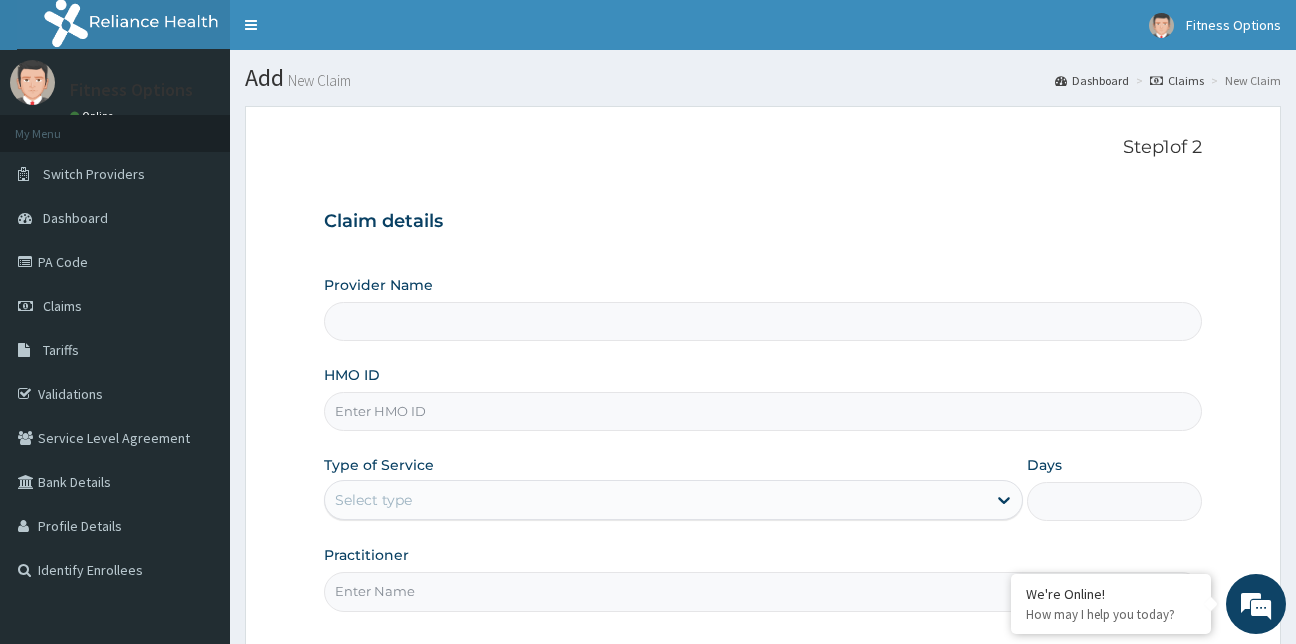 click on "HMO ID" at bounding box center (763, 411) 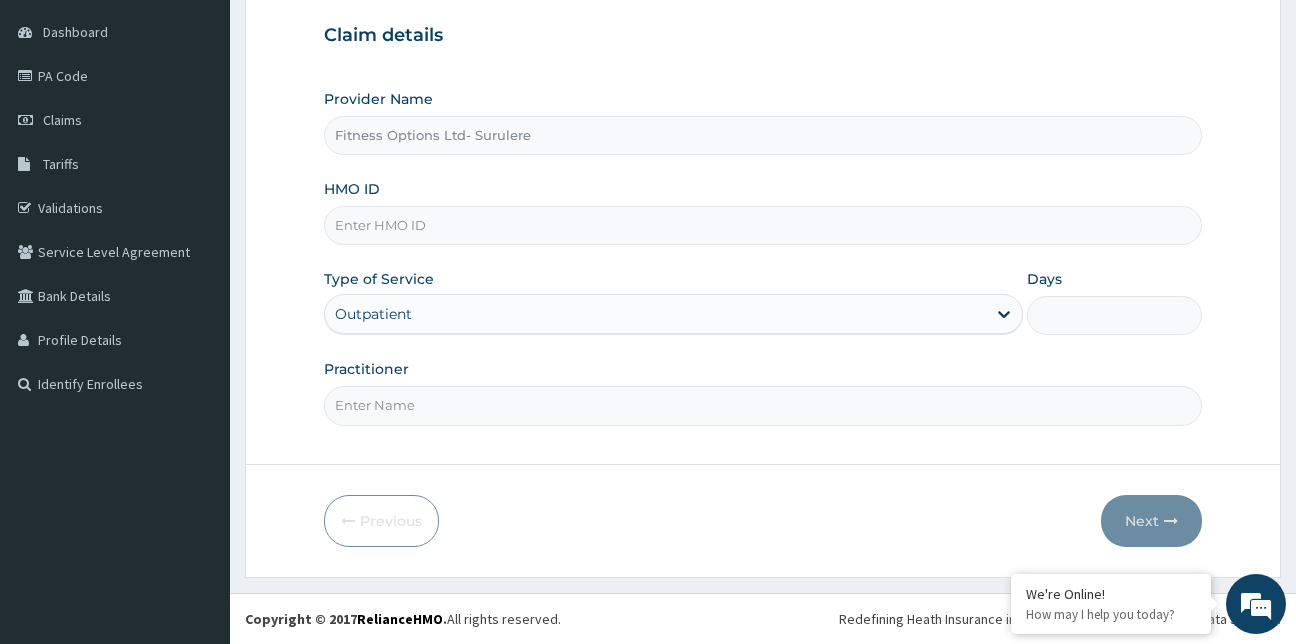 type on "Fitness Options Ltd- Surulere" 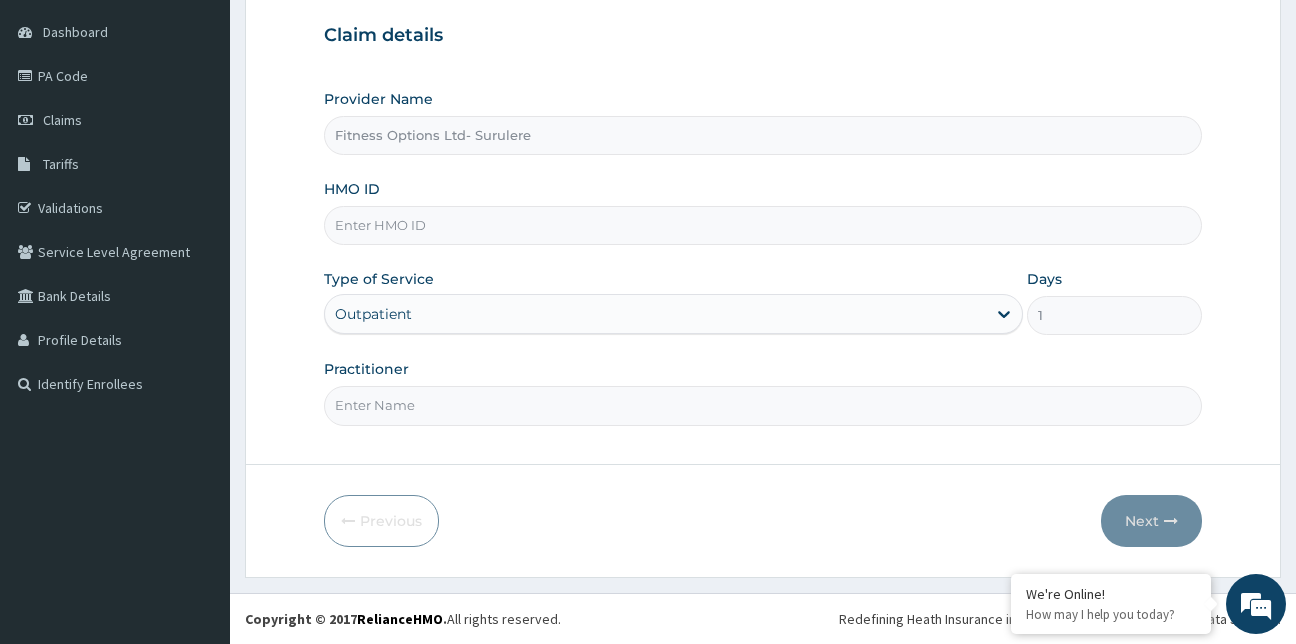 scroll, scrollTop: 186, scrollLeft: 0, axis: vertical 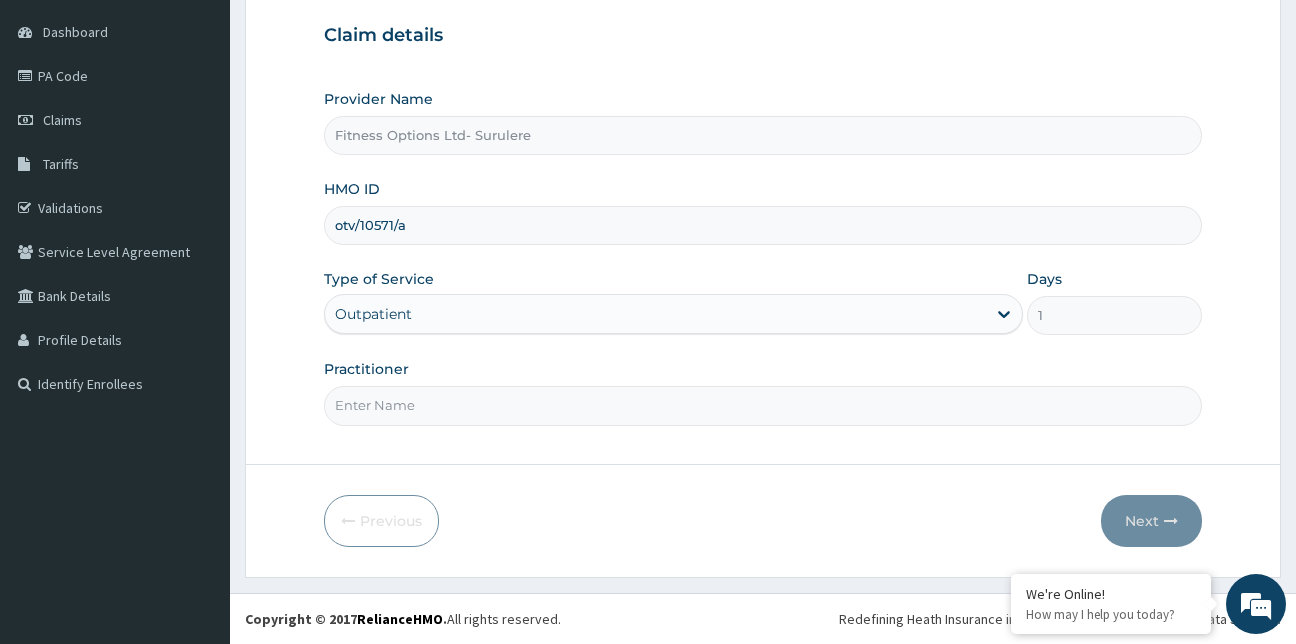 type on "otv/10571/a" 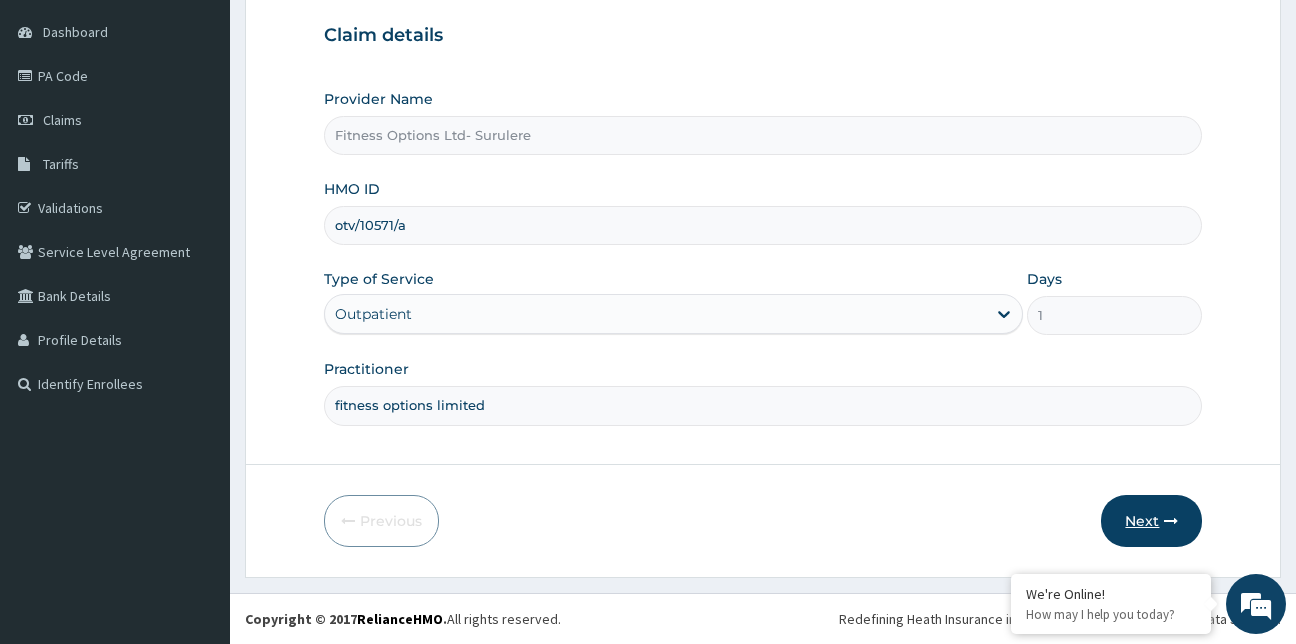 type on "fitness options limited" 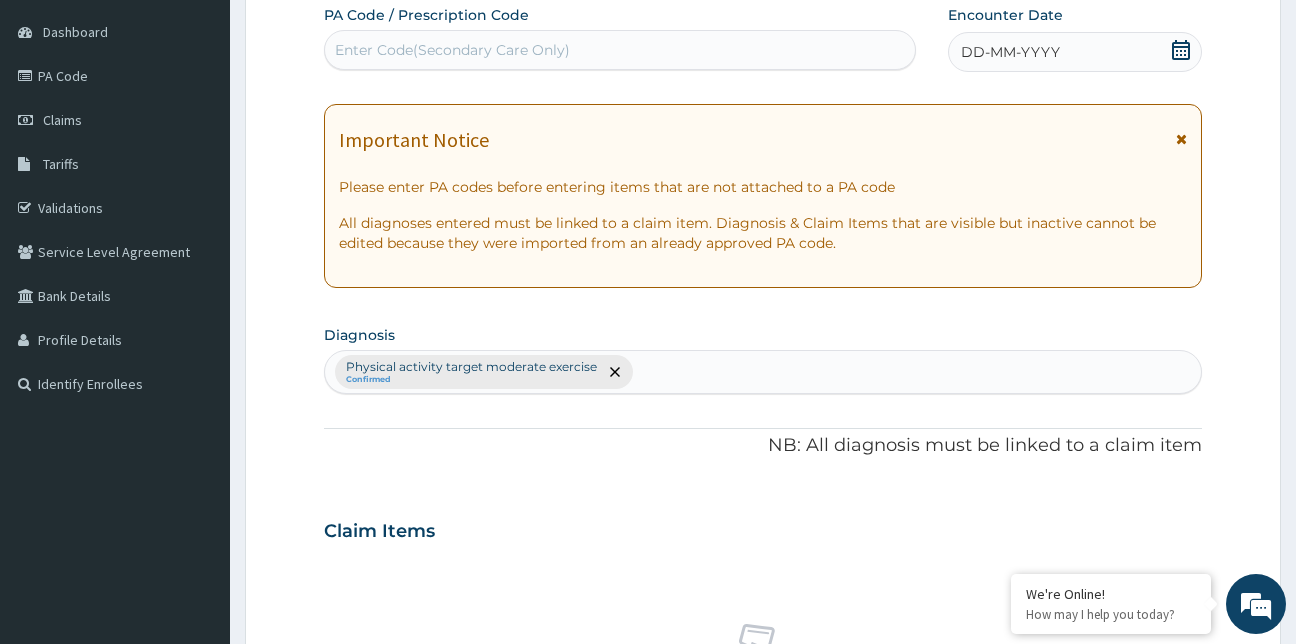 click on "Enter Code(Secondary Care Only)" at bounding box center [620, 50] 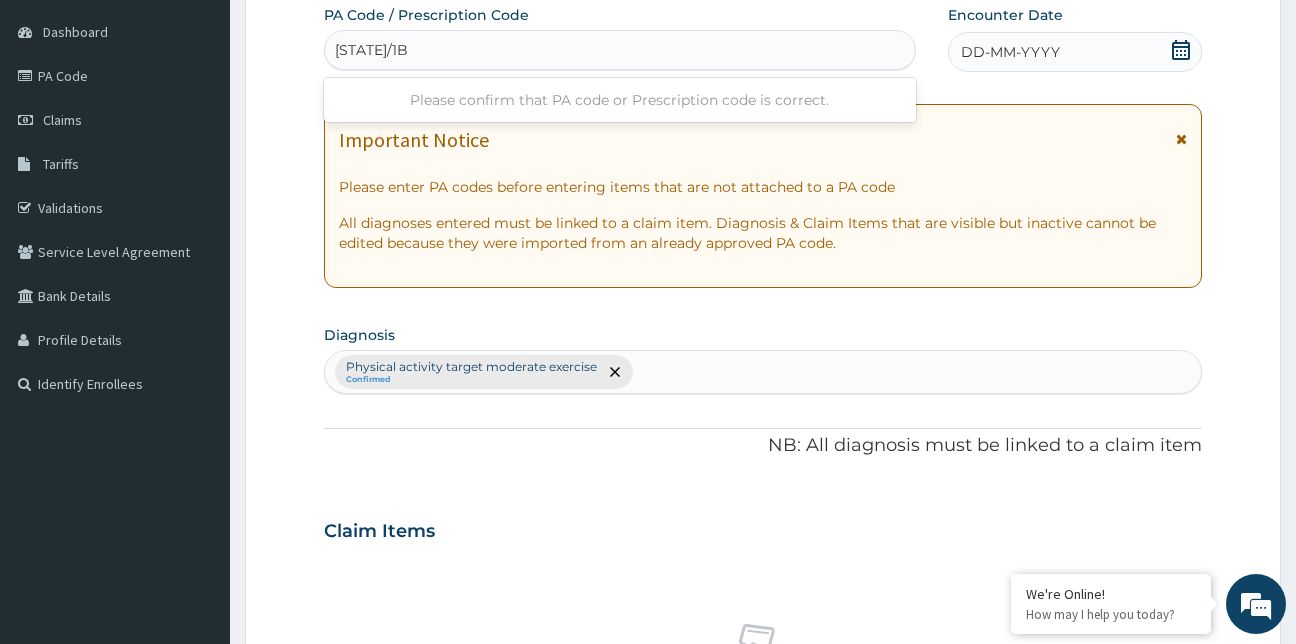 type on "PA/1BD6BB" 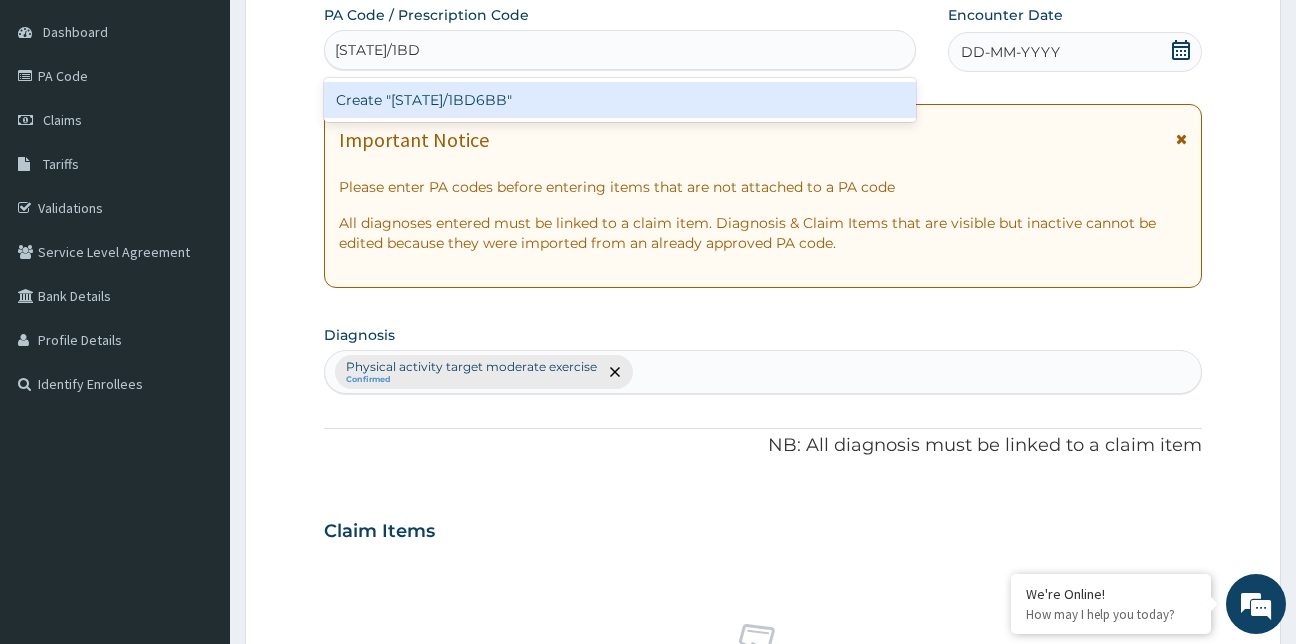 click on "Create "PA/1BD6BB"" at bounding box center (620, 100) 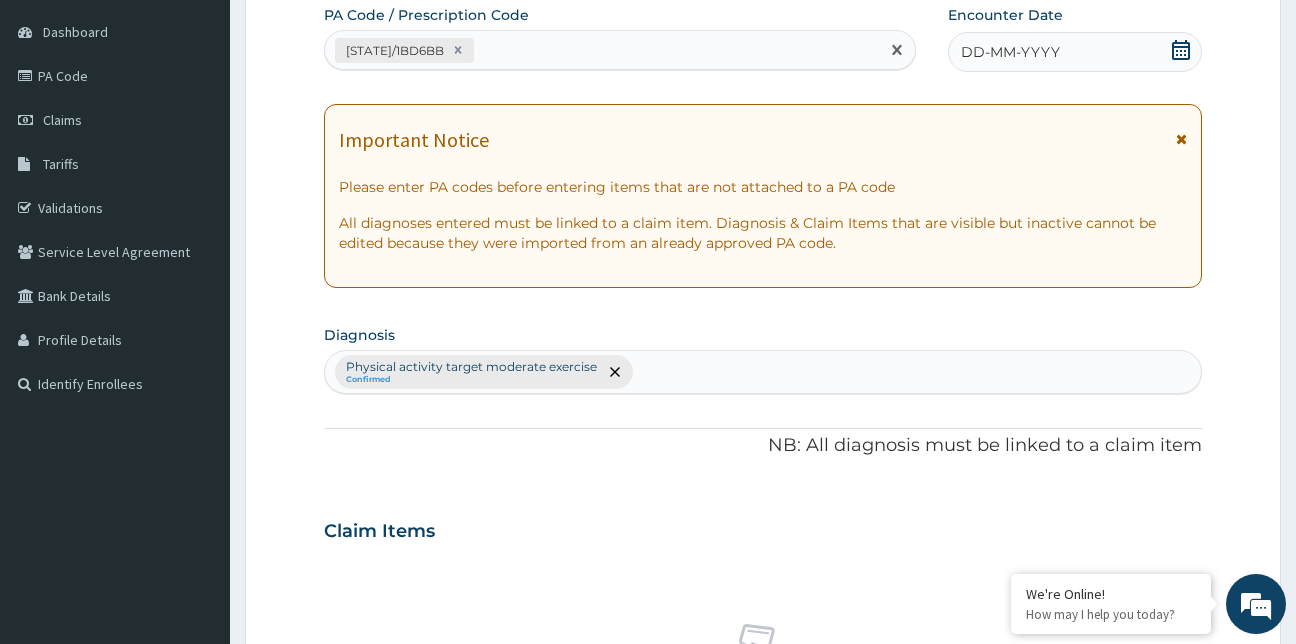 click 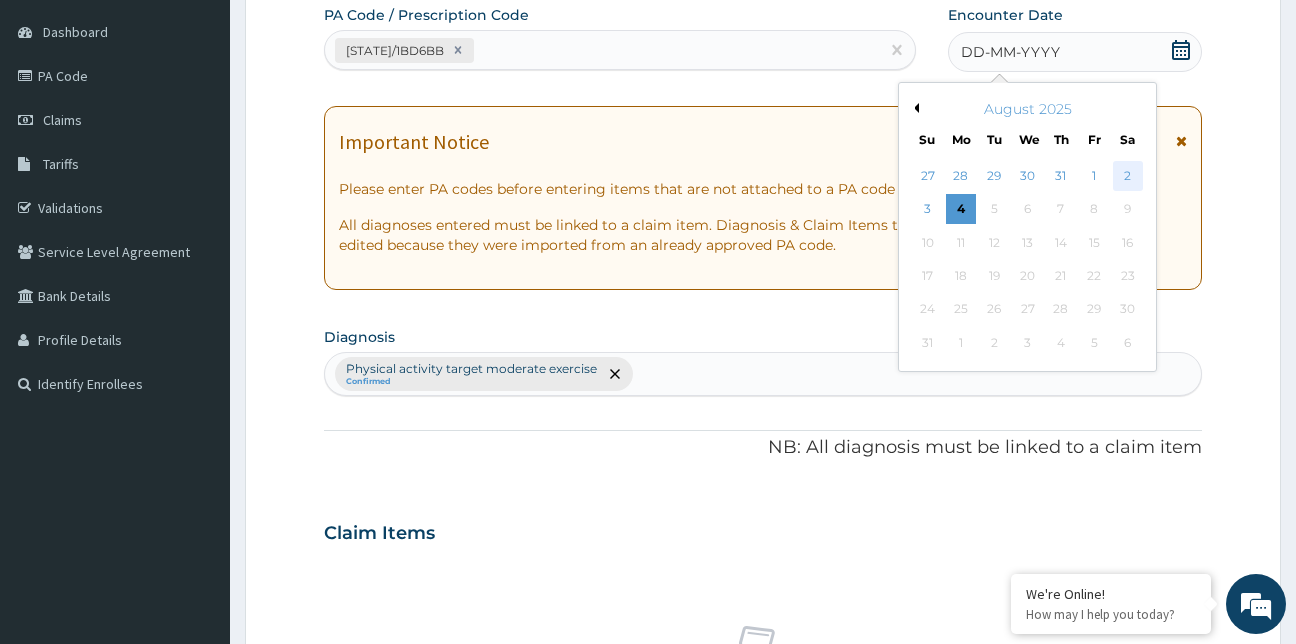 click on "2" at bounding box center (1128, 176) 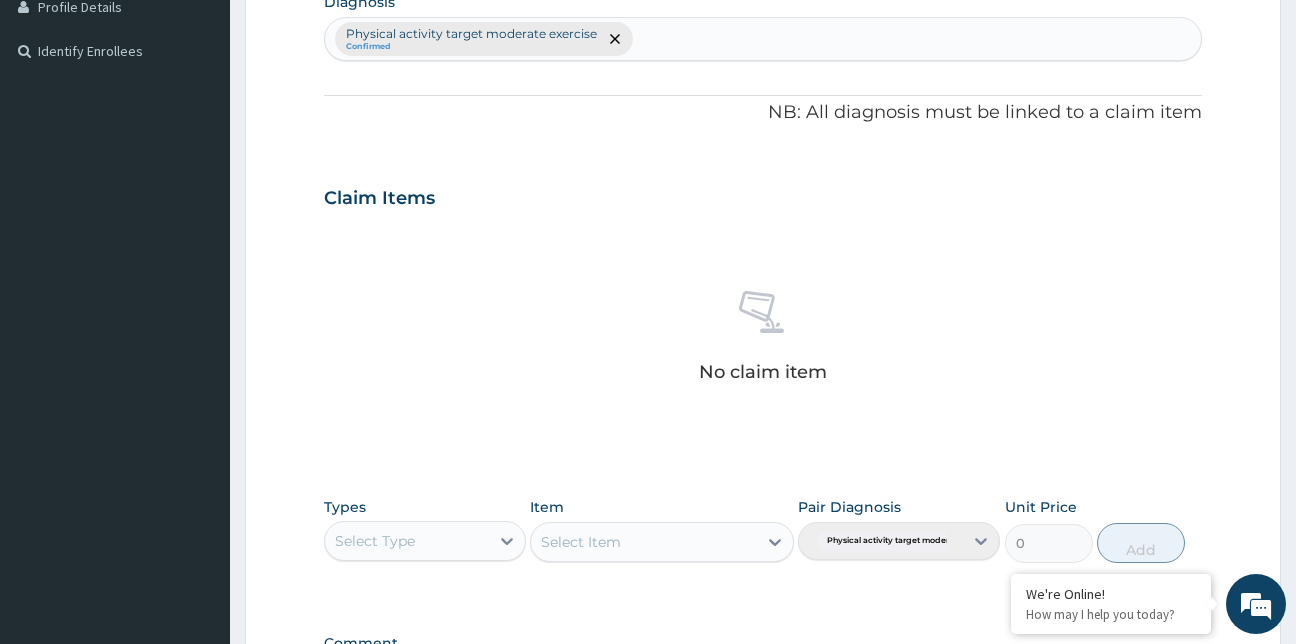 scroll, scrollTop: 786, scrollLeft: 0, axis: vertical 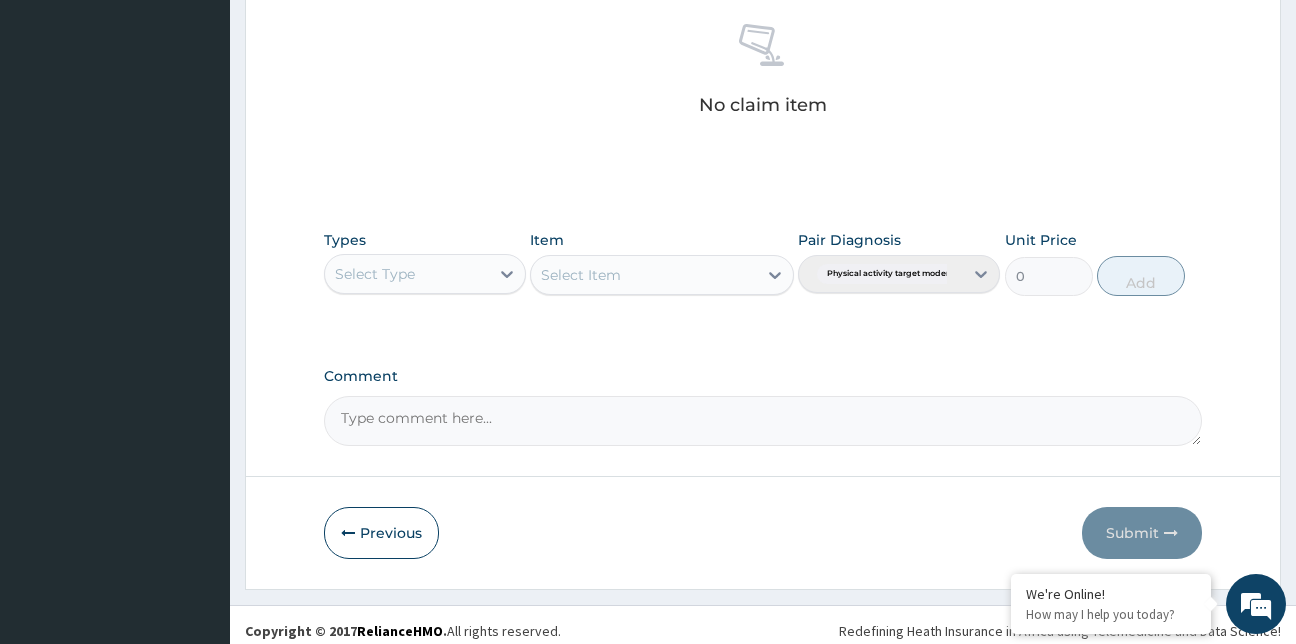 click on "Select Type" at bounding box center (407, 274) 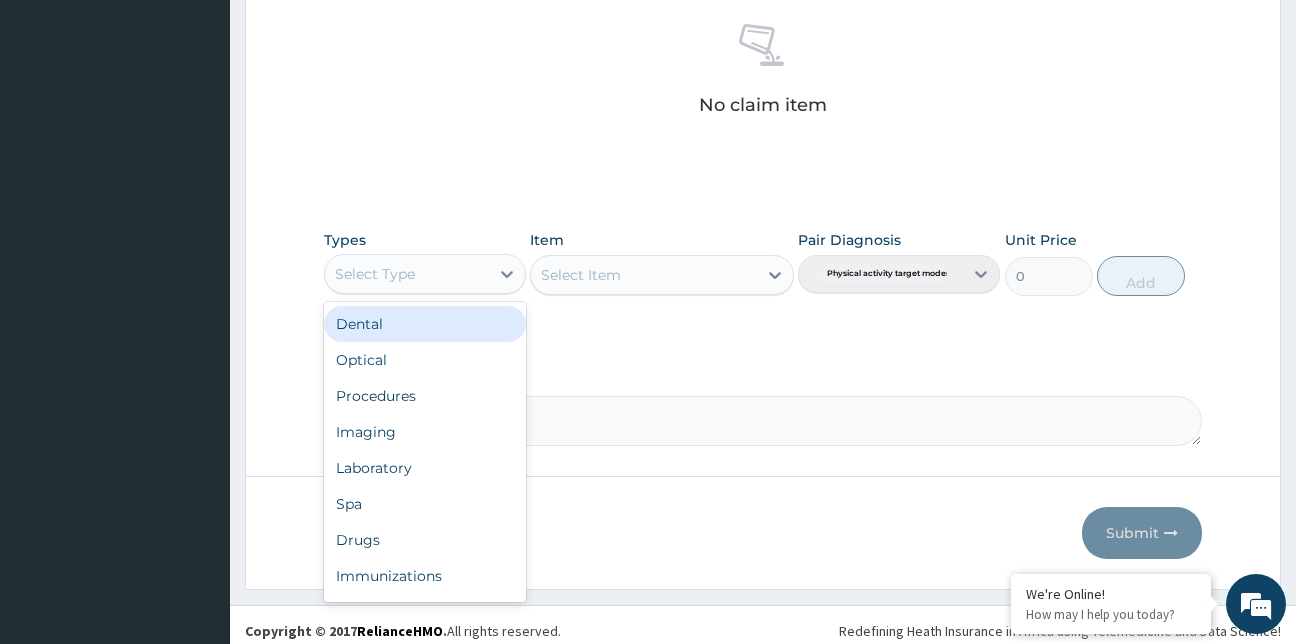 type on "g" 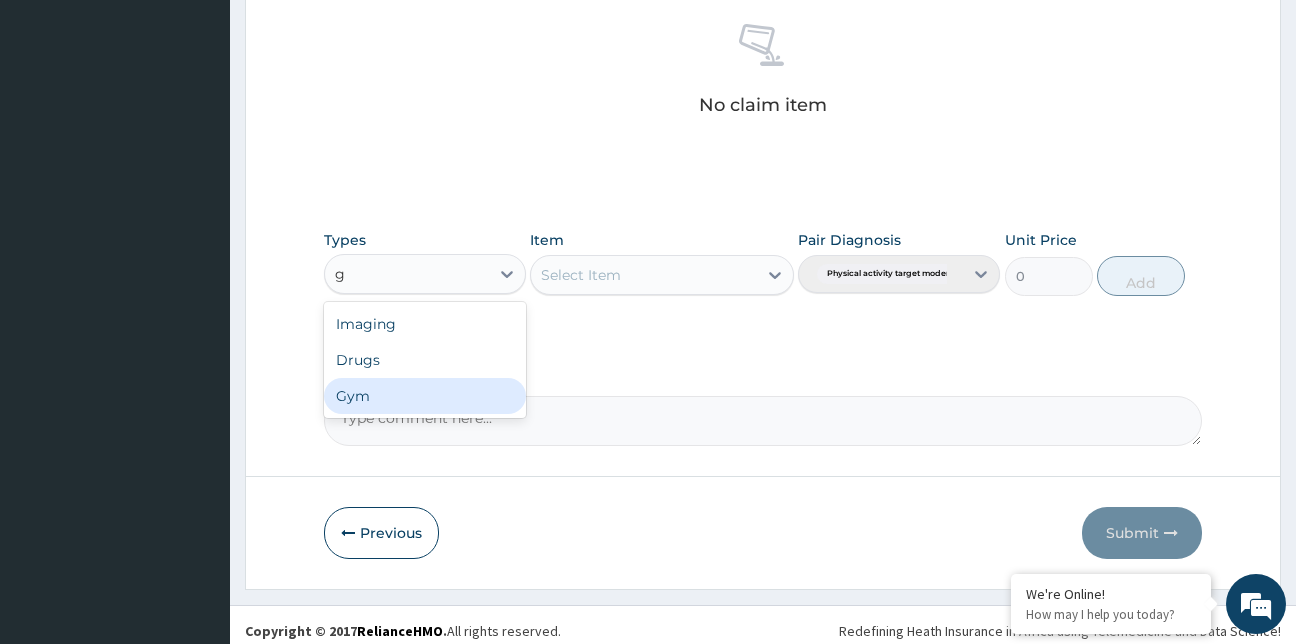 click on "Gym" at bounding box center [425, 396] 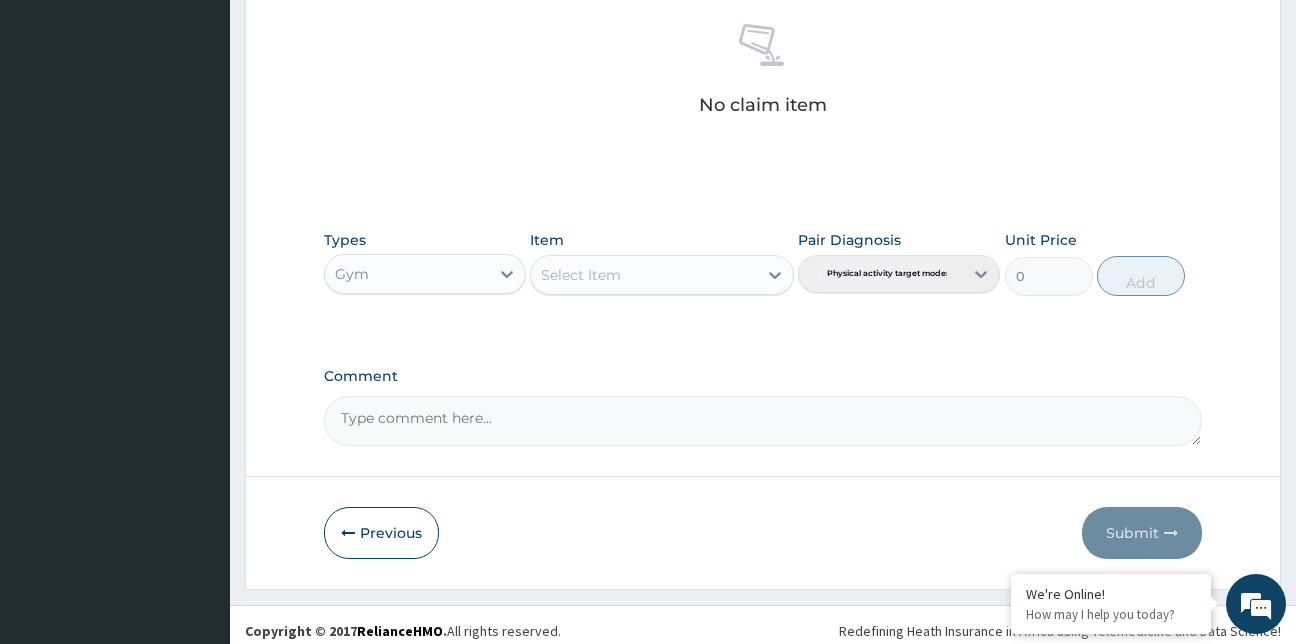 click on "Select Item" at bounding box center (644, 275) 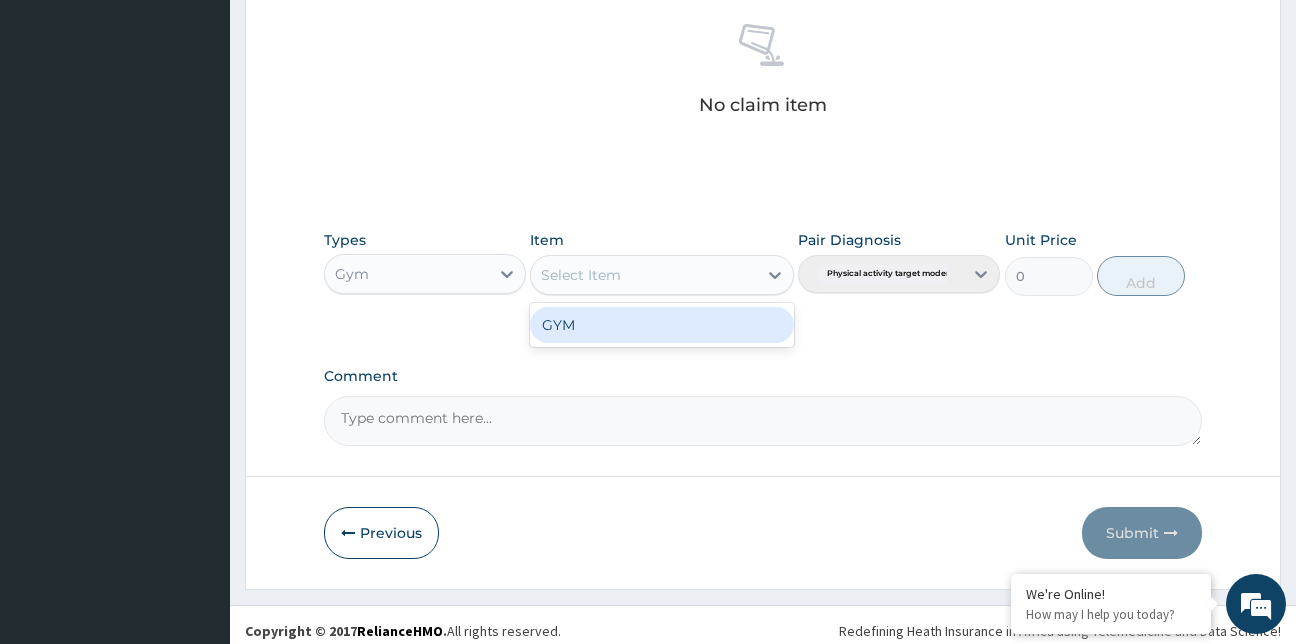 click on "GYM" at bounding box center (662, 325) 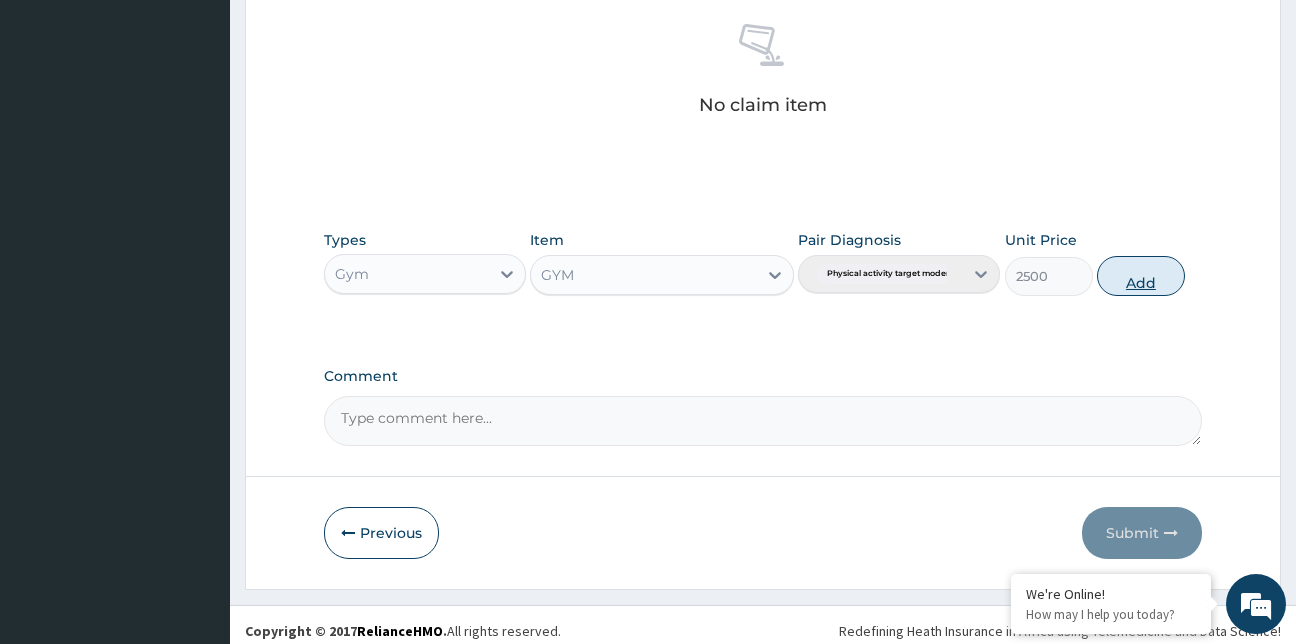 click on "Add" at bounding box center (1141, 276) 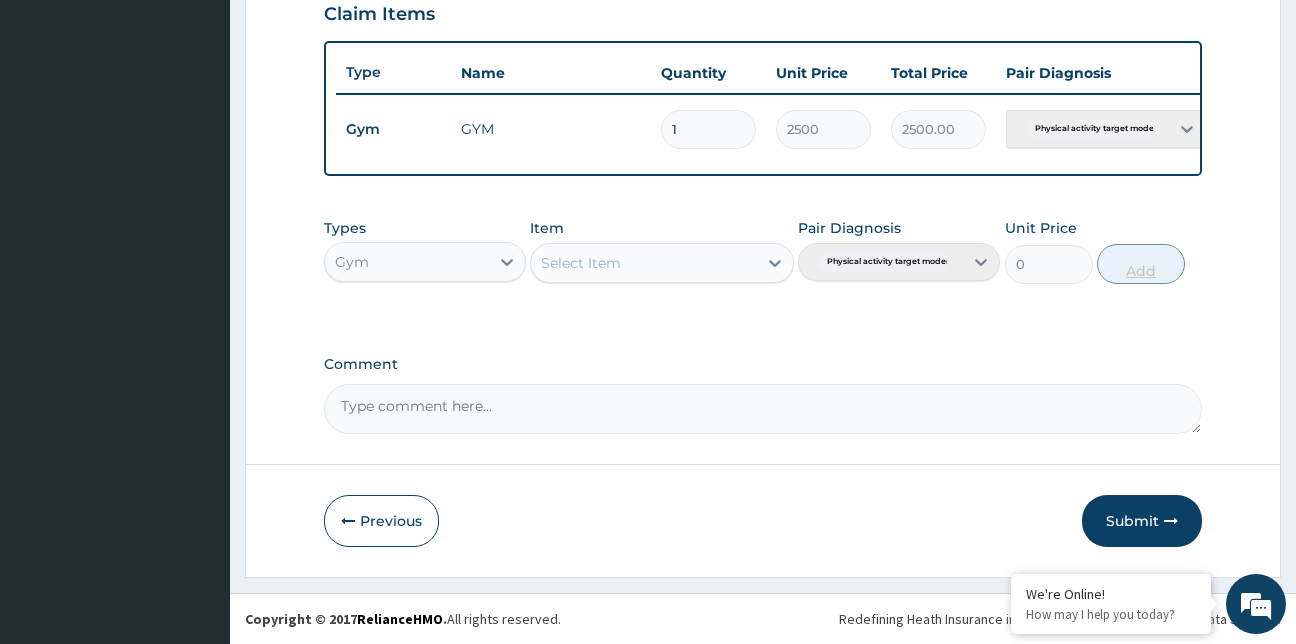 scroll, scrollTop: 718, scrollLeft: 0, axis: vertical 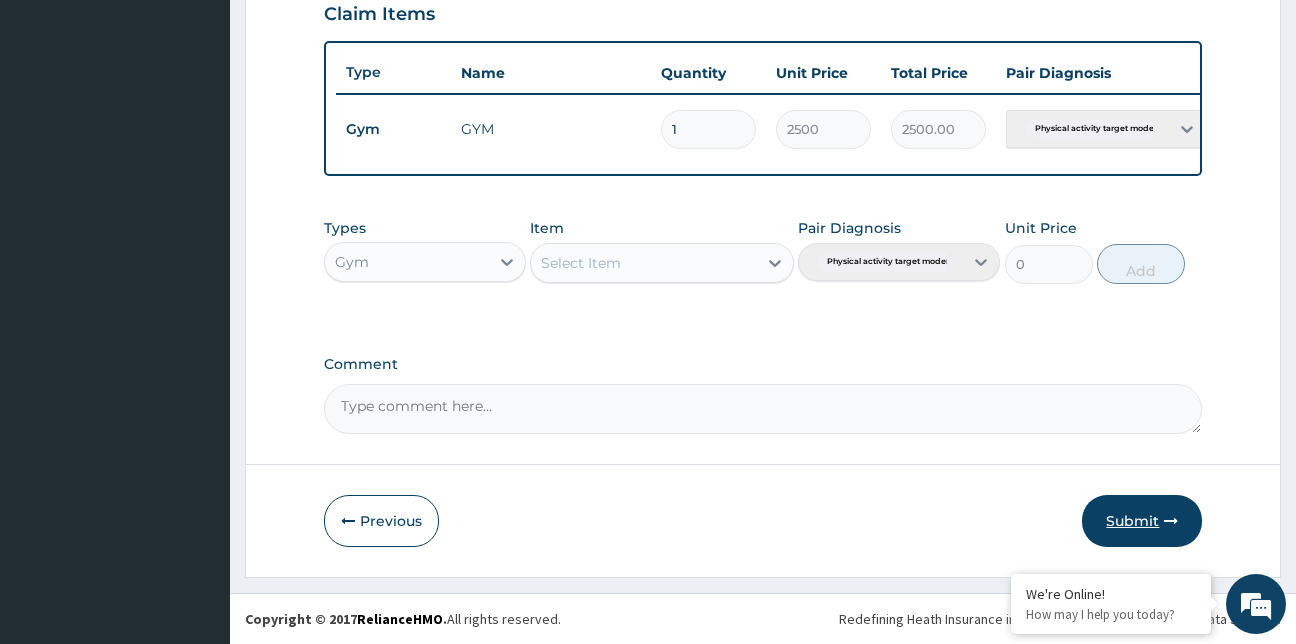 click on "Submit" at bounding box center (1142, 521) 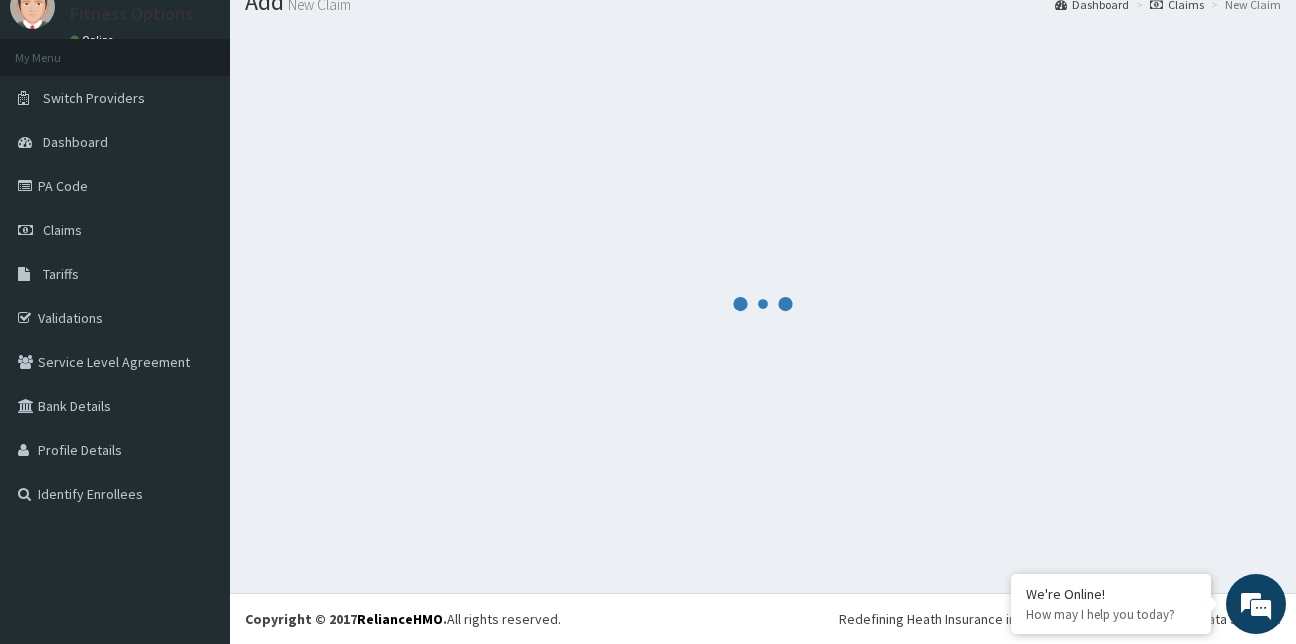 scroll, scrollTop: 718, scrollLeft: 0, axis: vertical 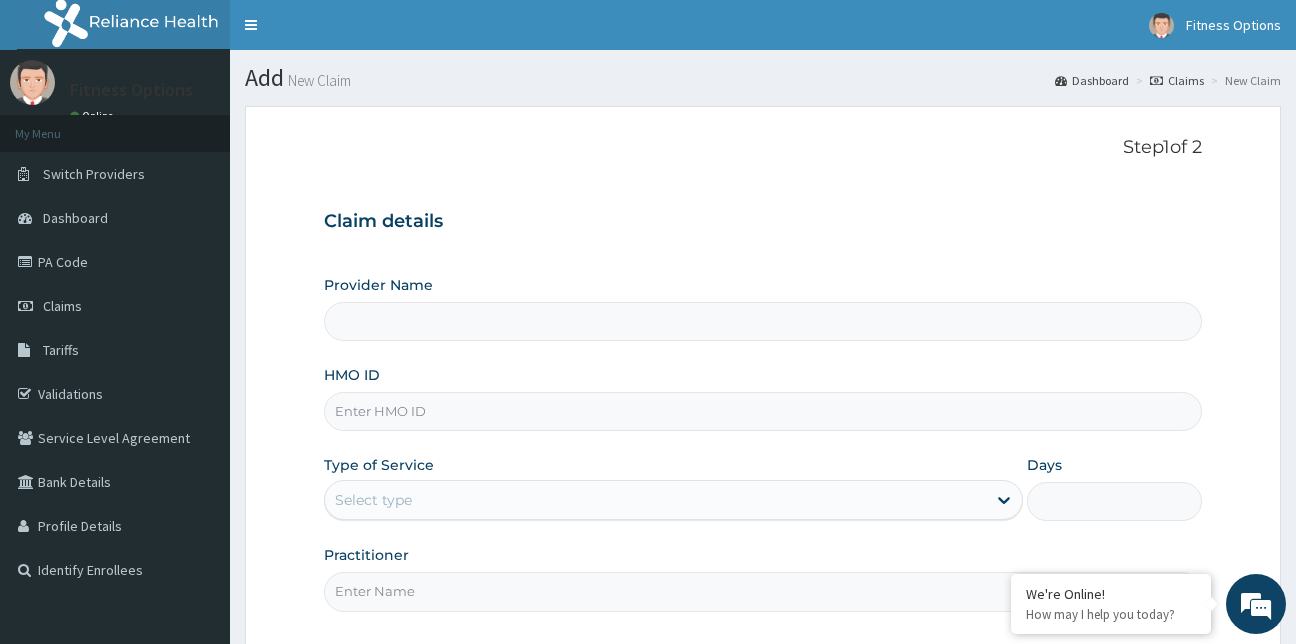 drag, startPoint x: 0, startPoint y: 0, endPoint x: 522, endPoint y: 406, distance: 661.30176 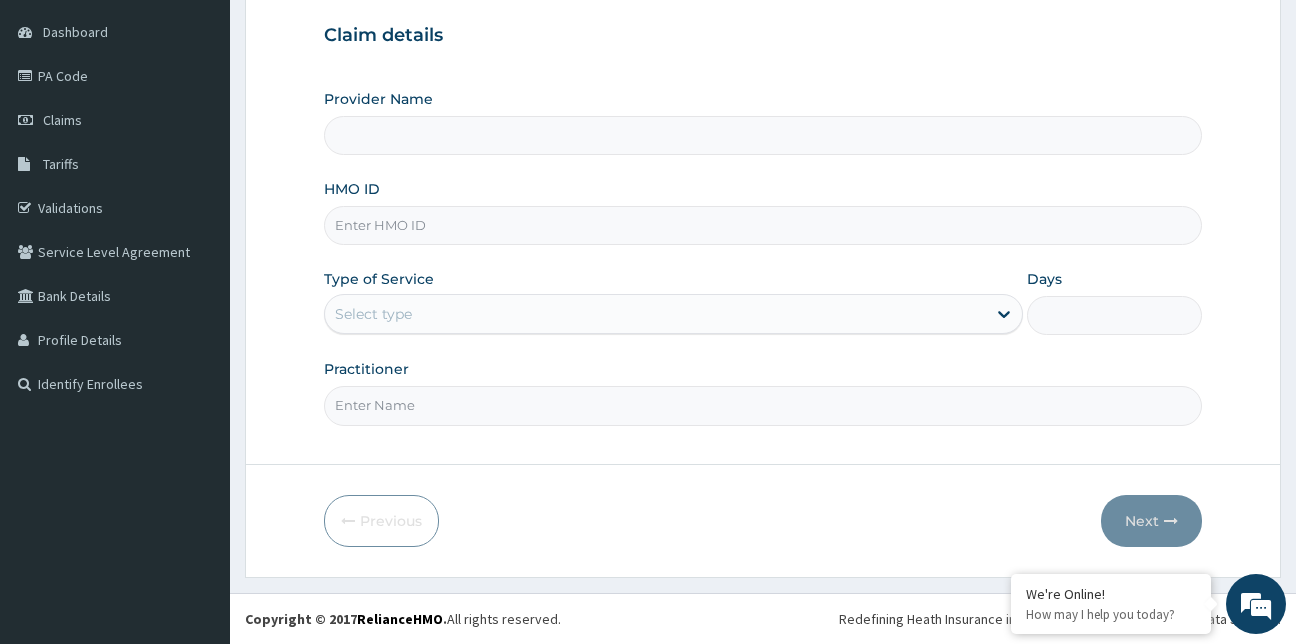 type on "Fitness Options Ltd- Surulere" 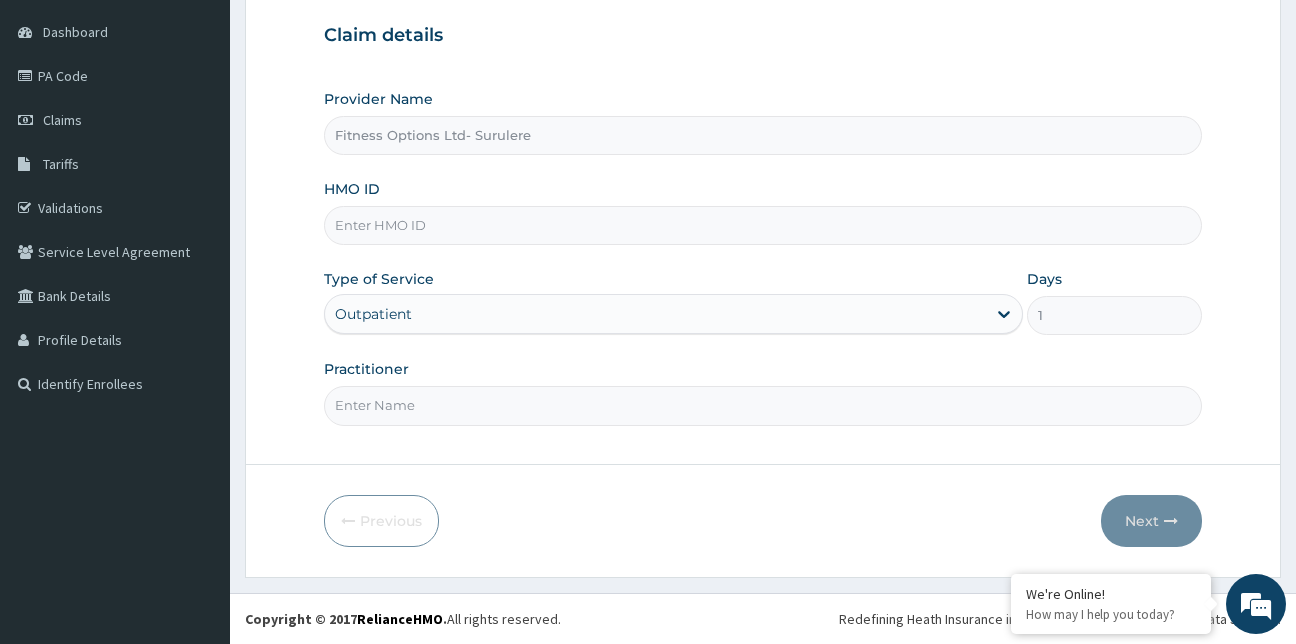 click on "HMO ID" at bounding box center (763, 225) 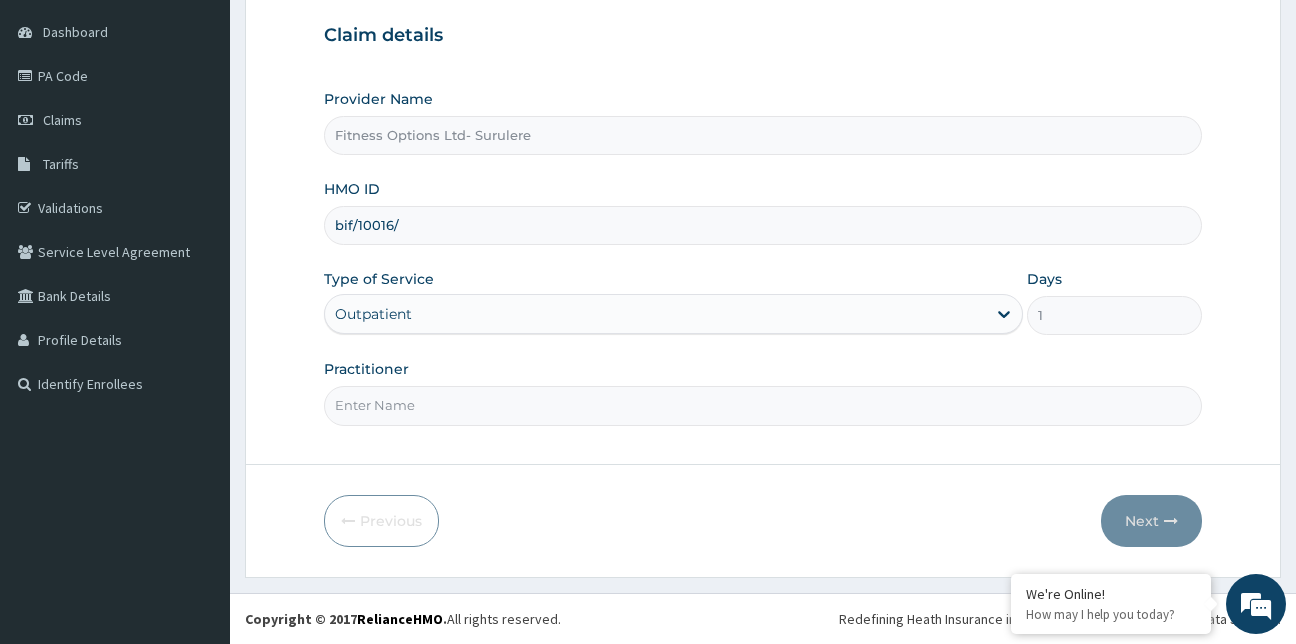 scroll, scrollTop: 0, scrollLeft: 0, axis: both 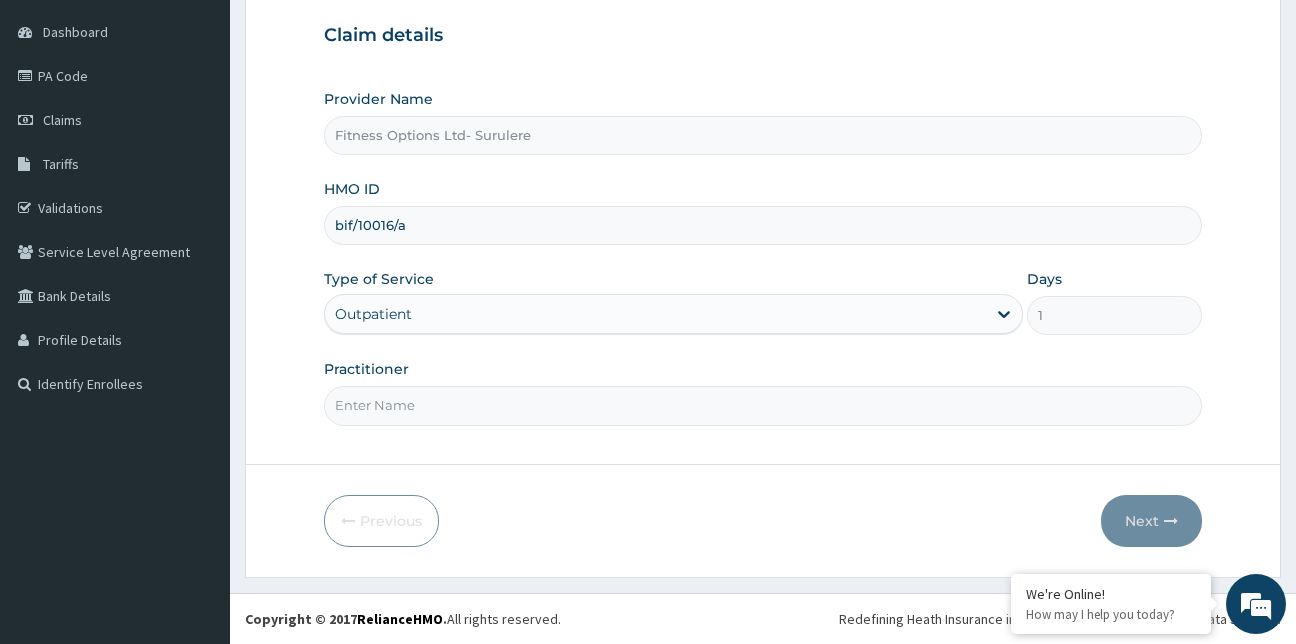 type on "bif/10016/a" 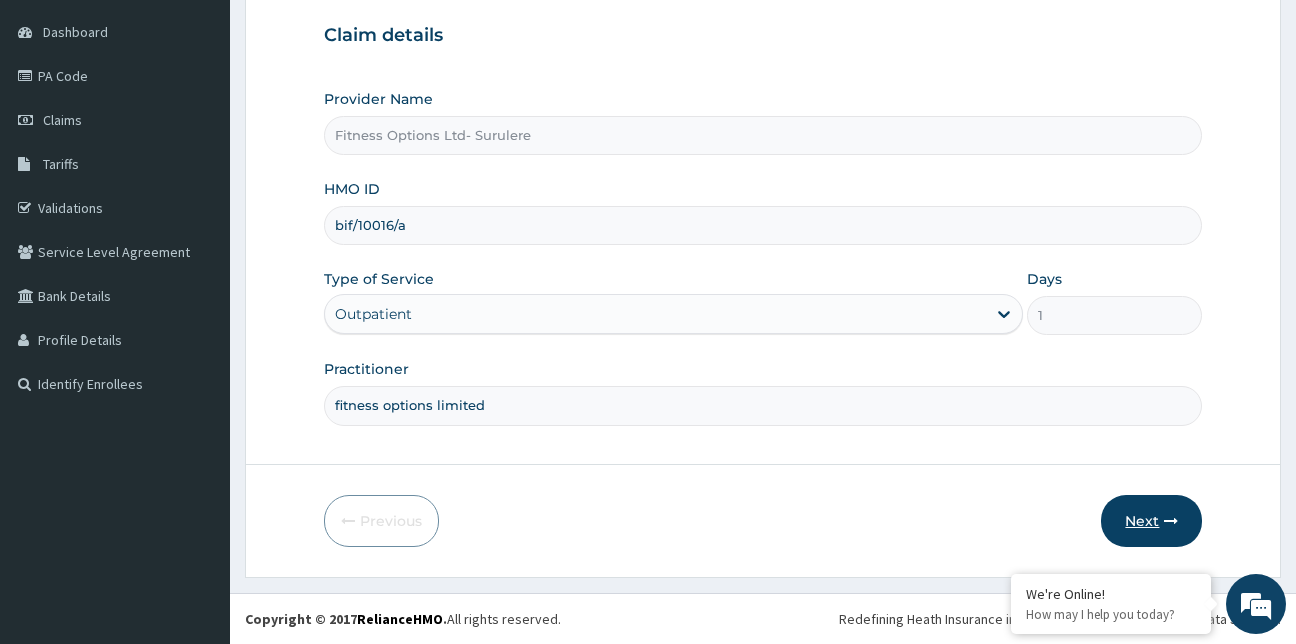 type on "fitness options limited" 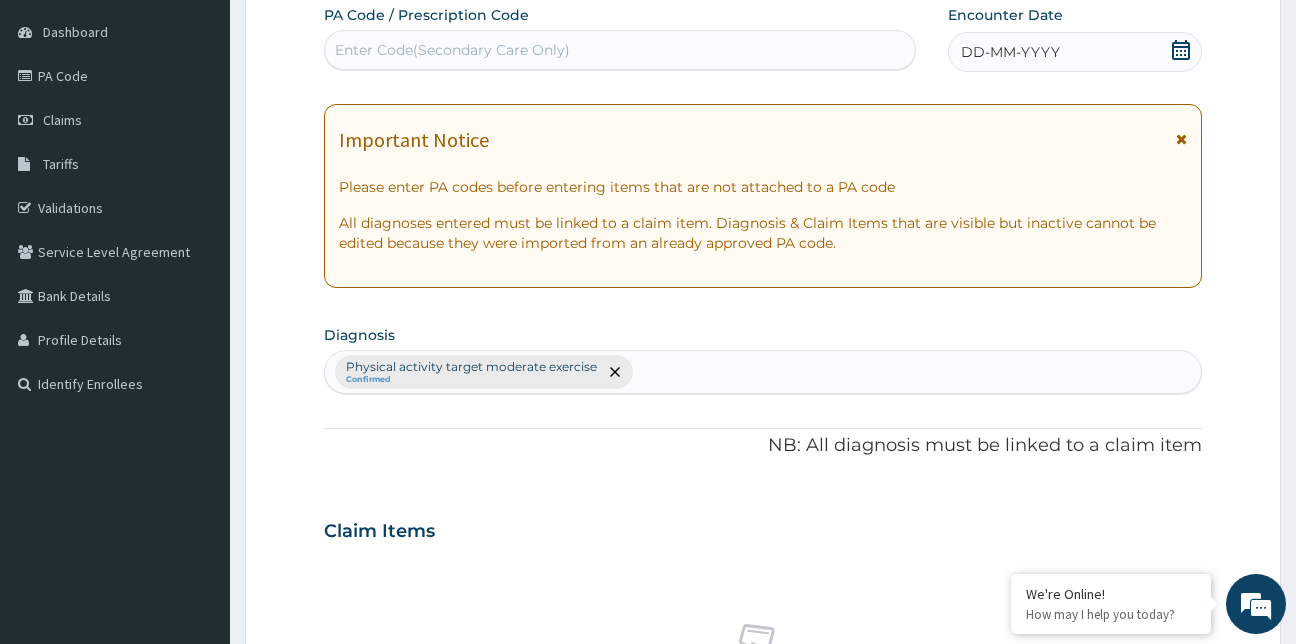 click on "Enter Code(Secondary Care Only)" at bounding box center [452, 50] 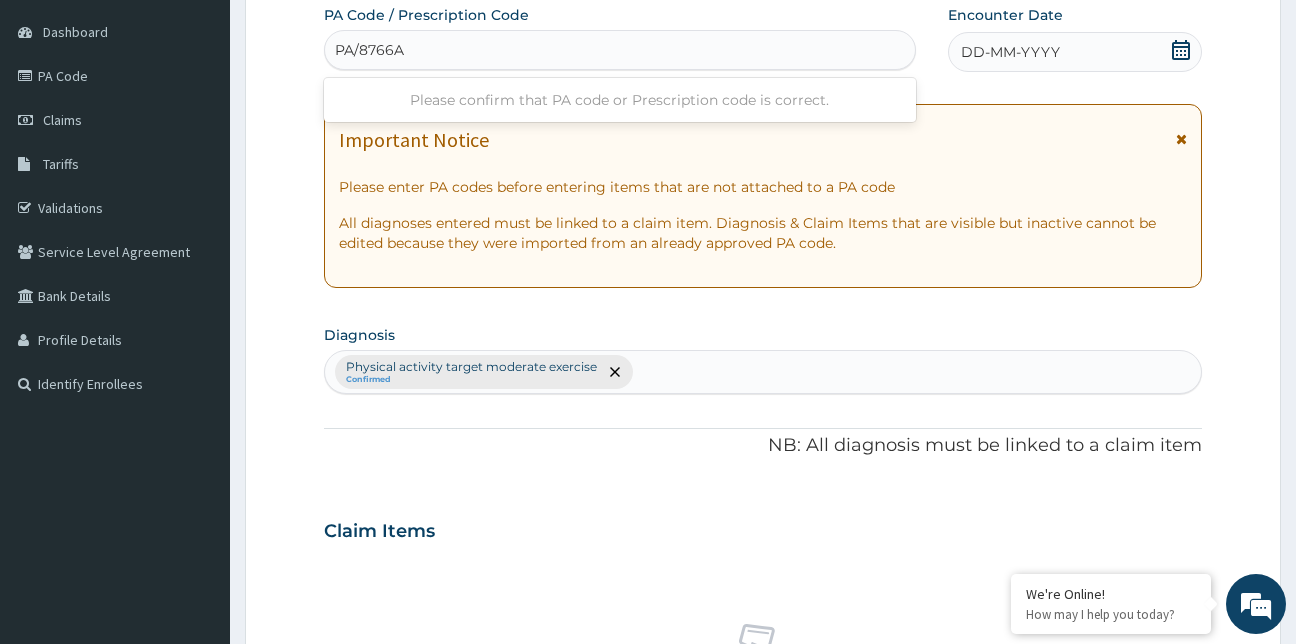 type on "PA/8766A2" 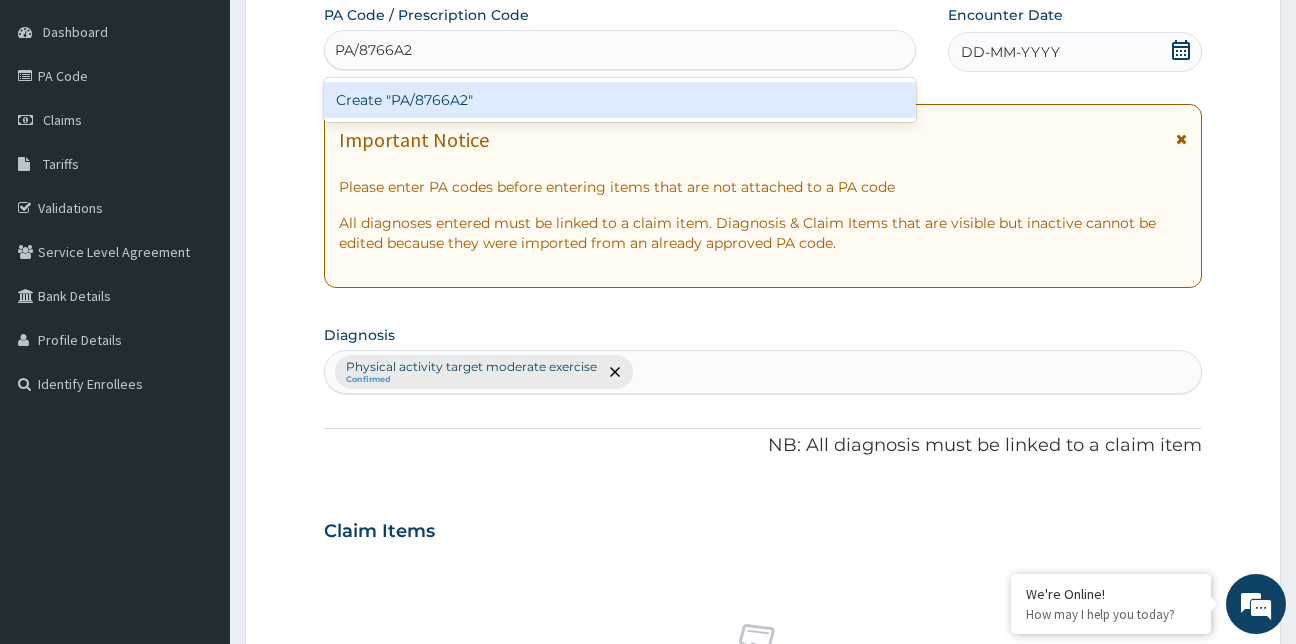 click on "Create "PA/8766A2"" at bounding box center [620, 100] 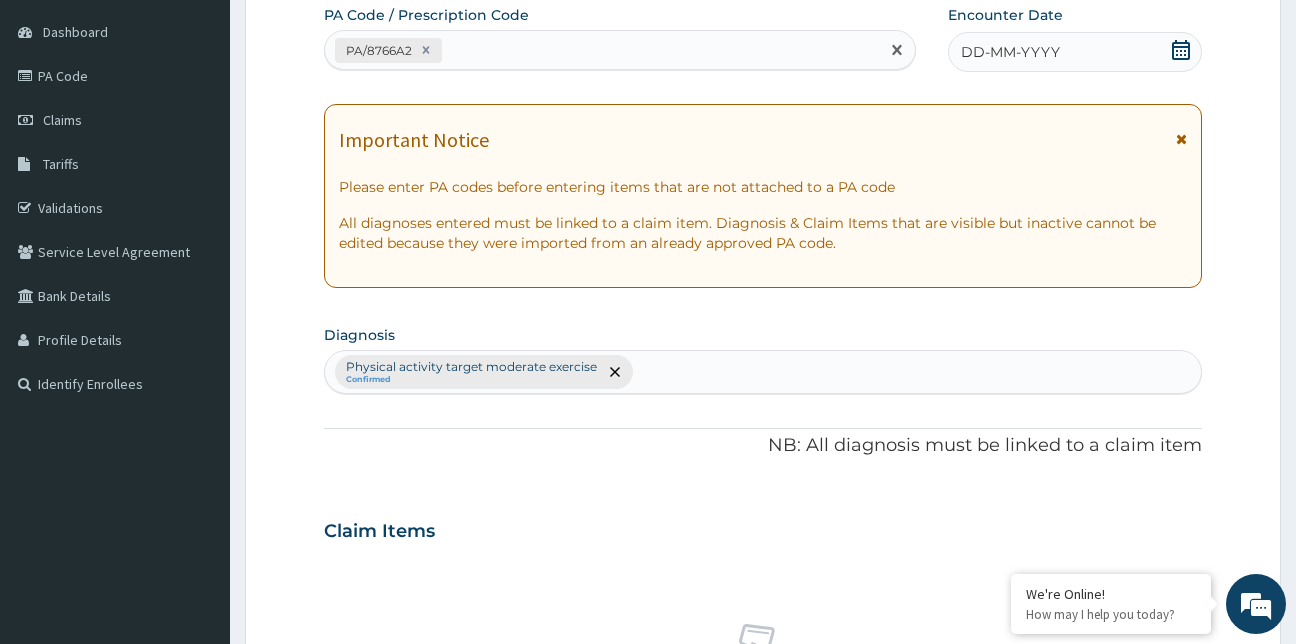 click 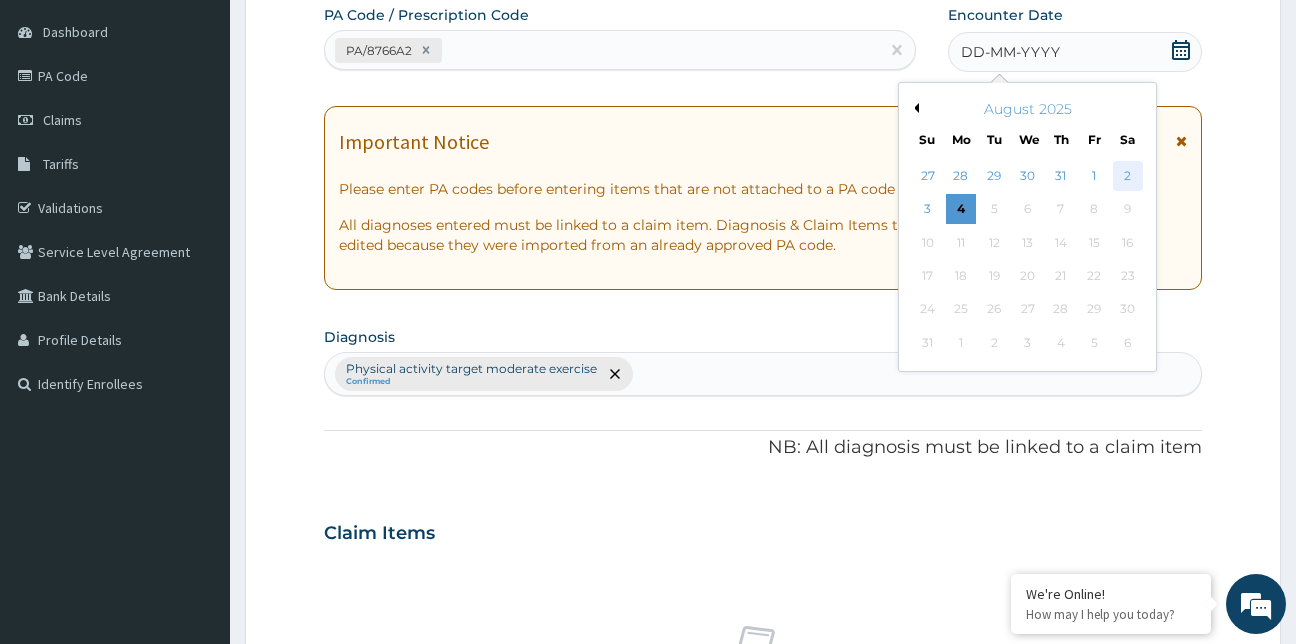 click on "2" at bounding box center [1128, 176] 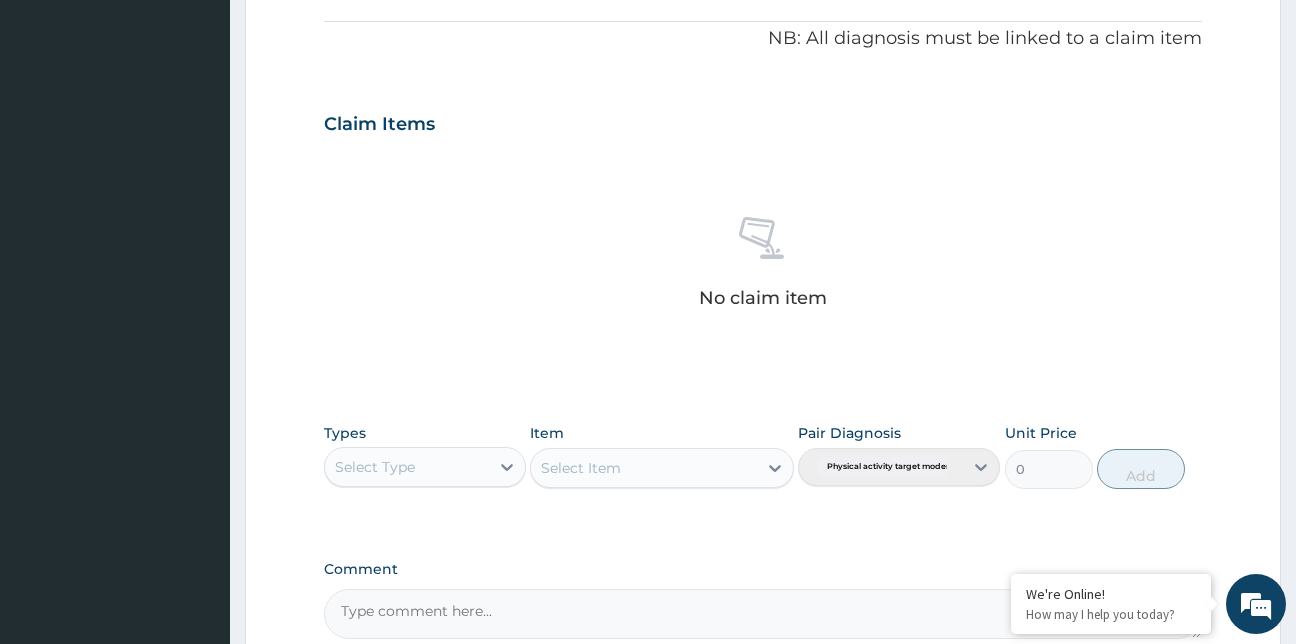 scroll, scrollTop: 798, scrollLeft: 0, axis: vertical 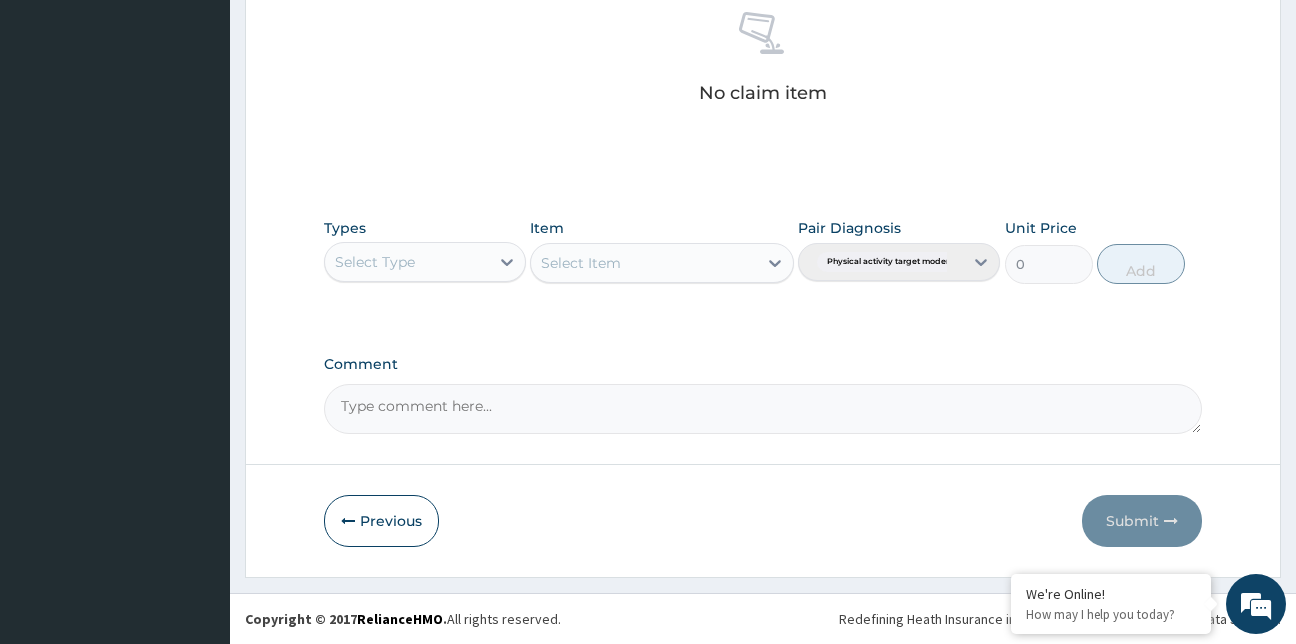 click on "Select Type" at bounding box center [425, 262] 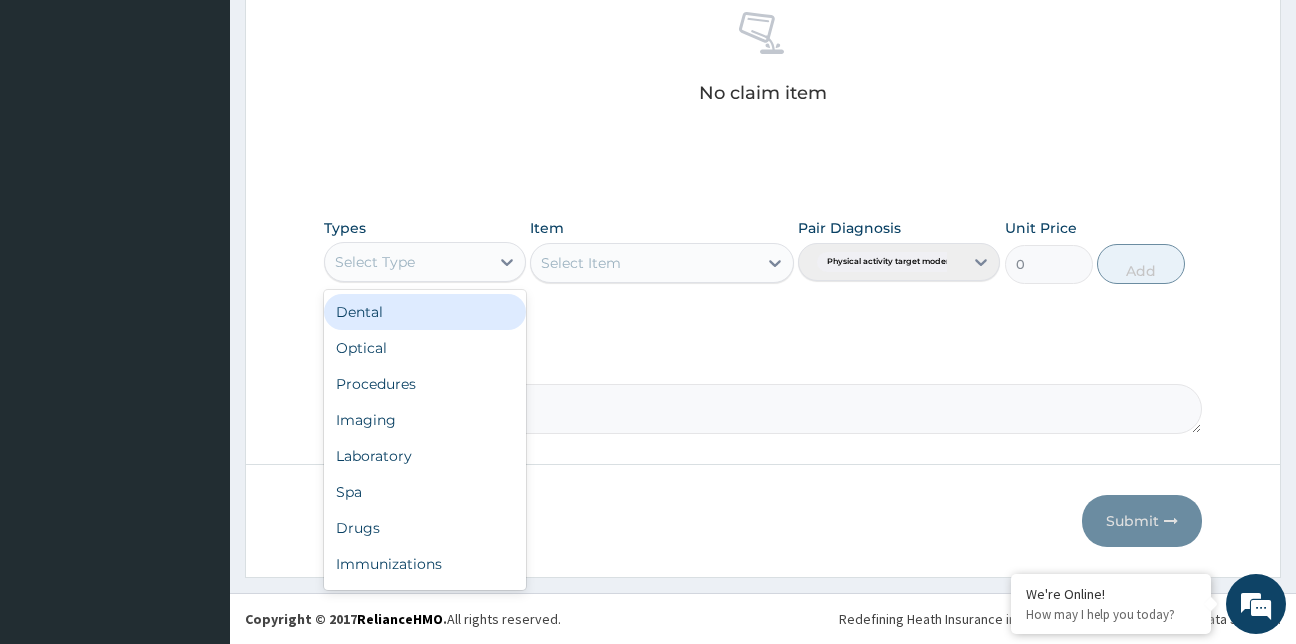 type on "g" 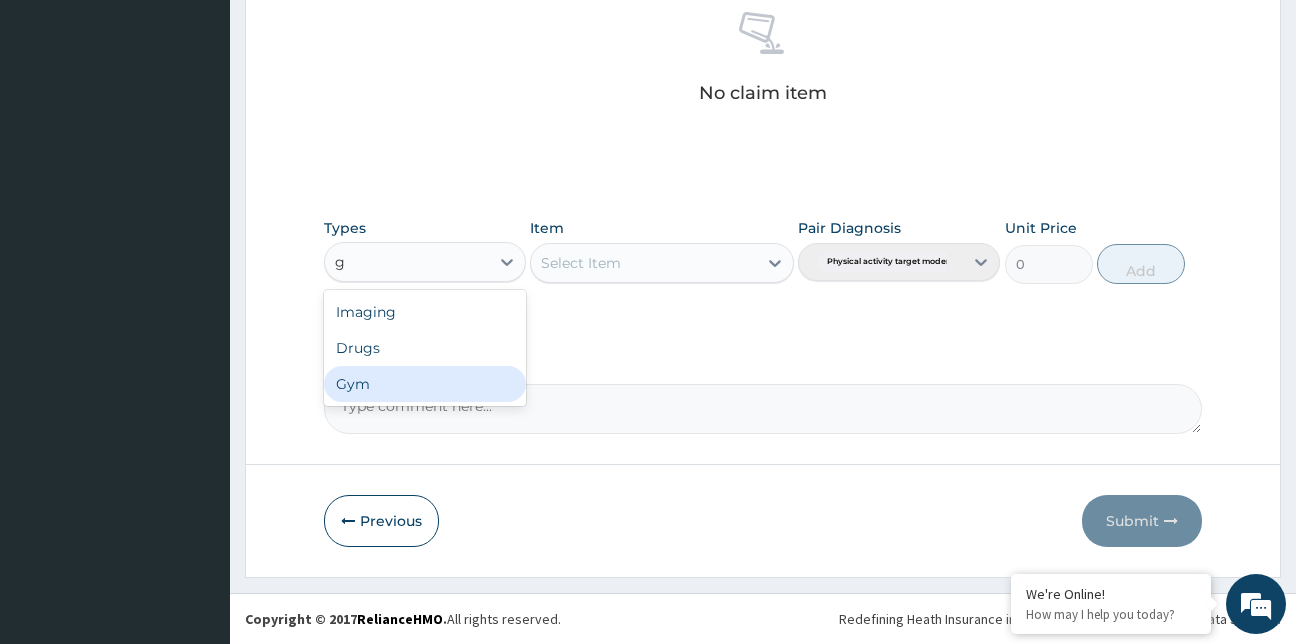 click on "Gym" at bounding box center [425, 384] 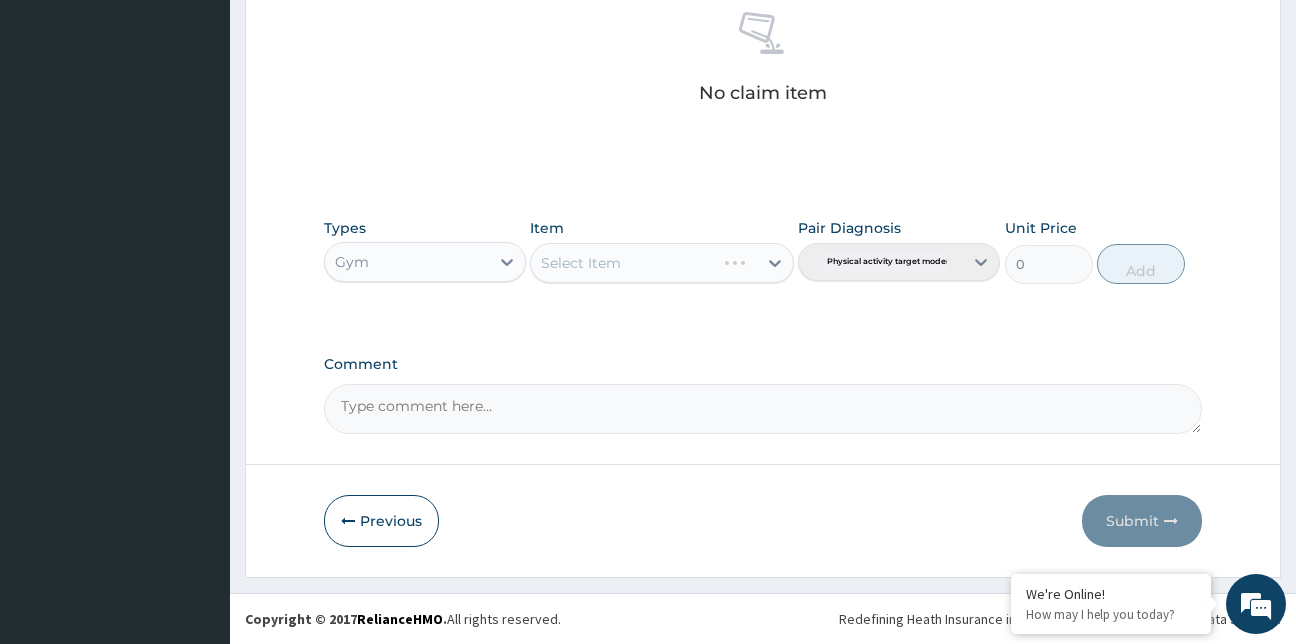 type 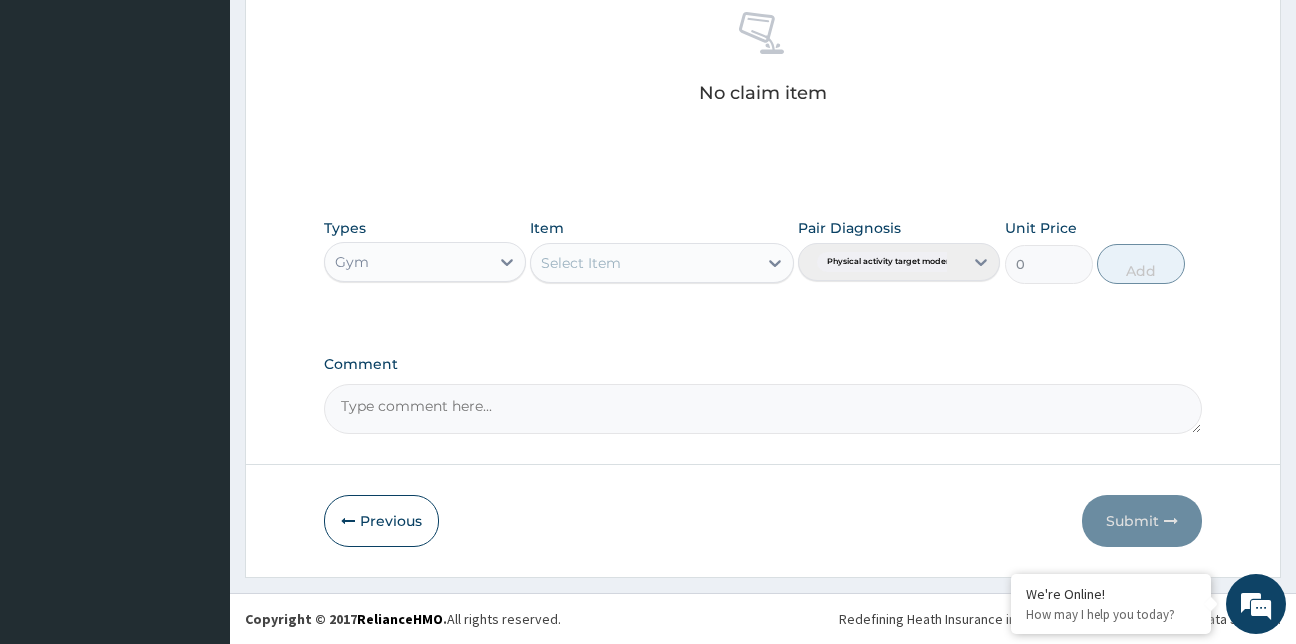click on "Select Item" at bounding box center (644, 263) 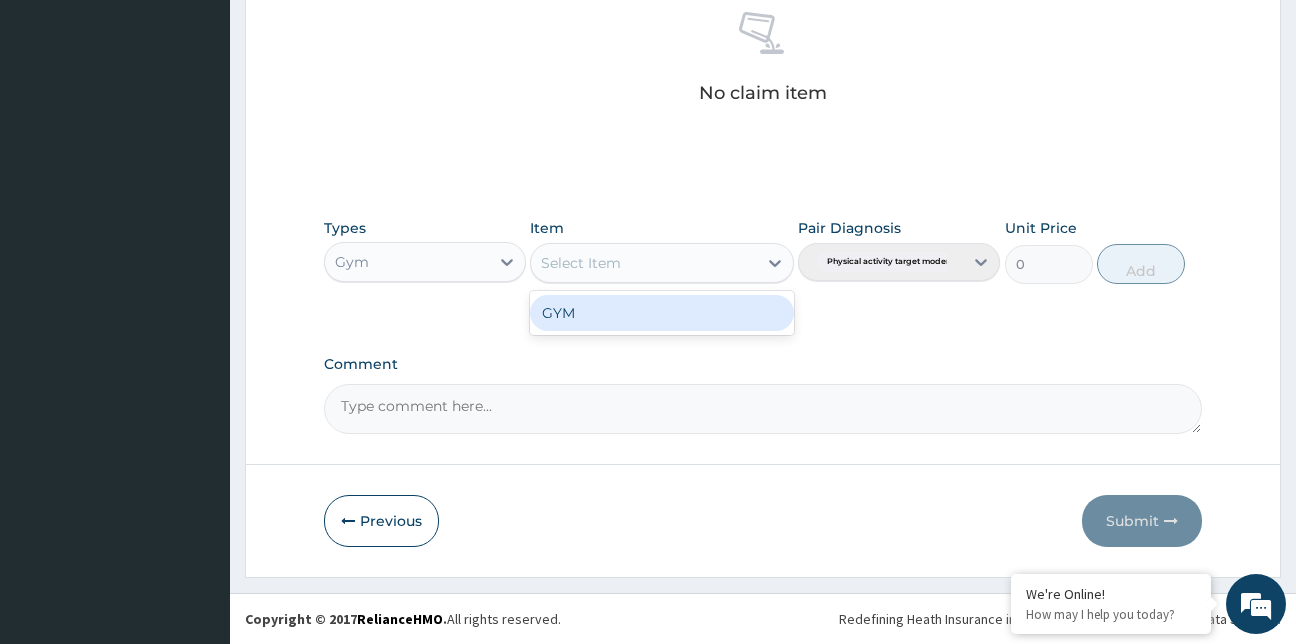 click on "GYM" at bounding box center (662, 313) 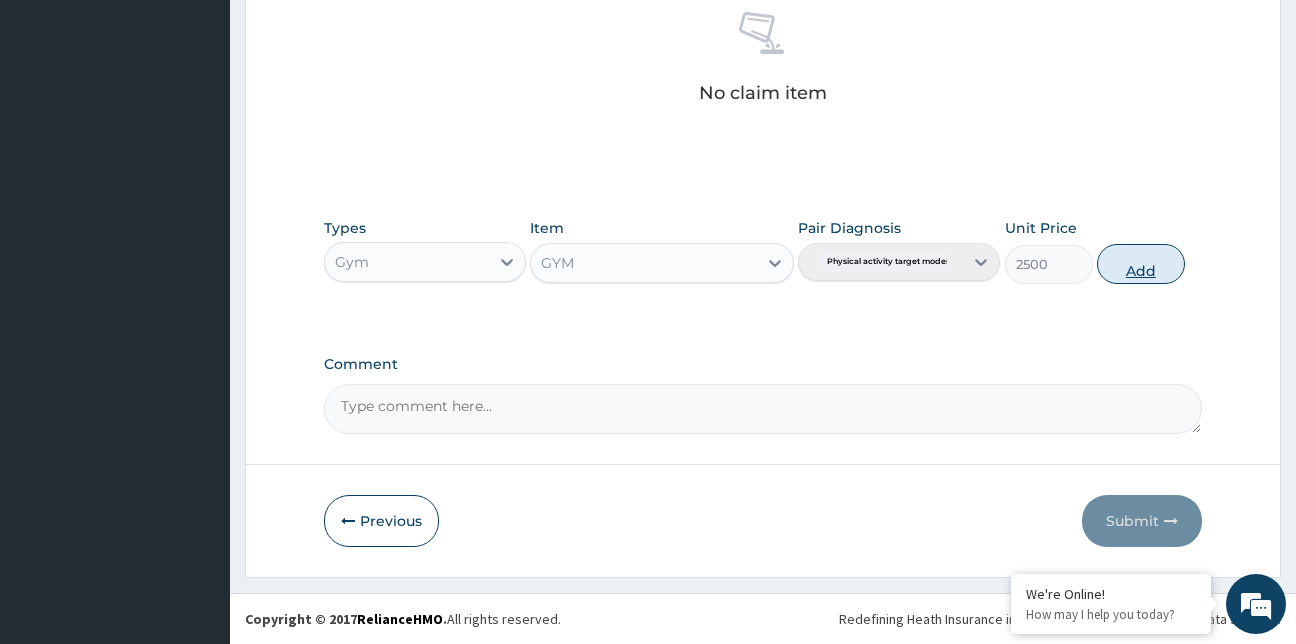 click on "Add" at bounding box center [1141, 264] 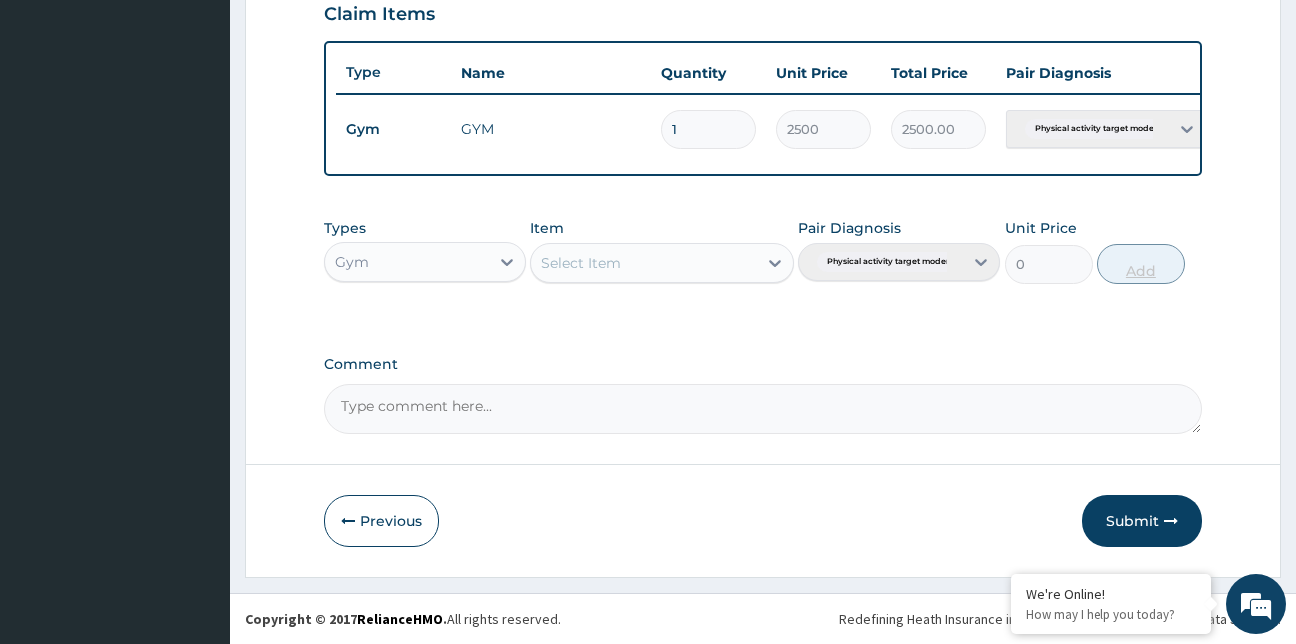 scroll, scrollTop: 718, scrollLeft: 0, axis: vertical 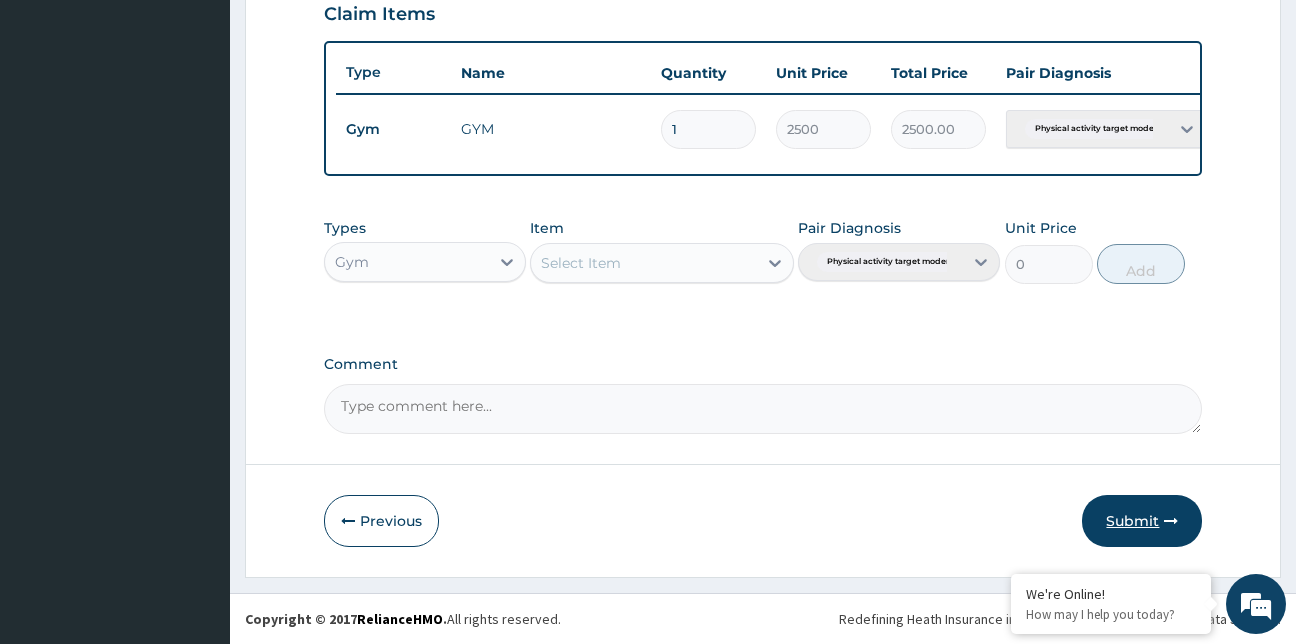 click on "Submit" at bounding box center (1142, 521) 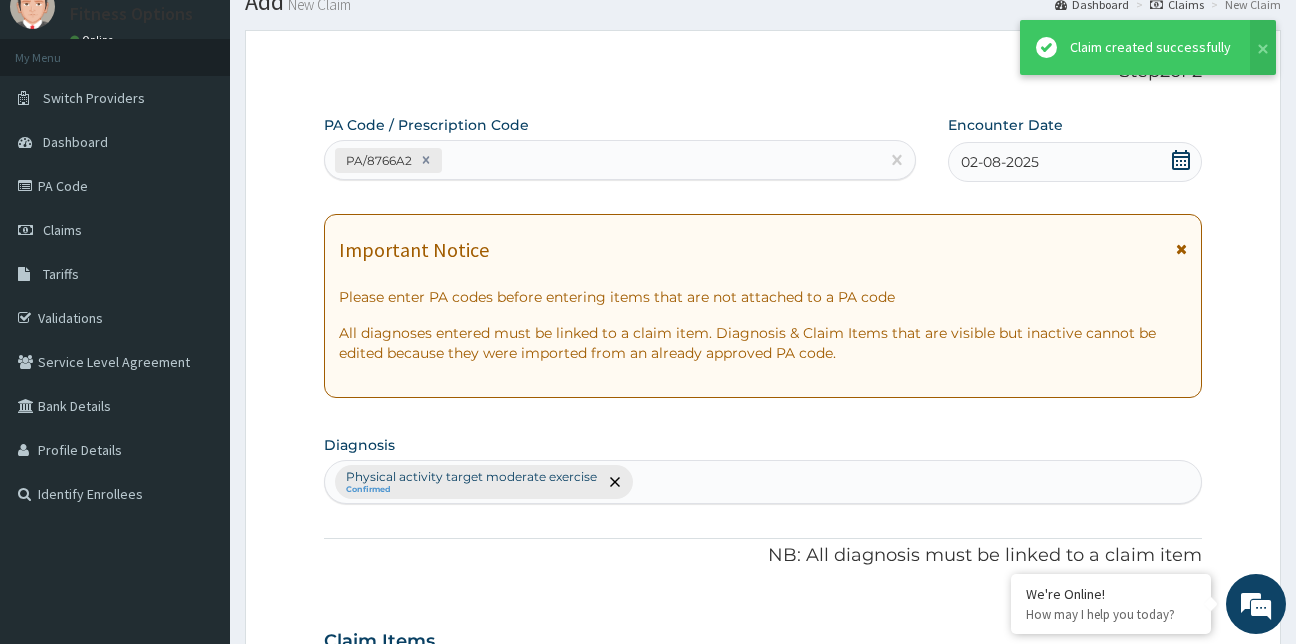 scroll, scrollTop: 718, scrollLeft: 0, axis: vertical 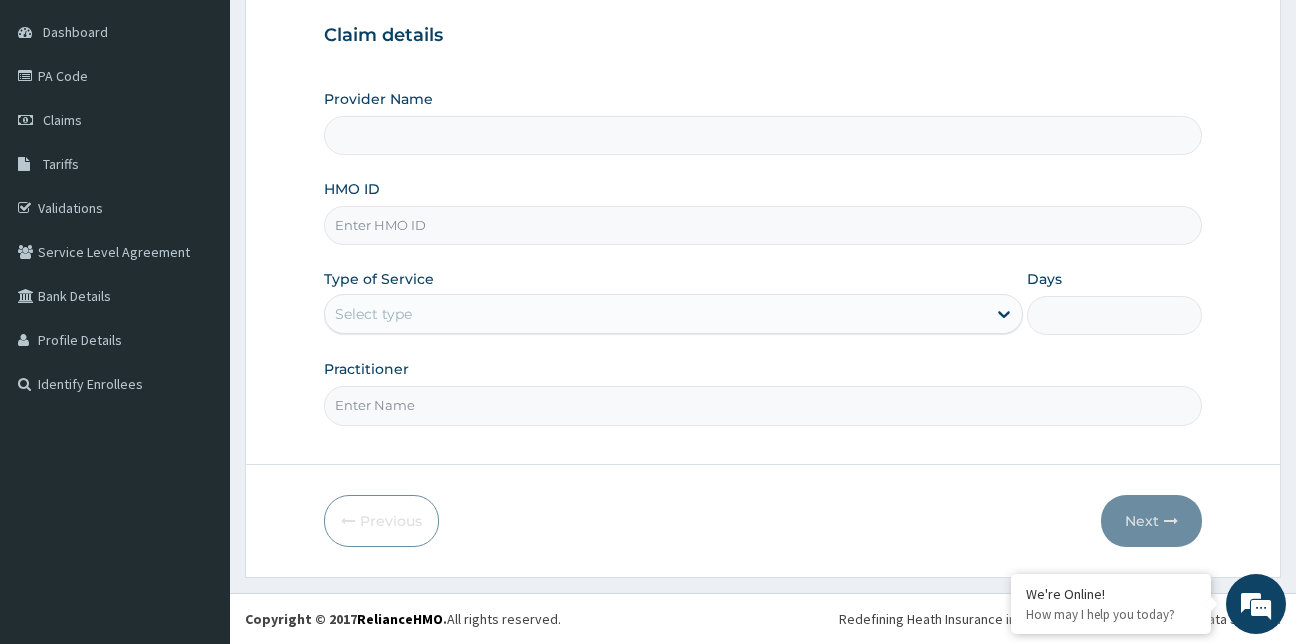 type on "Fitness Options Ltd- Surulere" 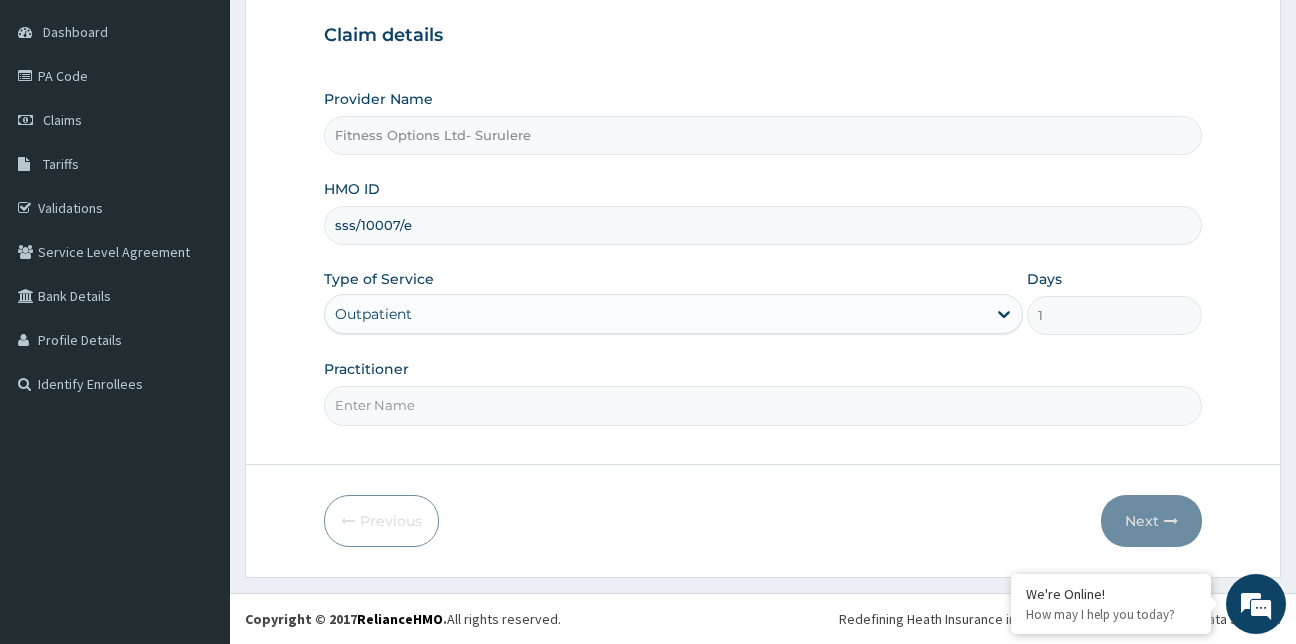 type on "sss/10007/e" 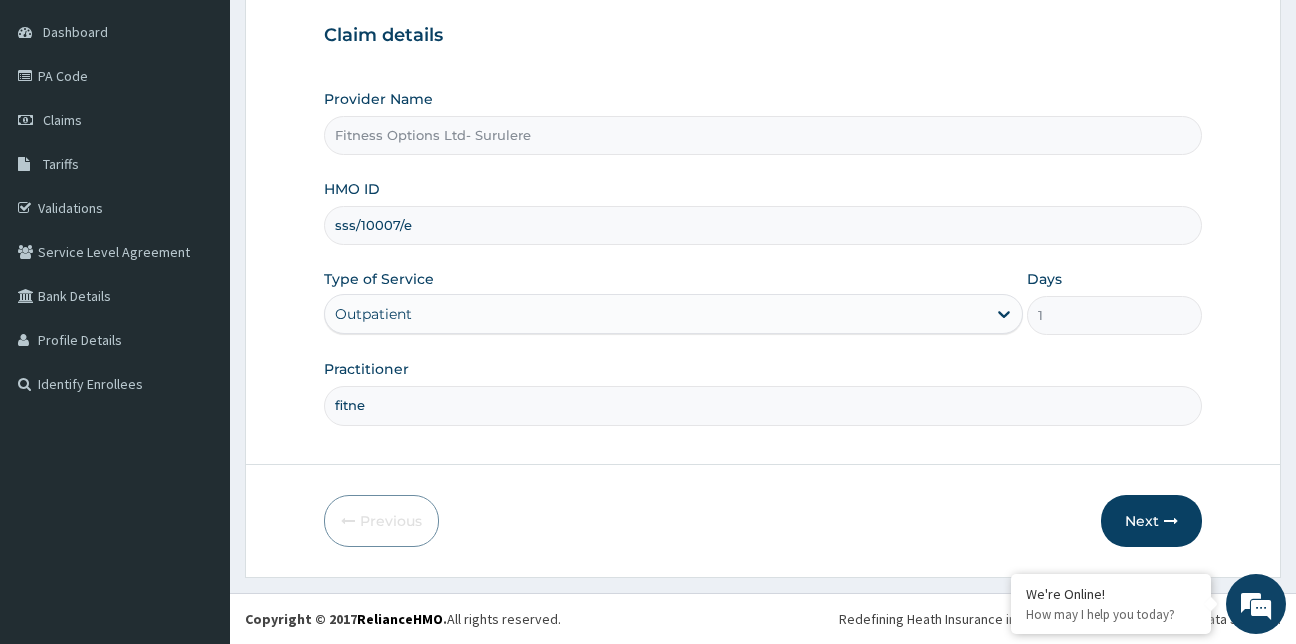 scroll, scrollTop: 0, scrollLeft: 0, axis: both 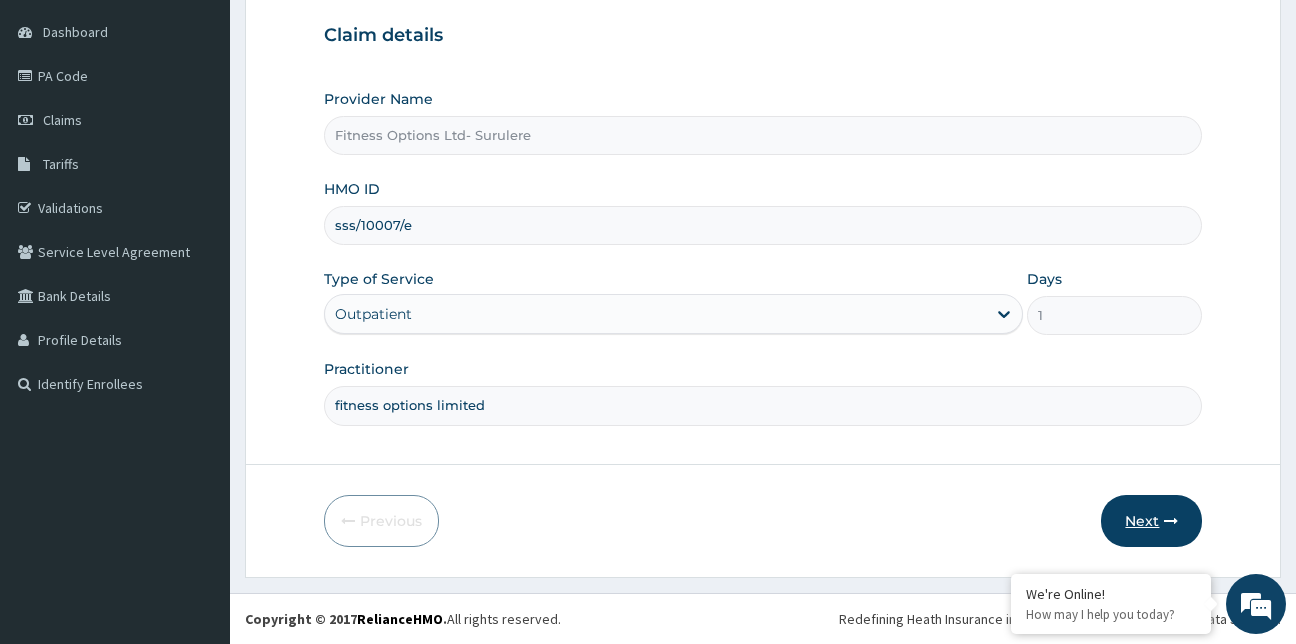 type on "fitness options limited" 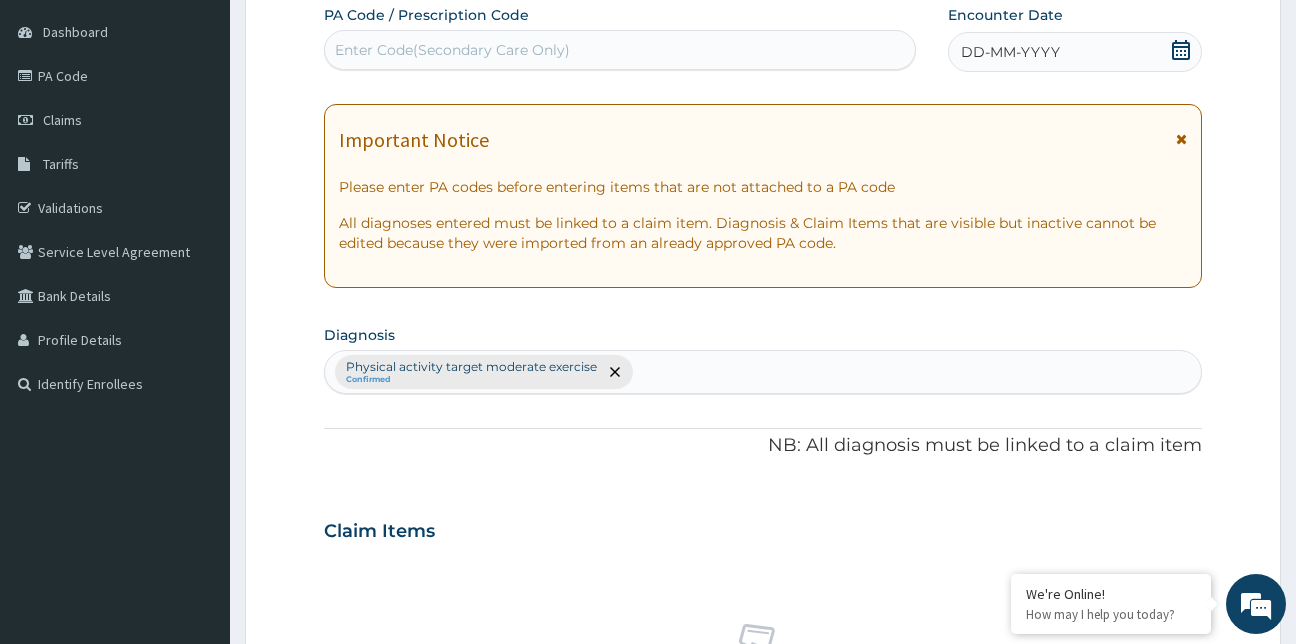 click on "Enter Code(Secondary Care Only)" at bounding box center (452, 50) 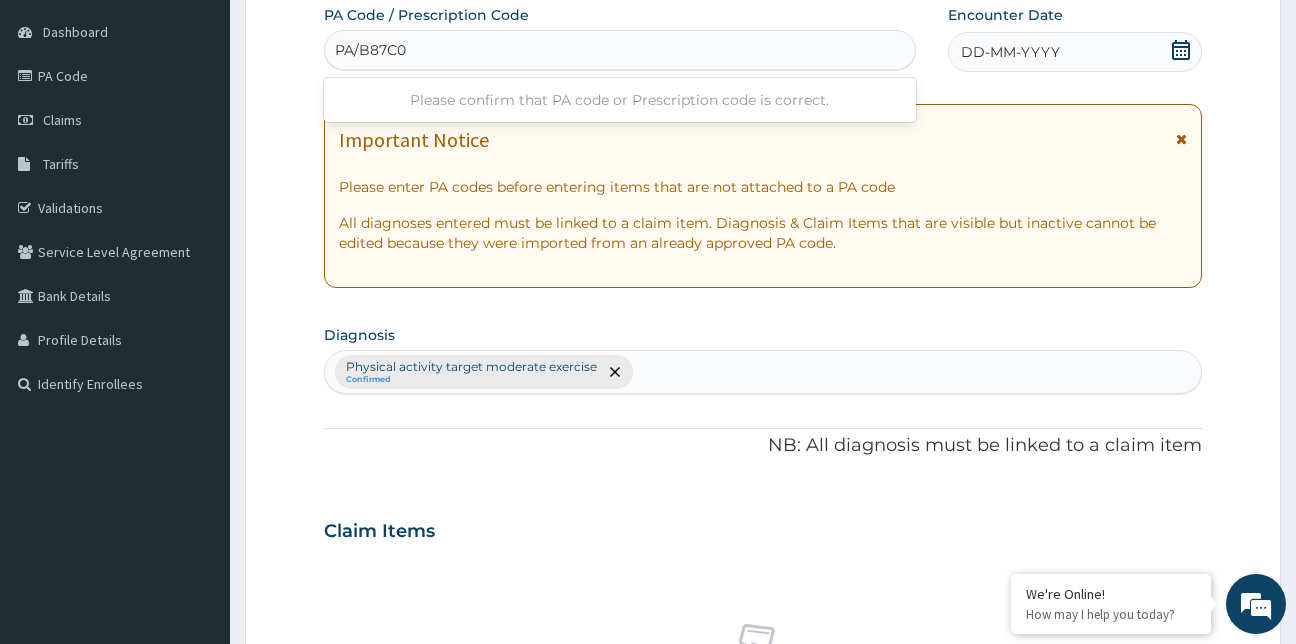 type on "PA/B87C01" 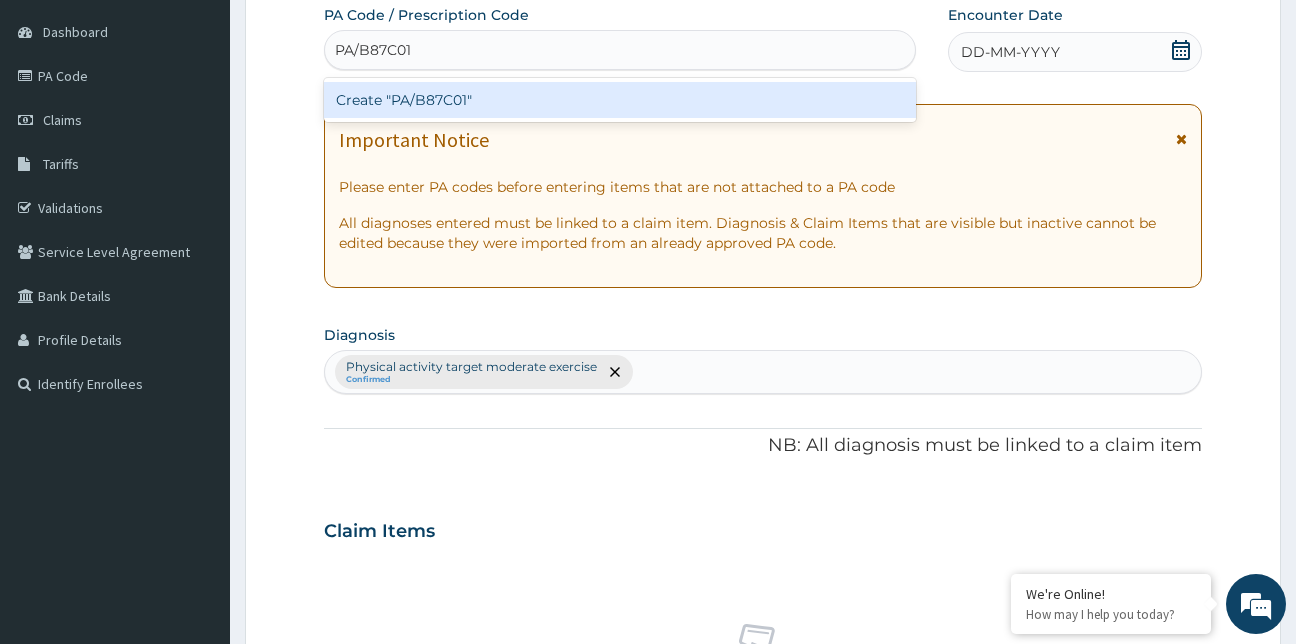 click on "Create "PA/B87C01"" at bounding box center (620, 100) 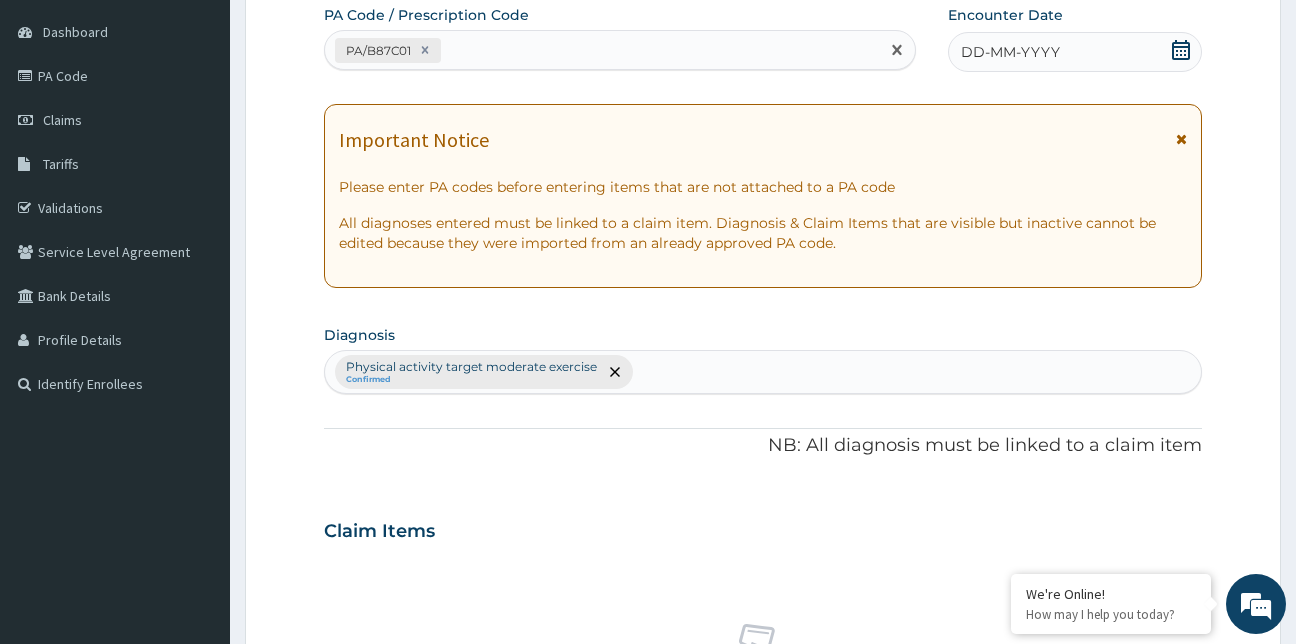 click 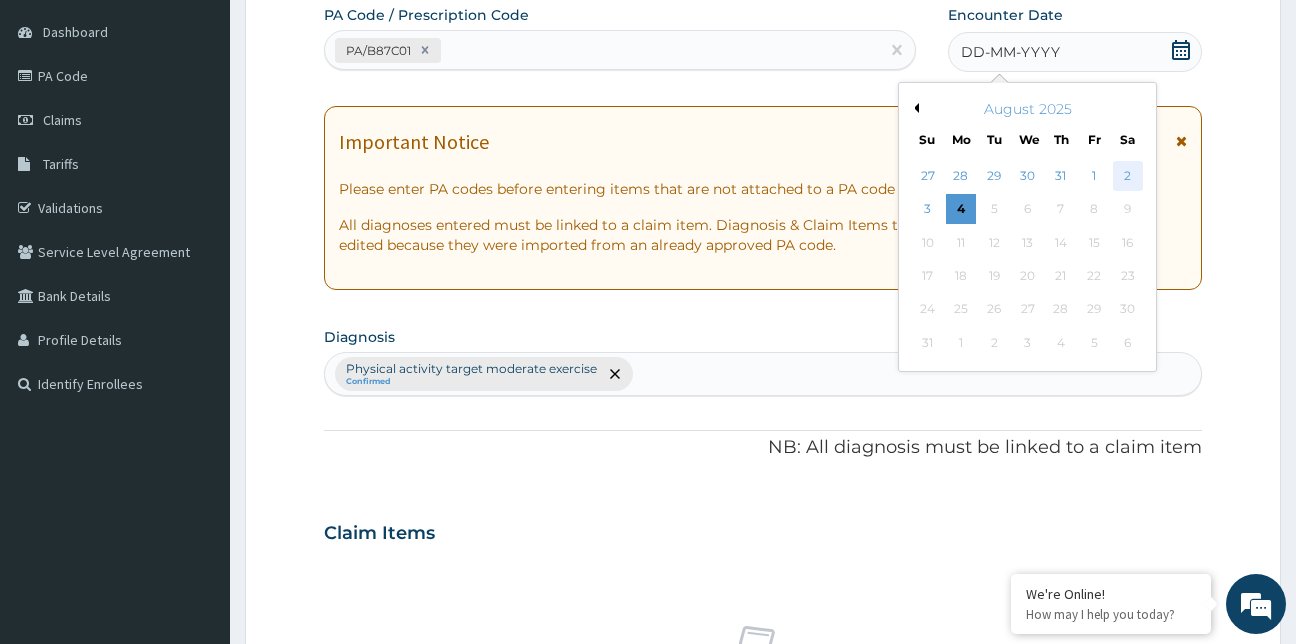 click on "2" at bounding box center (1128, 176) 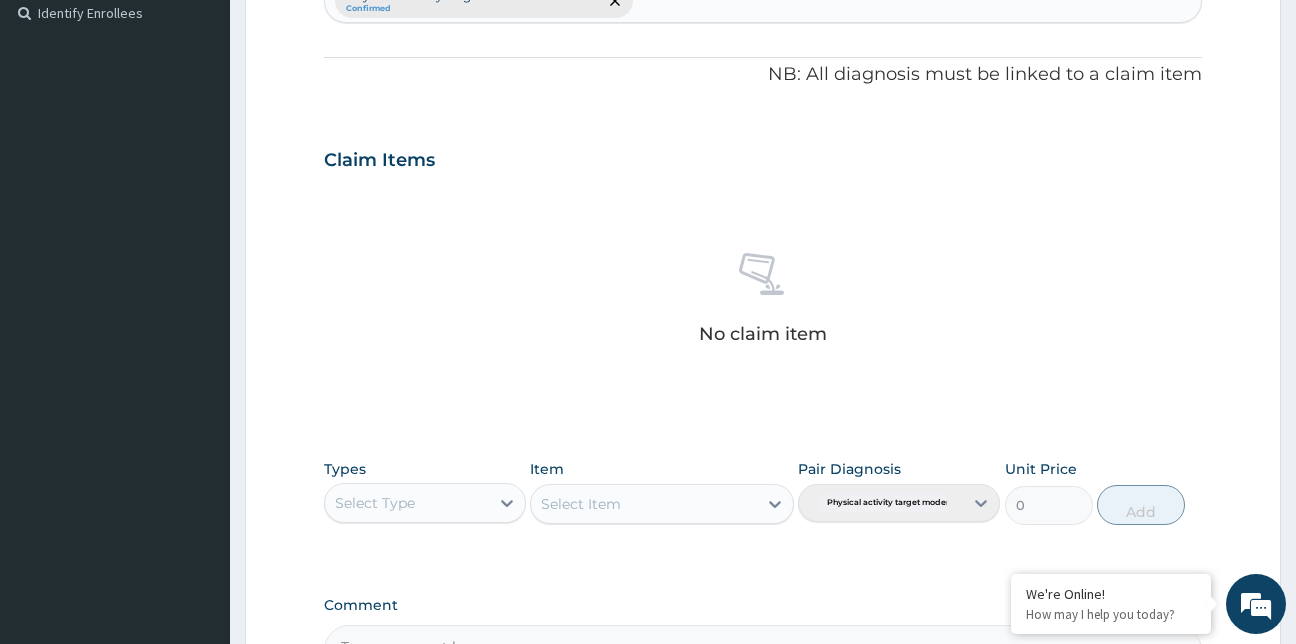 scroll, scrollTop: 798, scrollLeft: 0, axis: vertical 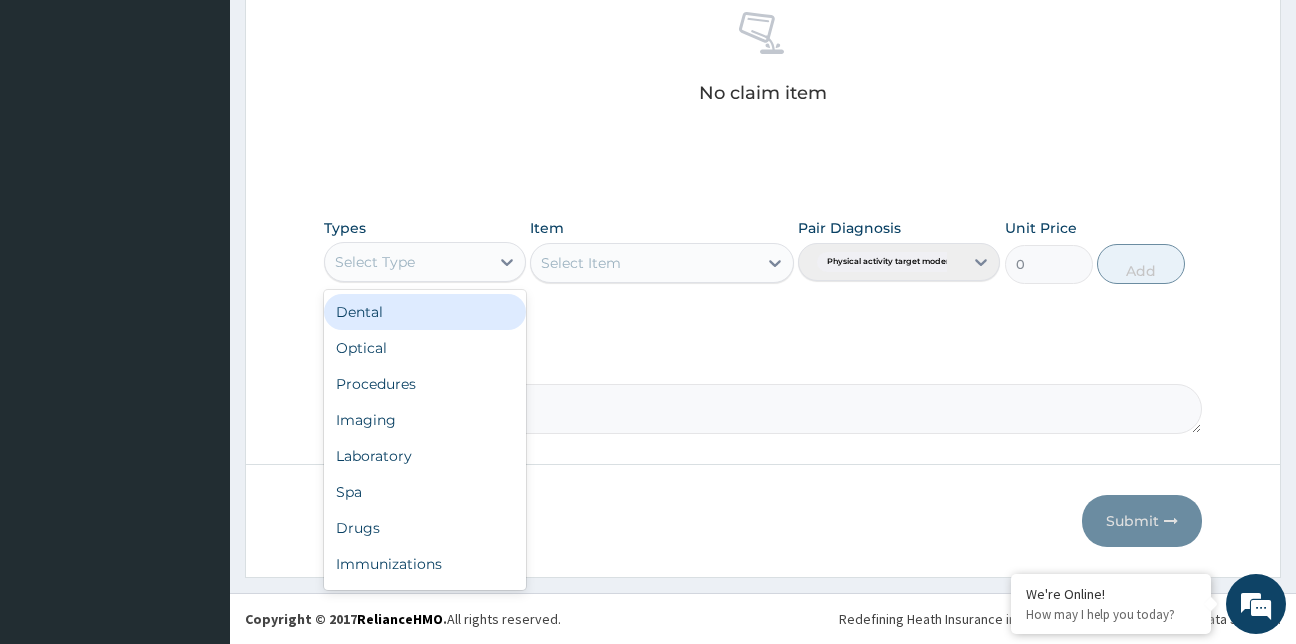 click on "Select Type" at bounding box center (425, 262) 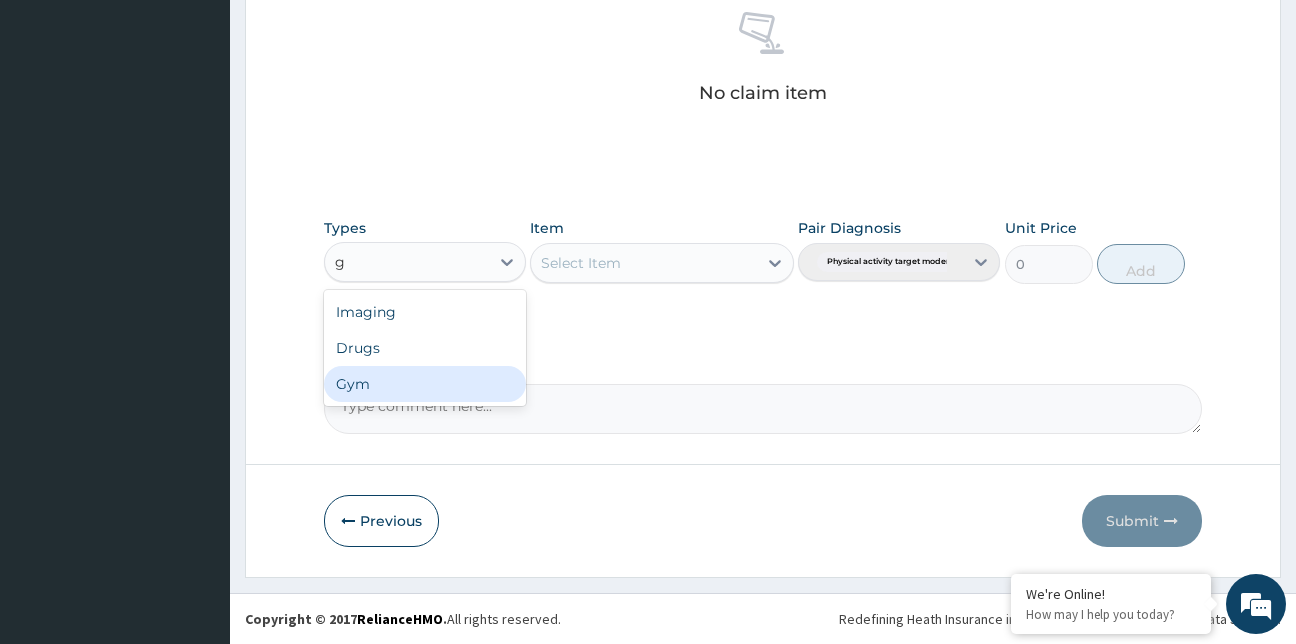 click on "Gym" at bounding box center [425, 384] 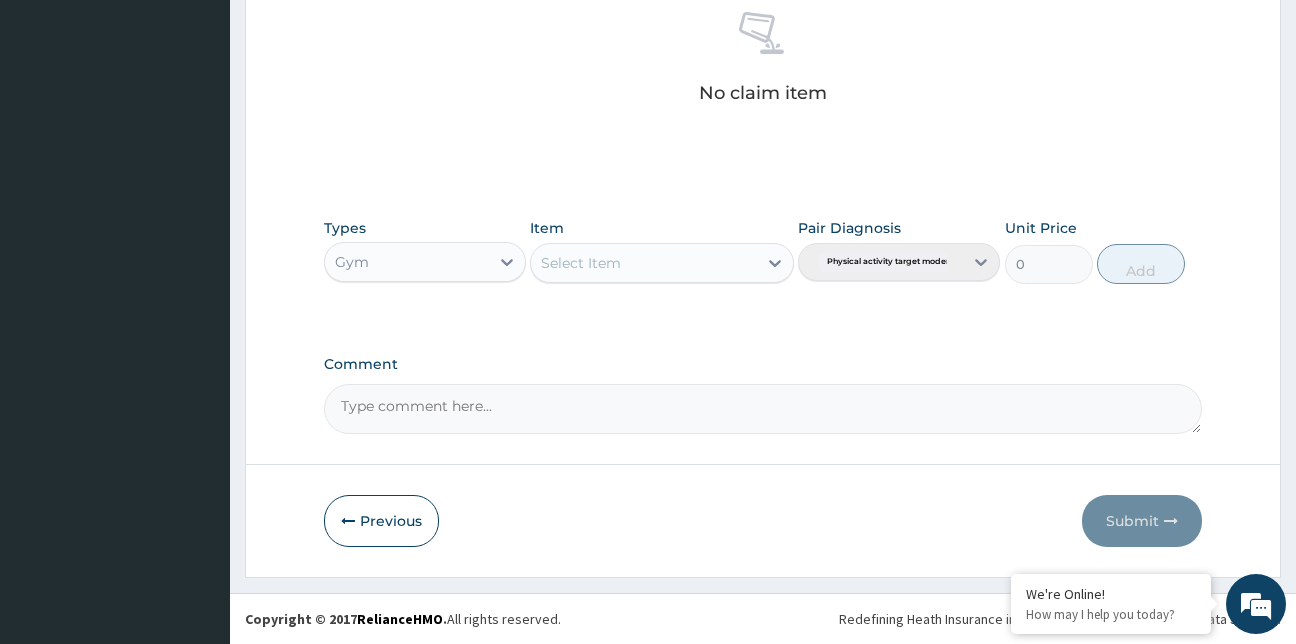 click on "Select Item" at bounding box center (644, 263) 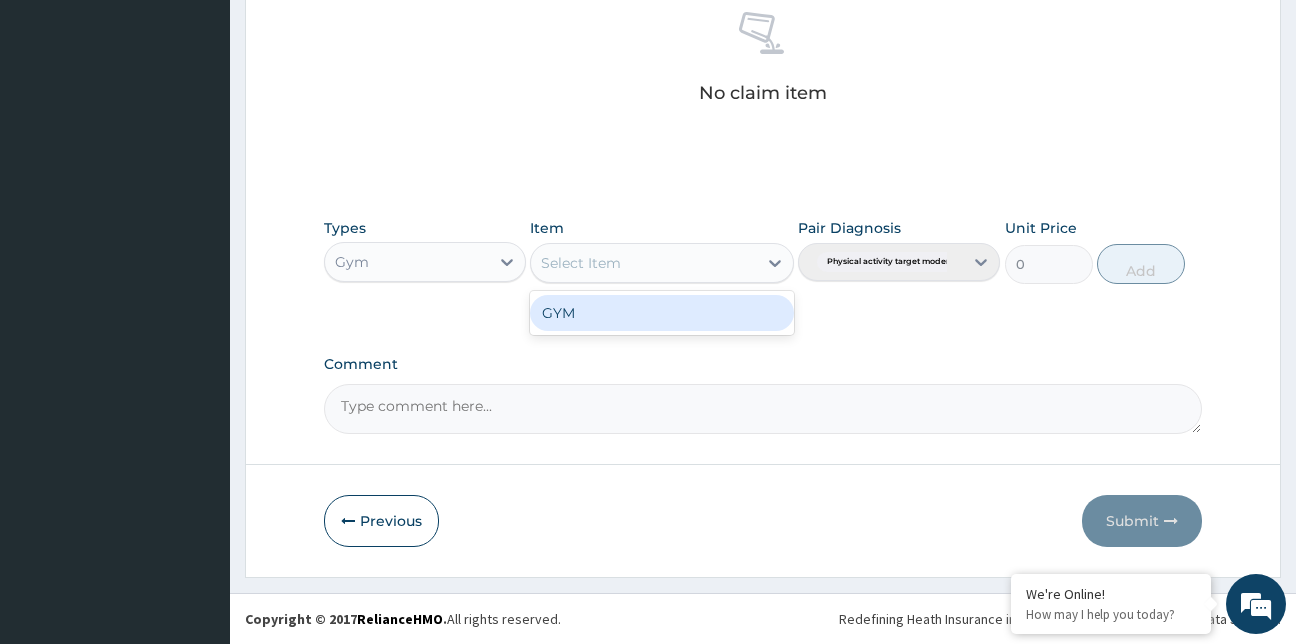 click on "GYM" at bounding box center [662, 313] 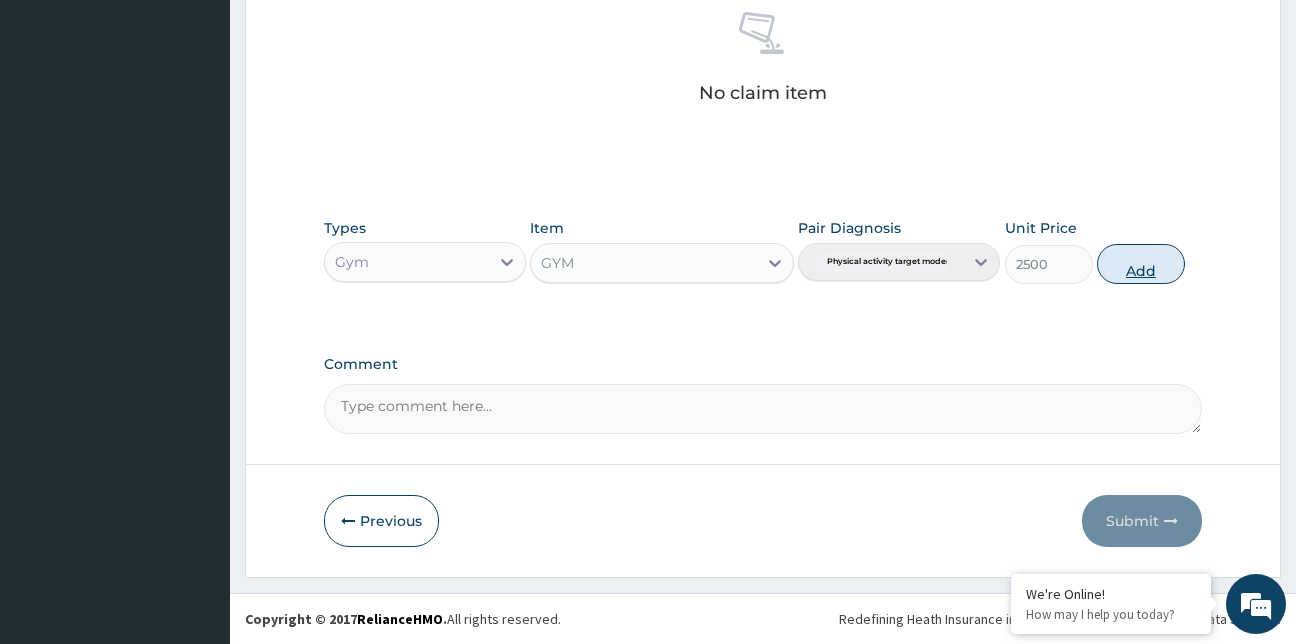 click on "Add" at bounding box center [1141, 264] 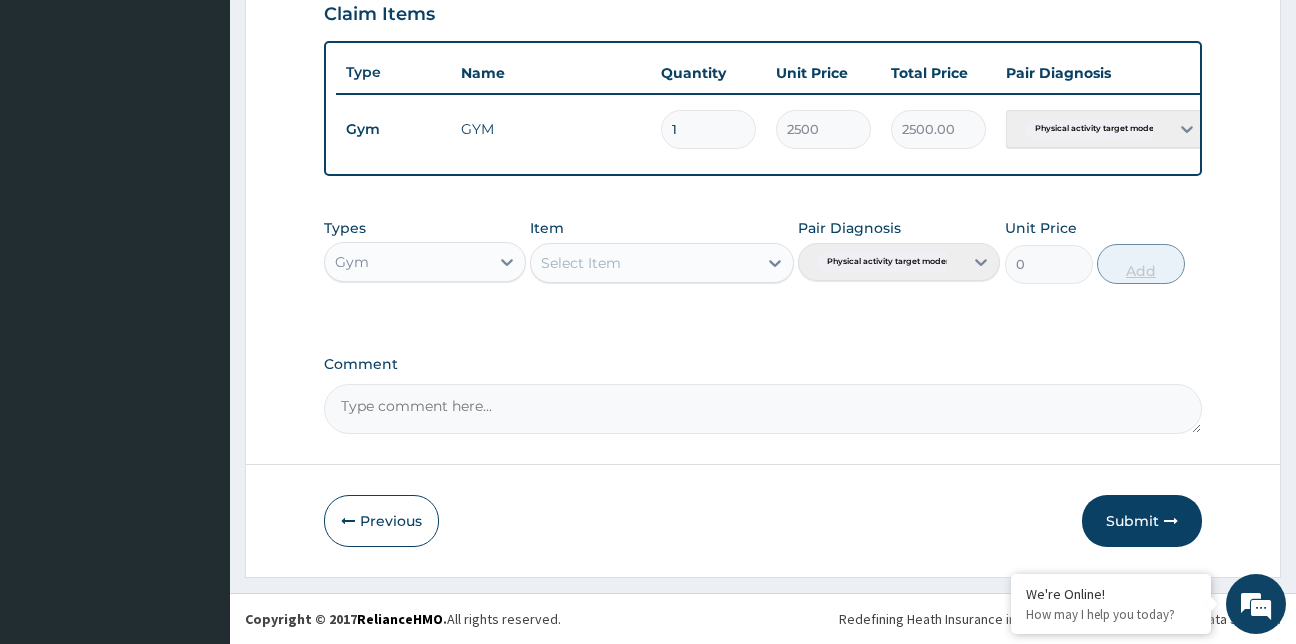 scroll, scrollTop: 718, scrollLeft: 0, axis: vertical 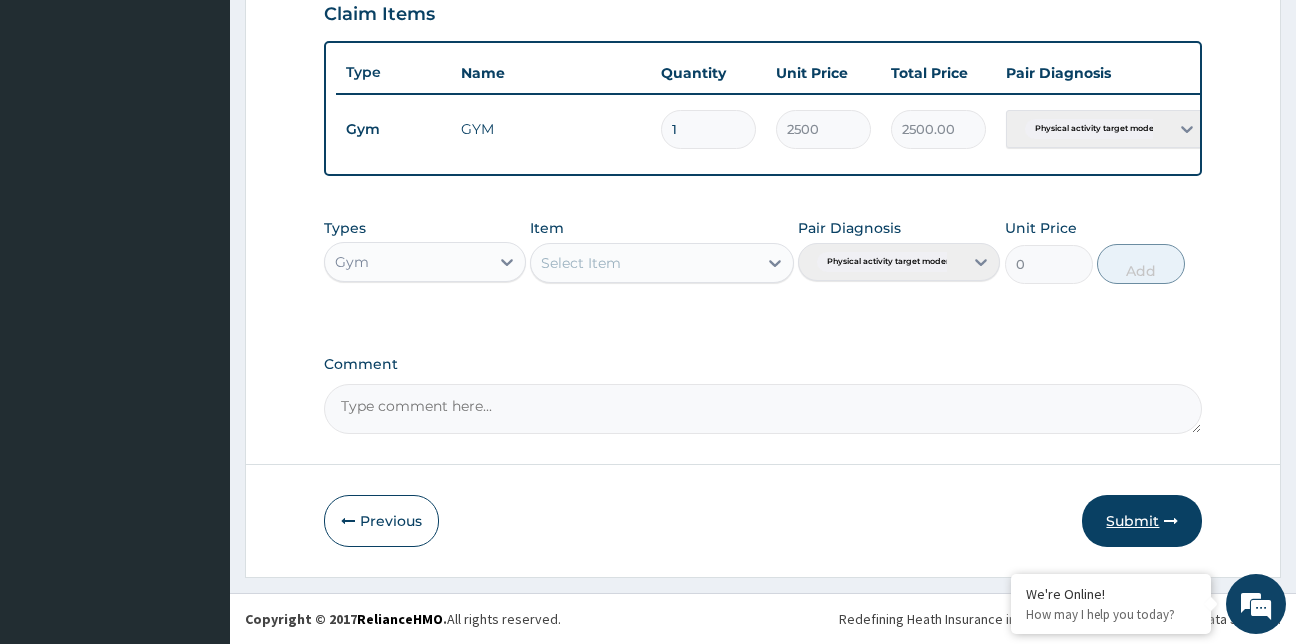 click on "Submit" at bounding box center (1142, 521) 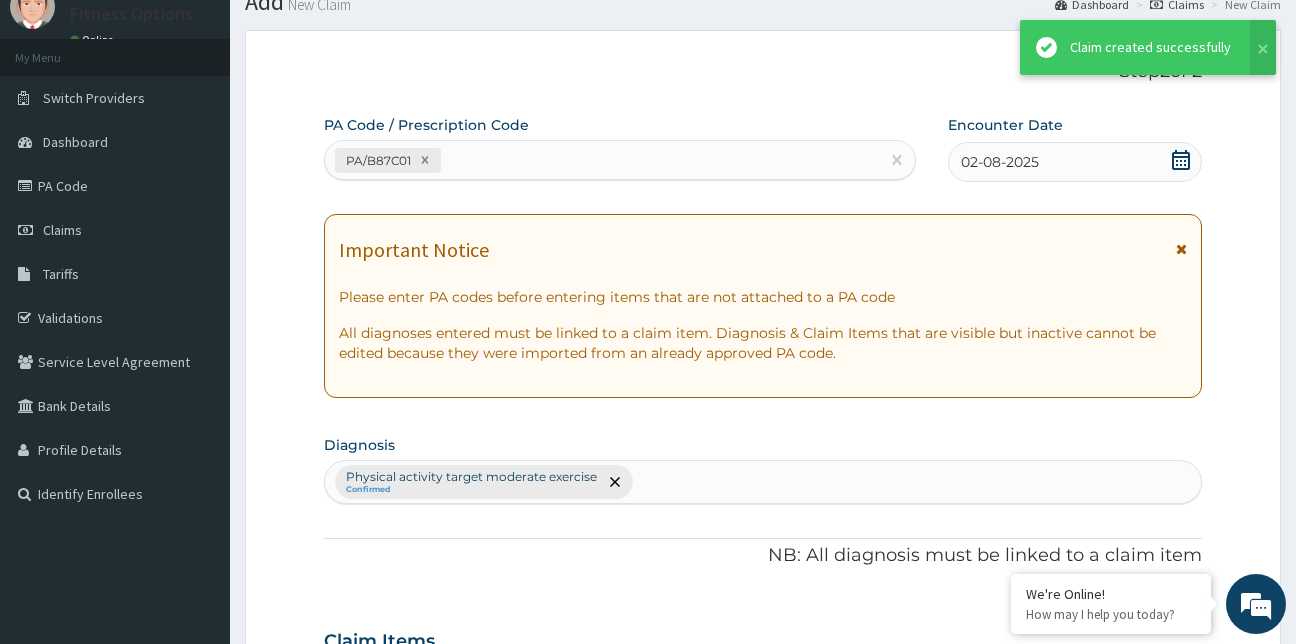 scroll, scrollTop: 718, scrollLeft: 0, axis: vertical 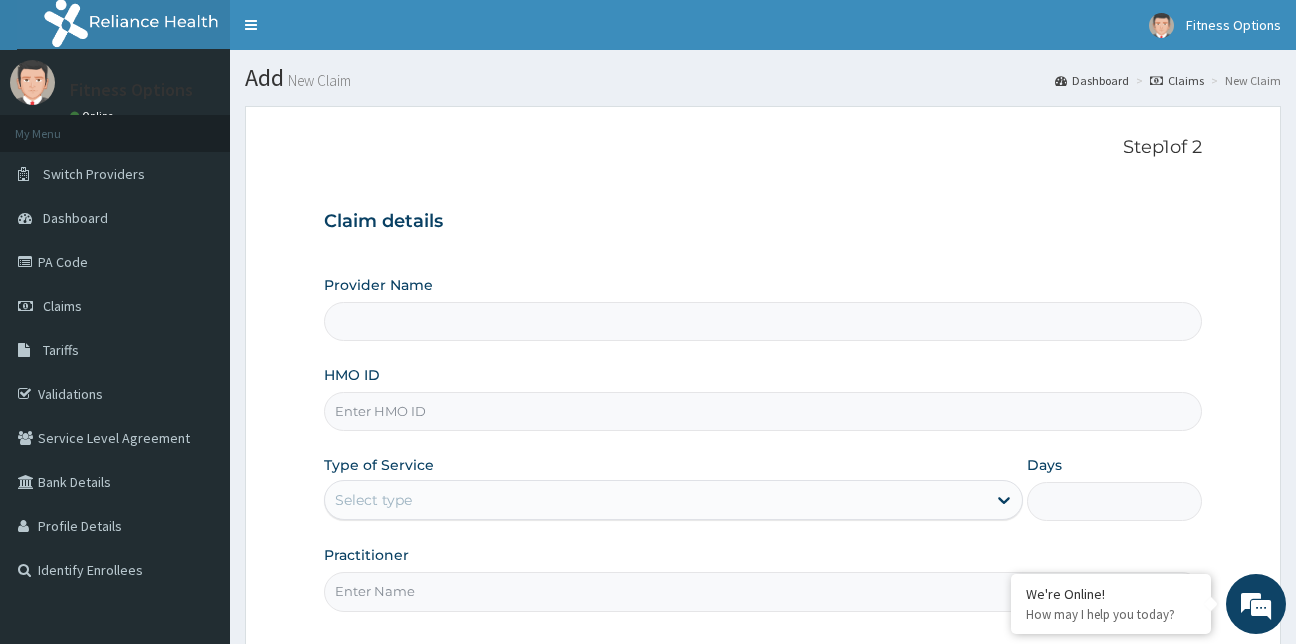 click on "HMO ID" at bounding box center [763, 411] 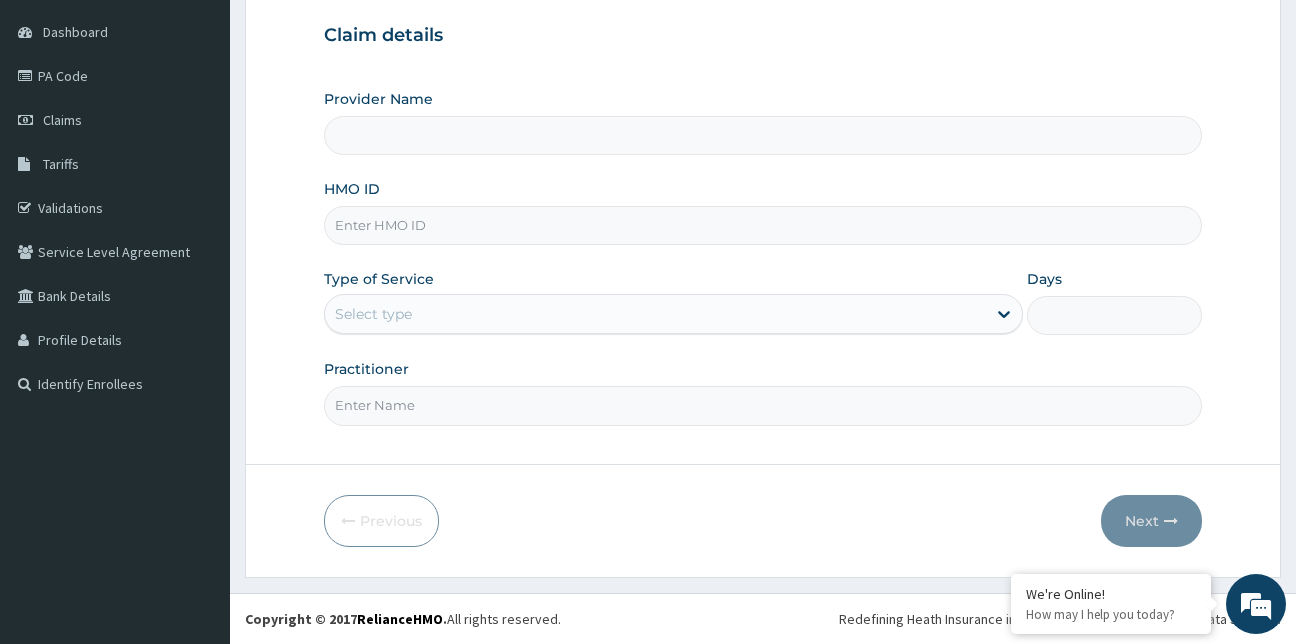 scroll, scrollTop: 0, scrollLeft: 0, axis: both 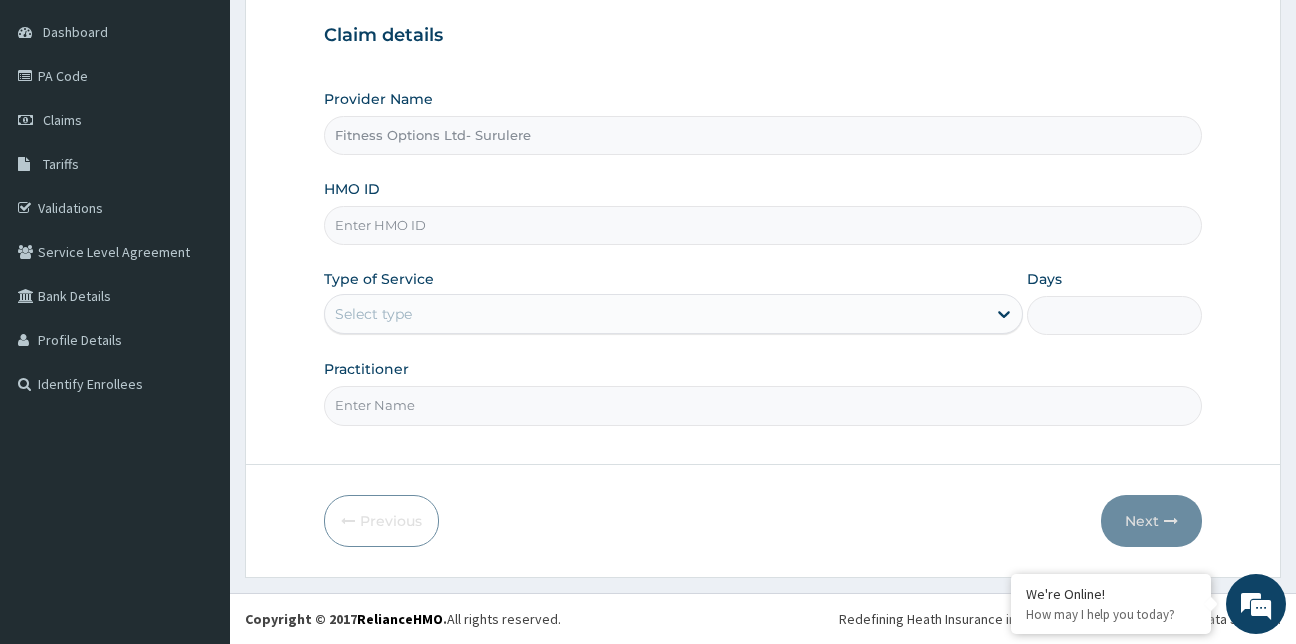 type on "1" 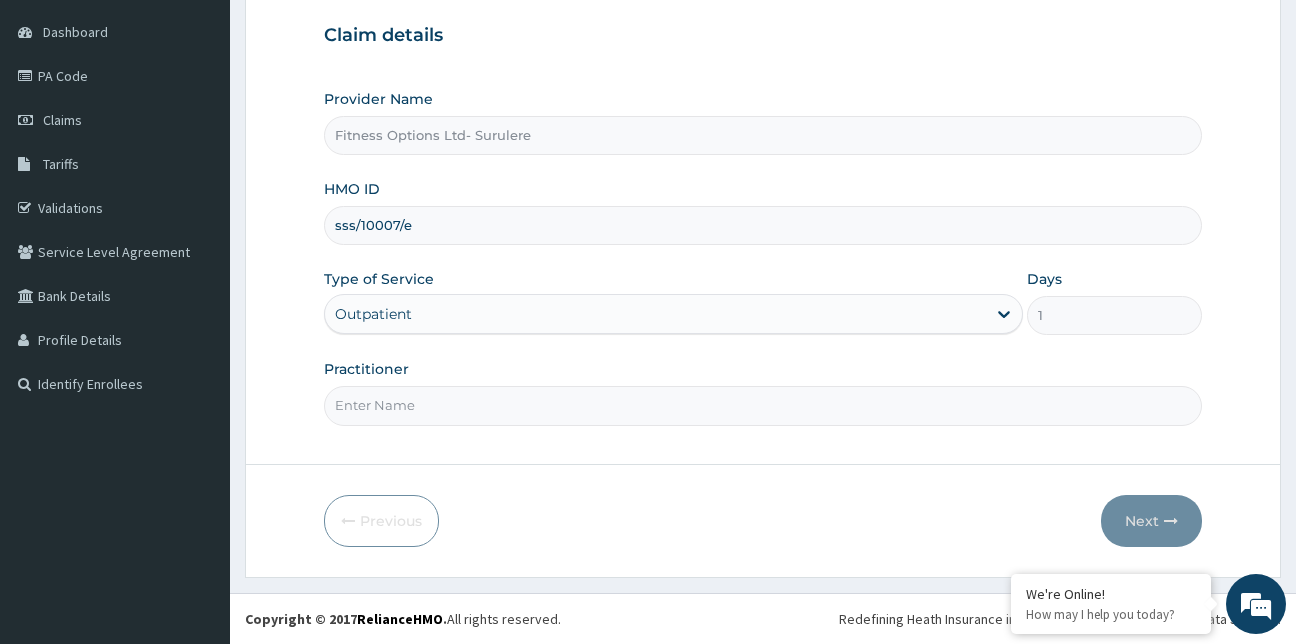 scroll, scrollTop: 0, scrollLeft: 0, axis: both 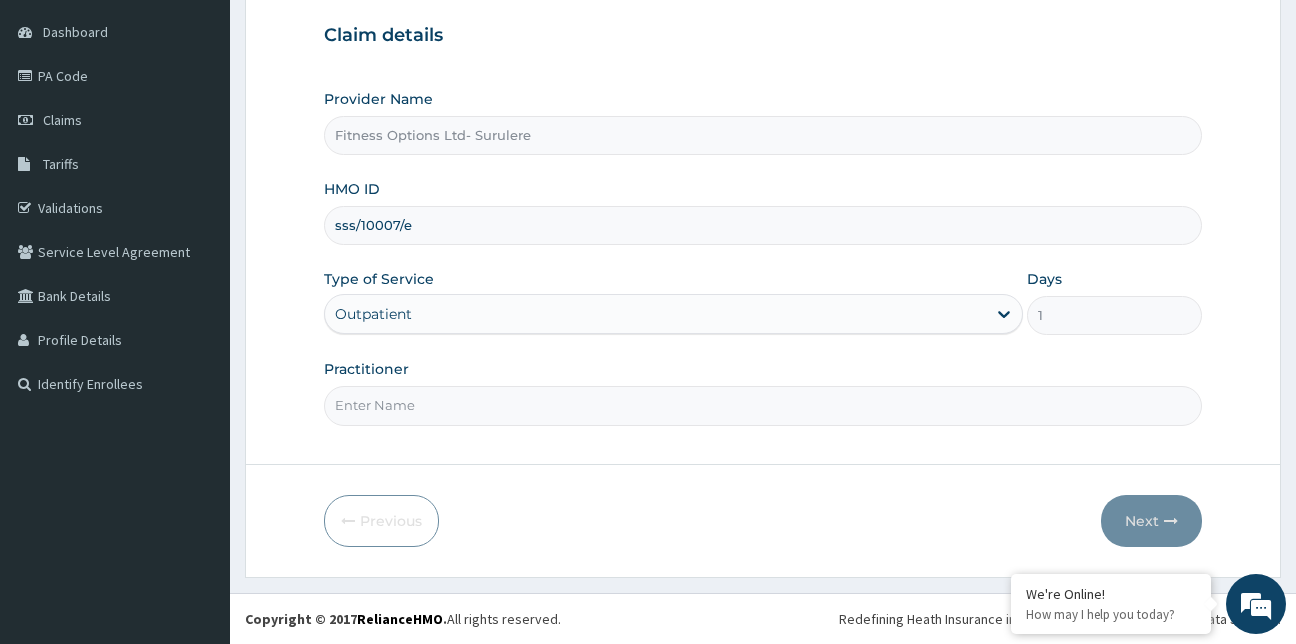 type on "sss/10007/e" 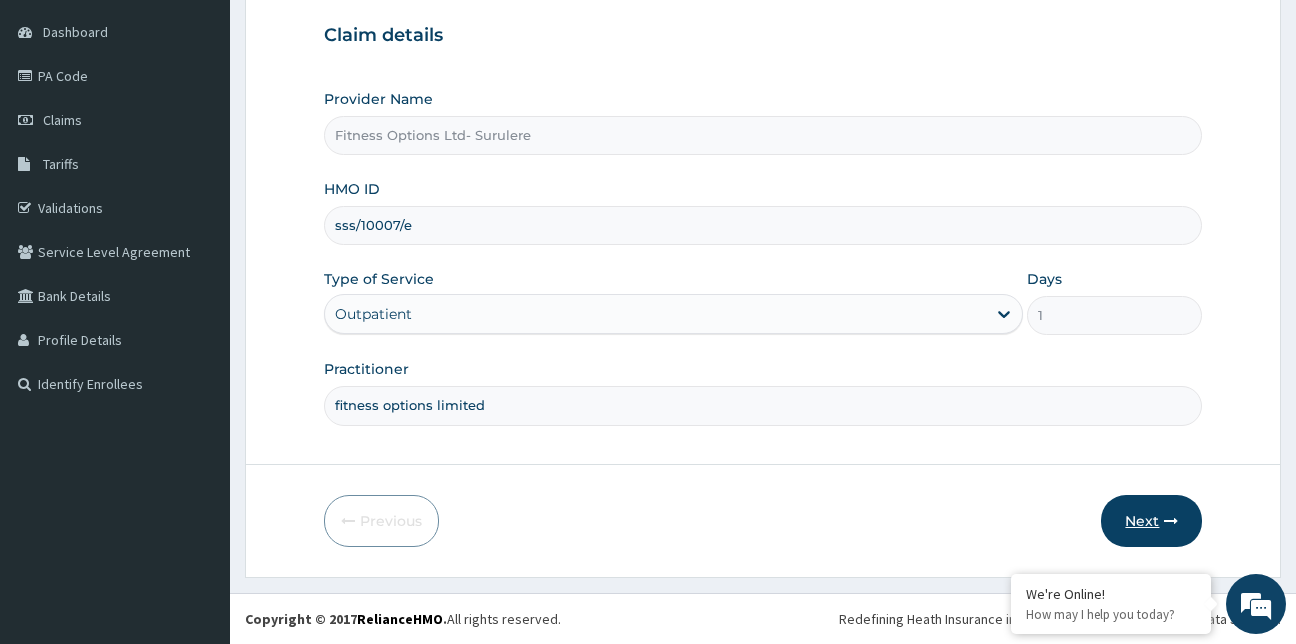 type on "fitness options limited" 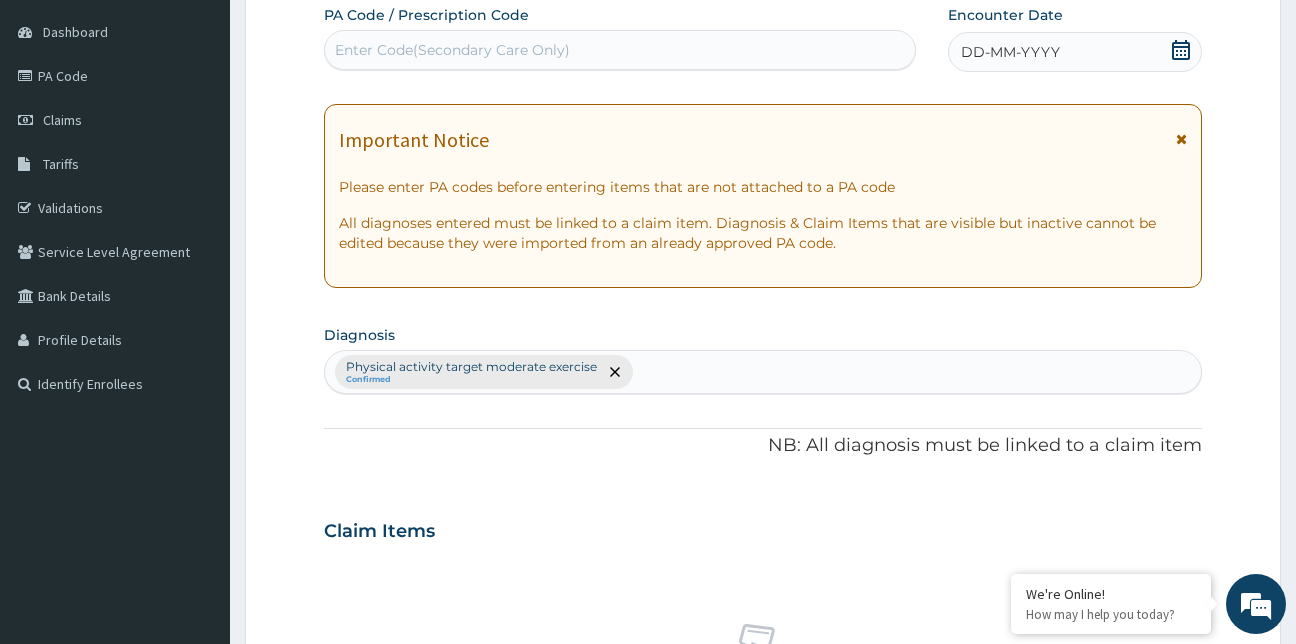click on "Enter Code(Secondary Care Only)" at bounding box center (620, 50) 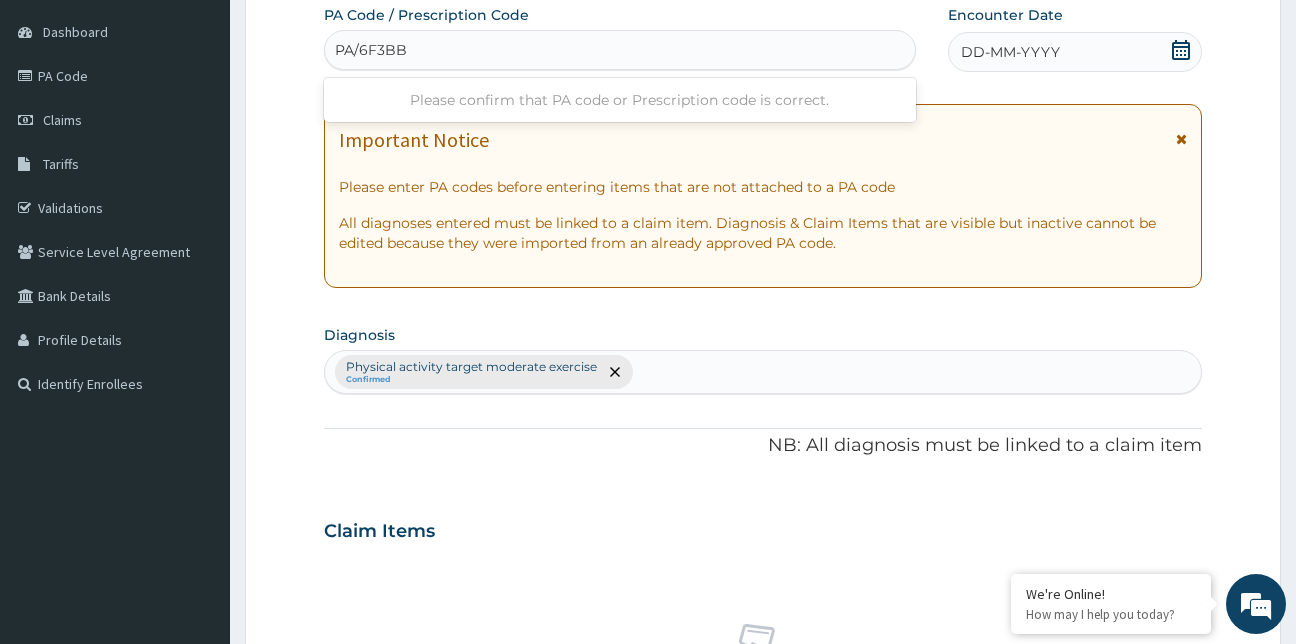 type on "PA/6F3BB2" 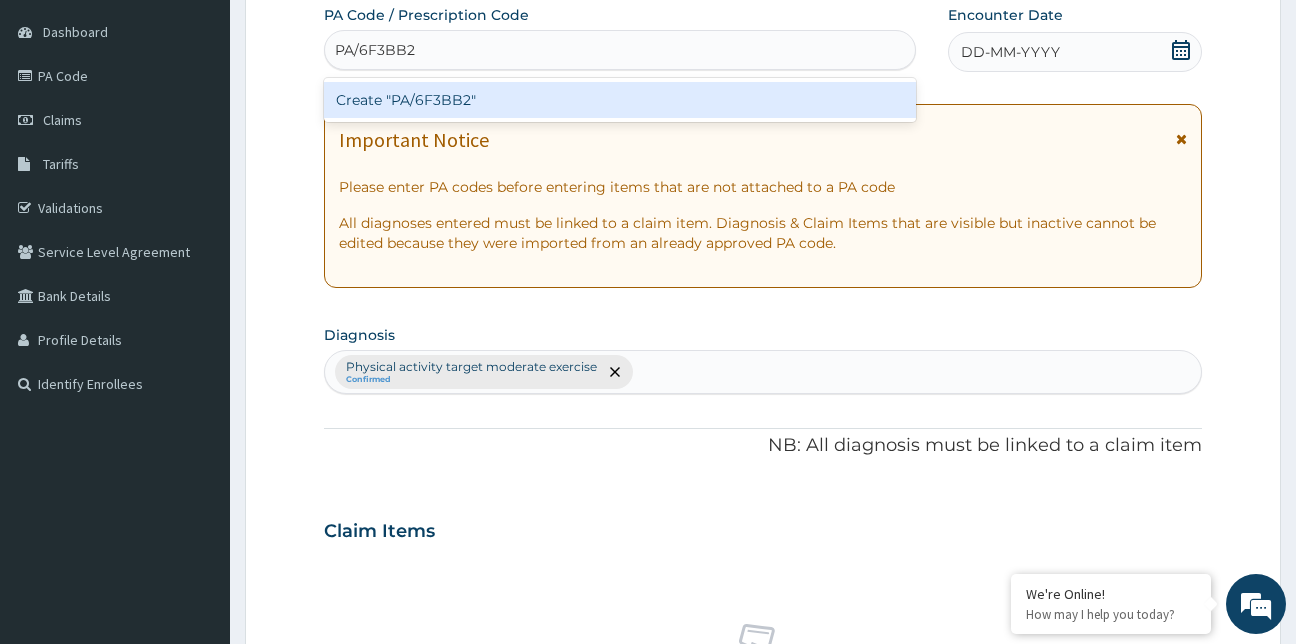 click on "Create "PA/6F3BB2"" at bounding box center (620, 100) 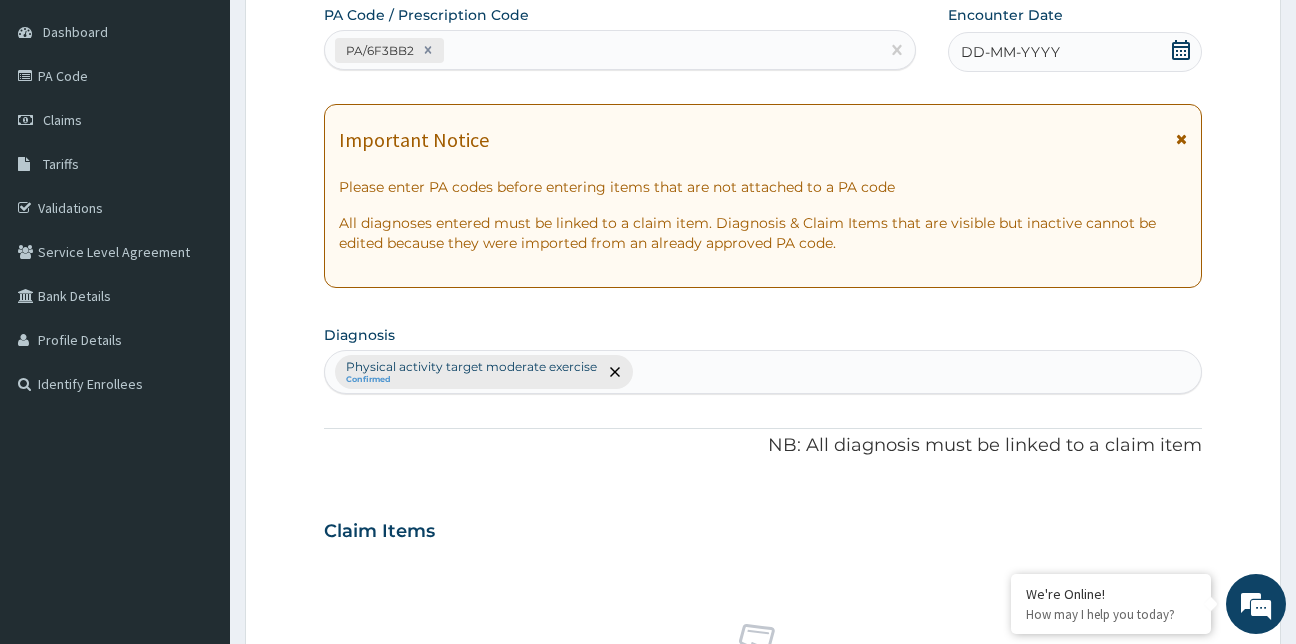 click 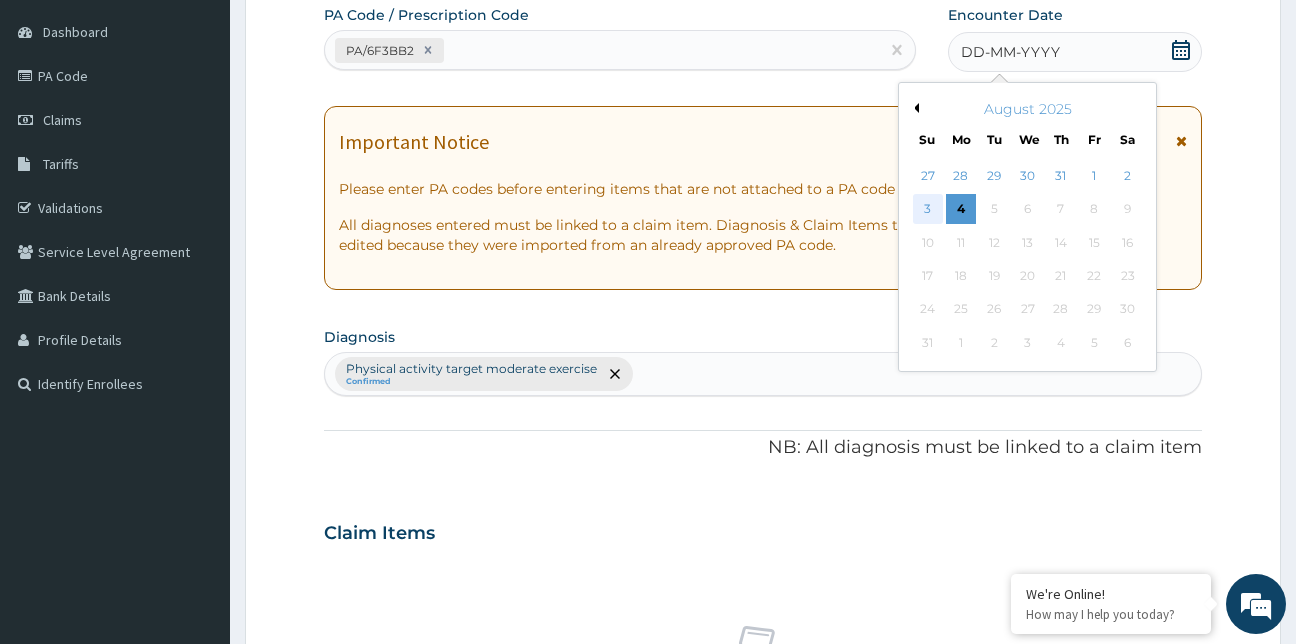 click on "3" at bounding box center (928, 210) 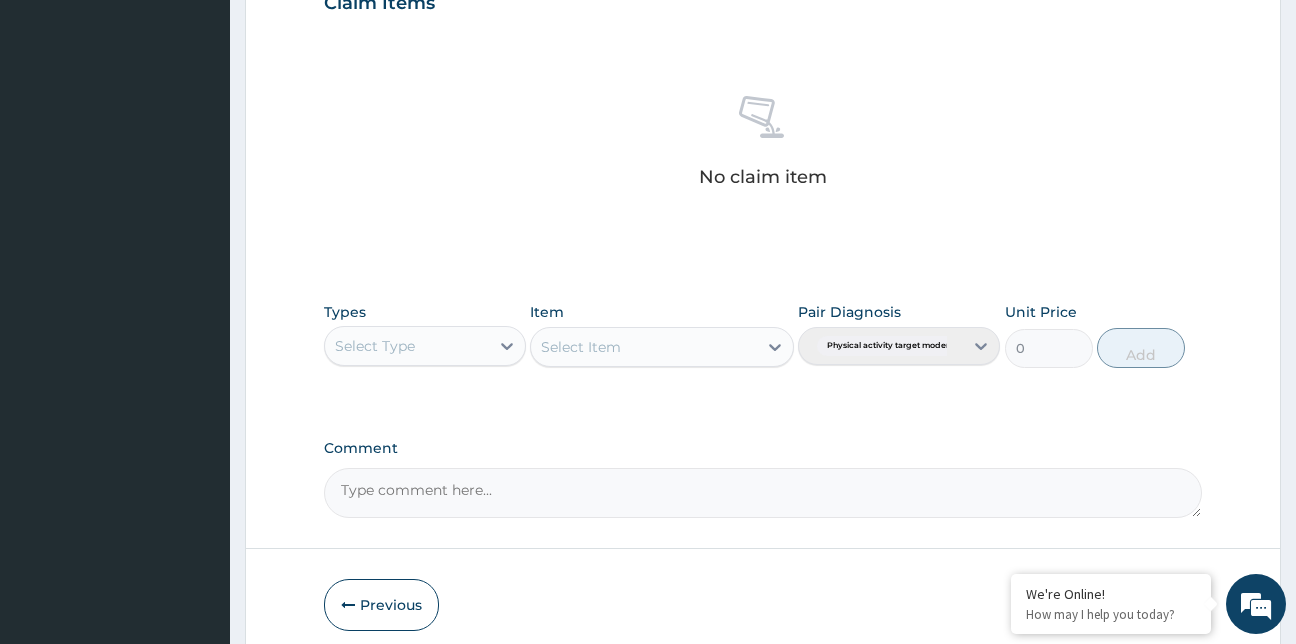 scroll, scrollTop: 798, scrollLeft: 0, axis: vertical 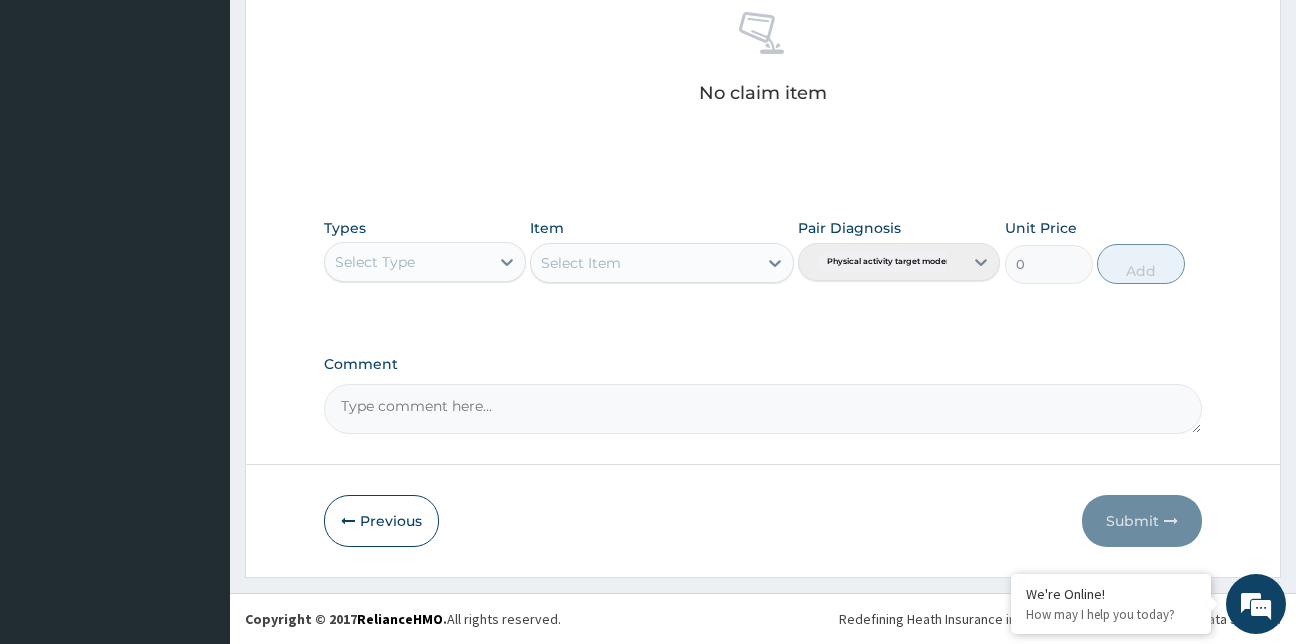 click on "Types Select Type Item Select Item Pair Diagnosis Physical activity target moder... Unit Price 0 Add" at bounding box center (763, 251) 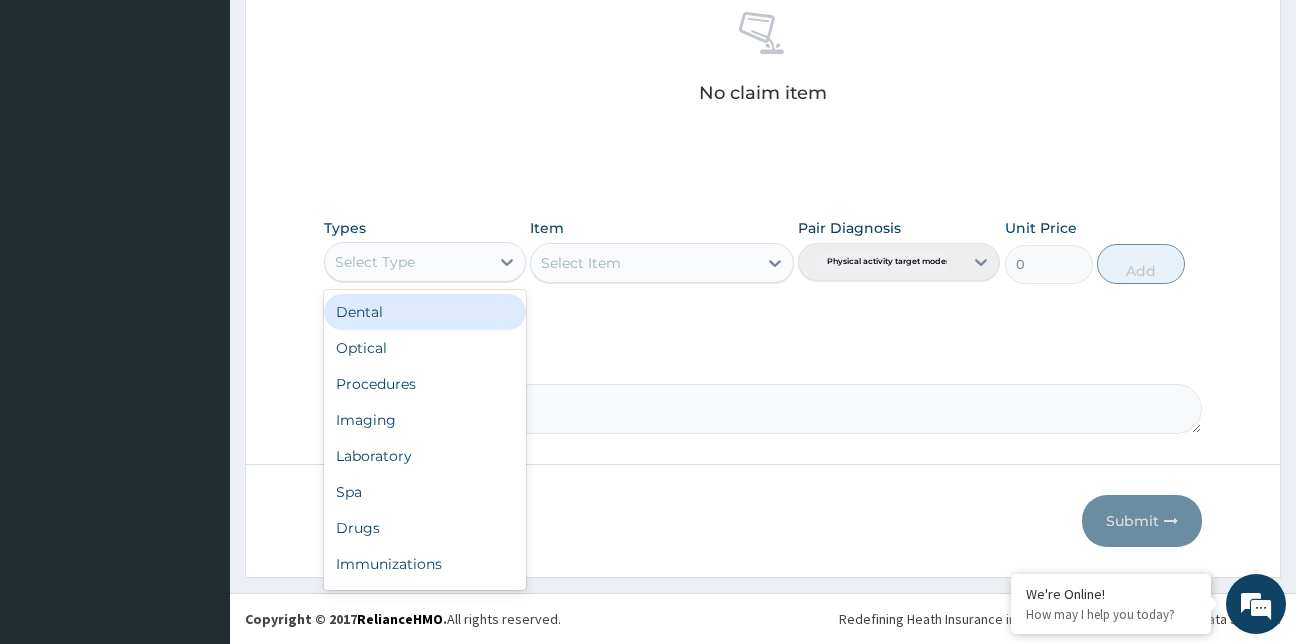 type on "g" 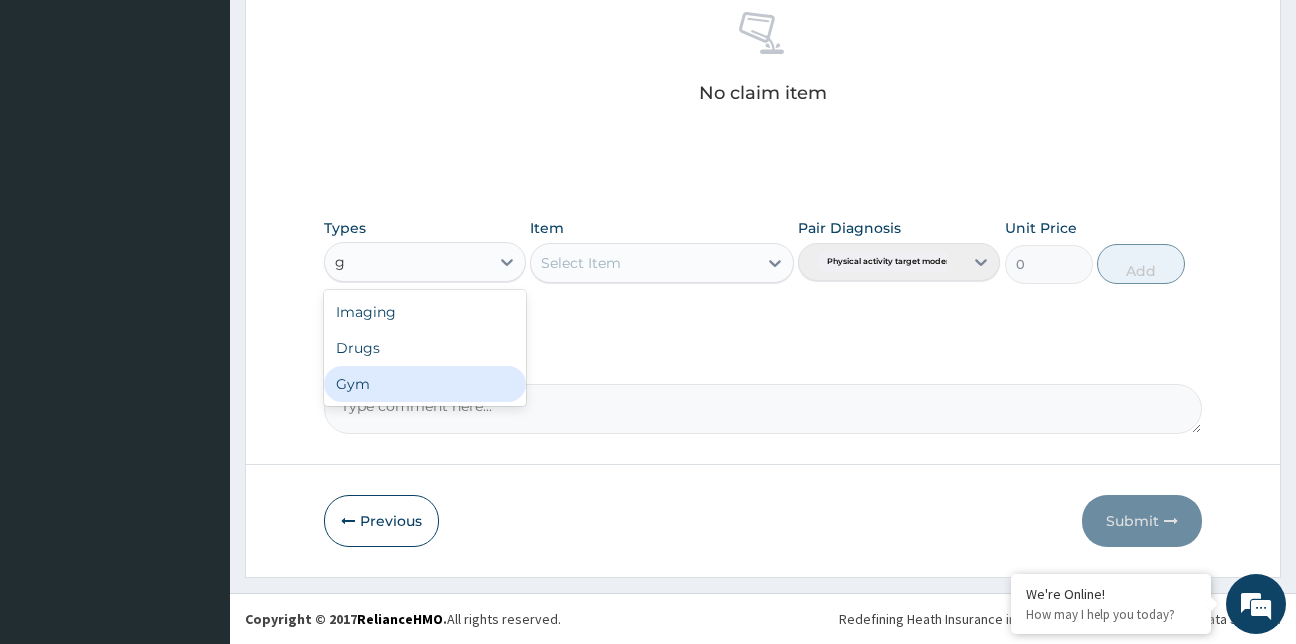 click on "Gym" at bounding box center (425, 384) 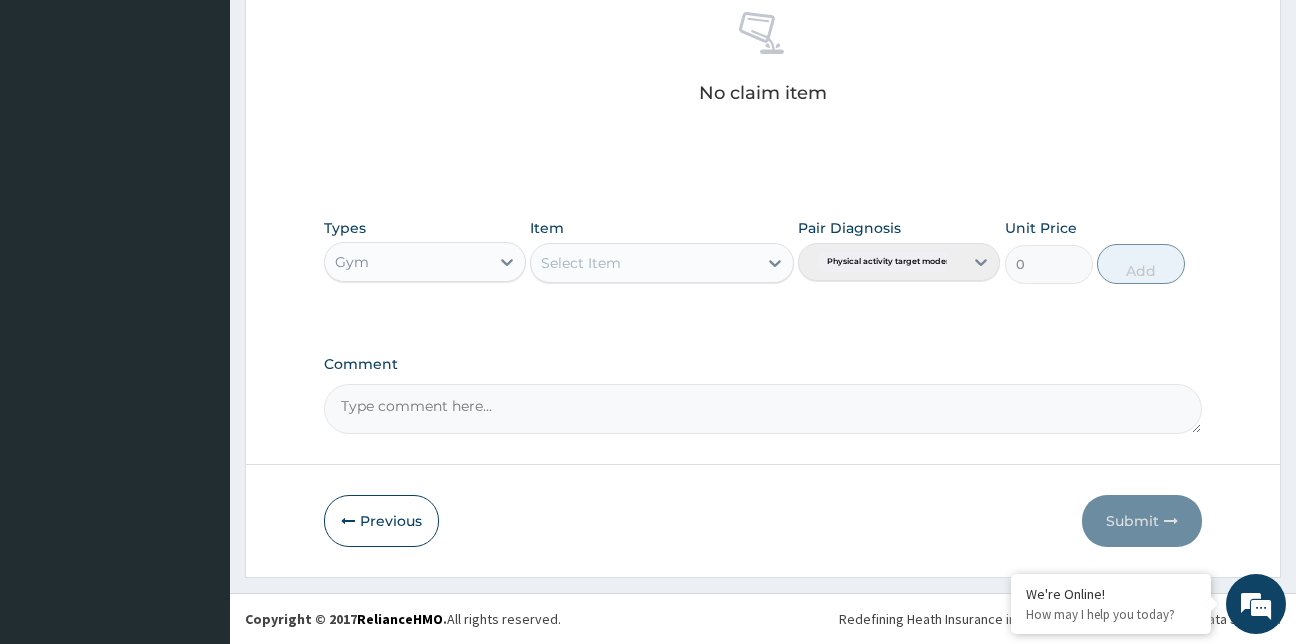 click on "Select Item" at bounding box center (644, 263) 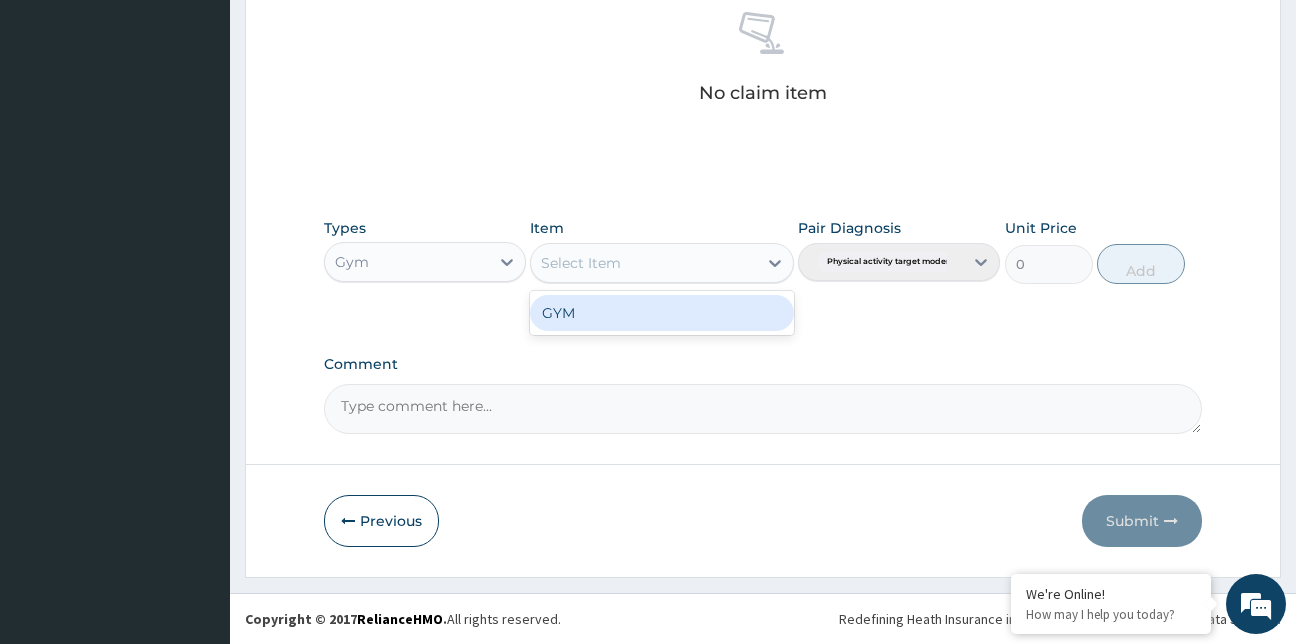click on "GYM" at bounding box center (662, 313) 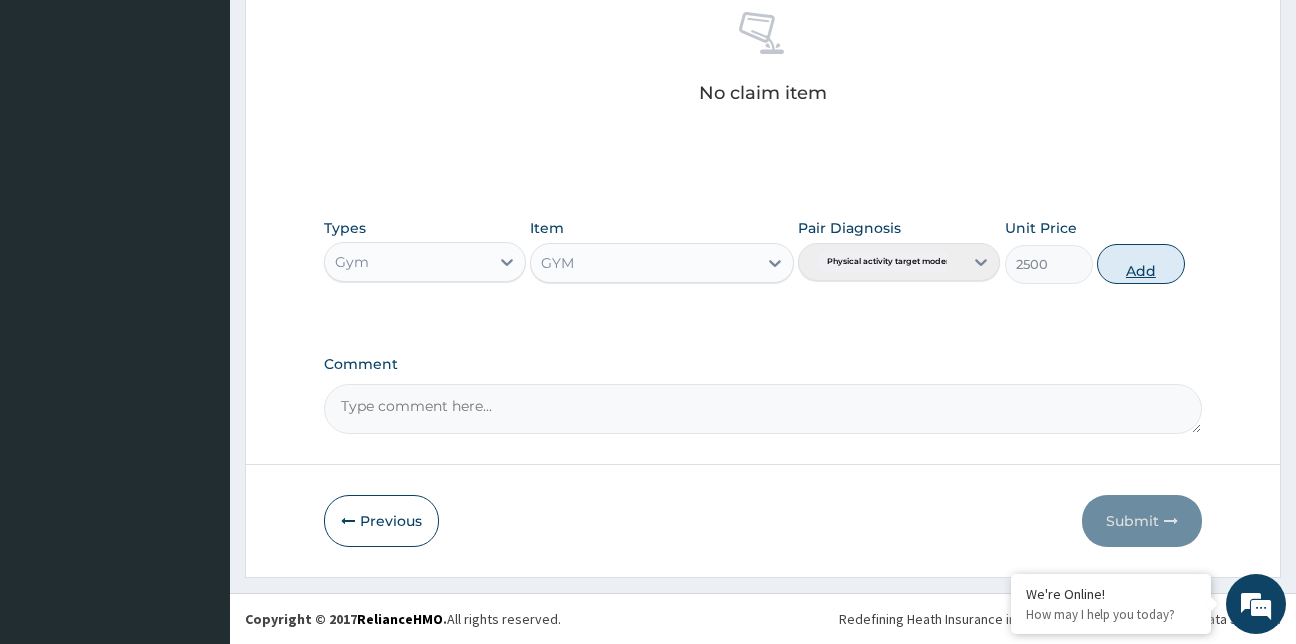 click on "Add" at bounding box center (1141, 264) 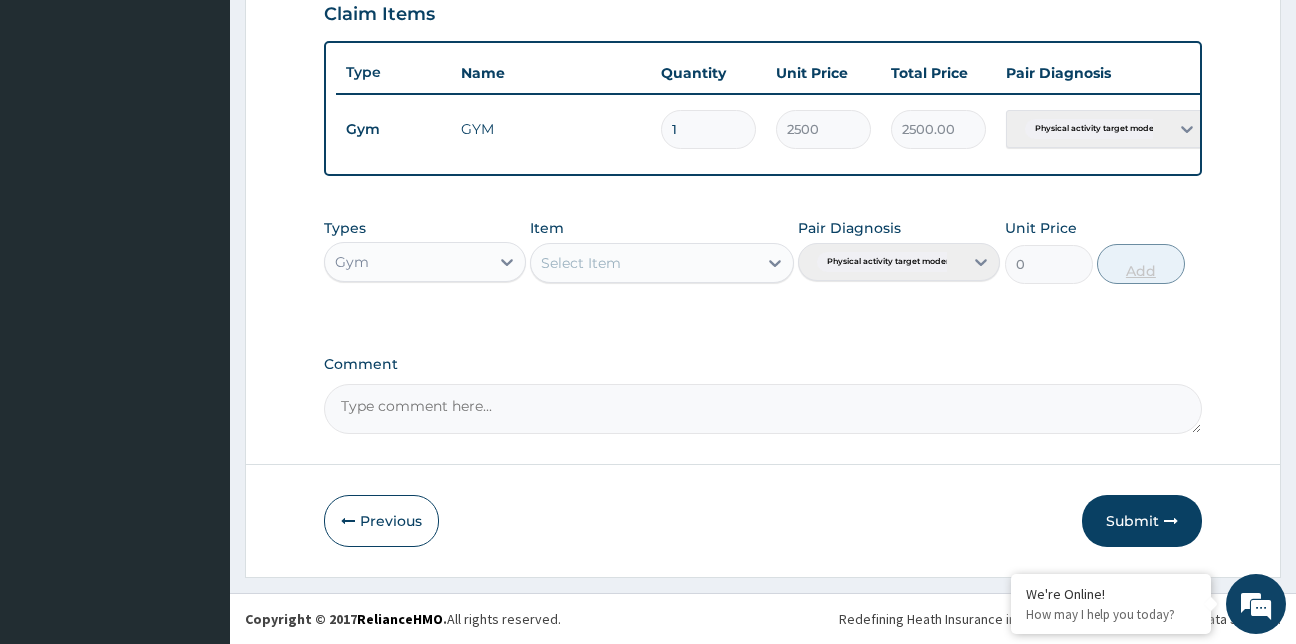 scroll, scrollTop: 718, scrollLeft: 0, axis: vertical 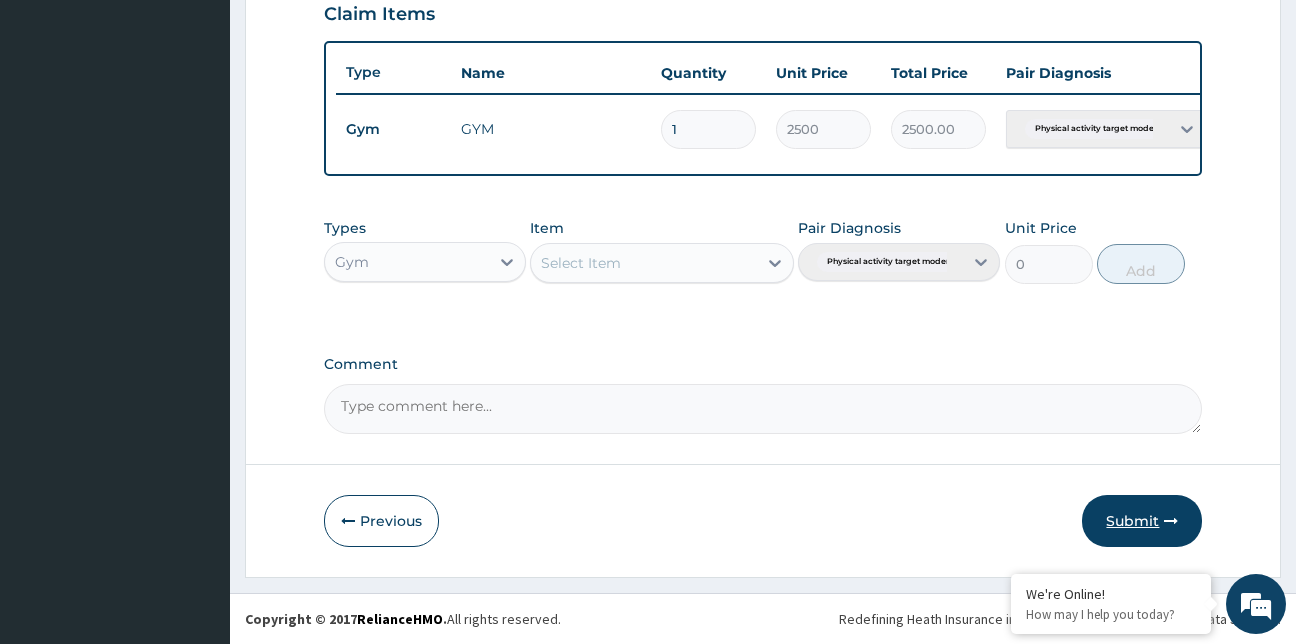 click on "Submit" at bounding box center (1142, 521) 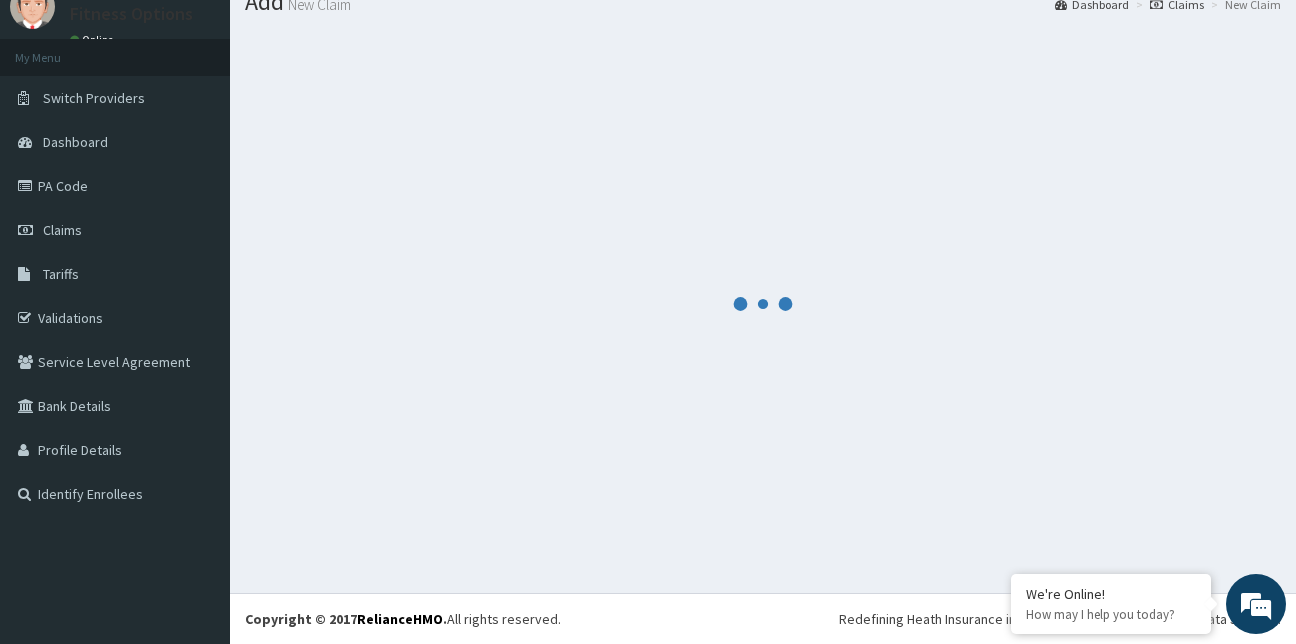 scroll, scrollTop: 718, scrollLeft: 0, axis: vertical 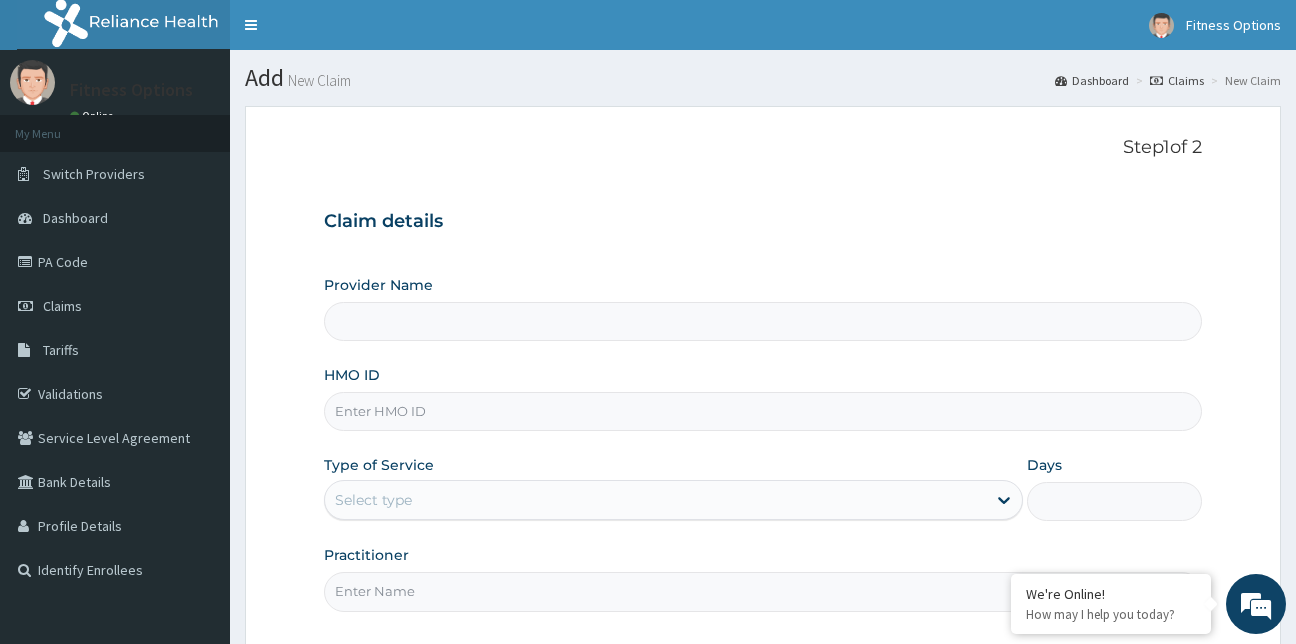 drag, startPoint x: 0, startPoint y: 0, endPoint x: 436, endPoint y: 409, distance: 597.8102 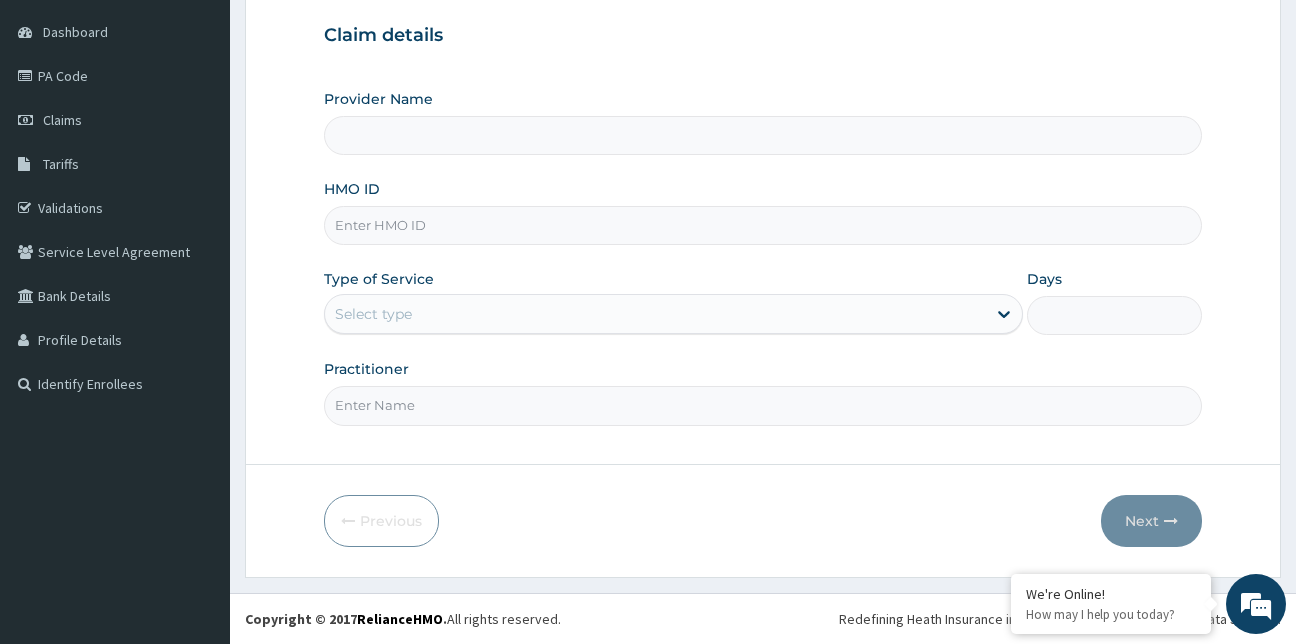 scroll, scrollTop: 186, scrollLeft: 0, axis: vertical 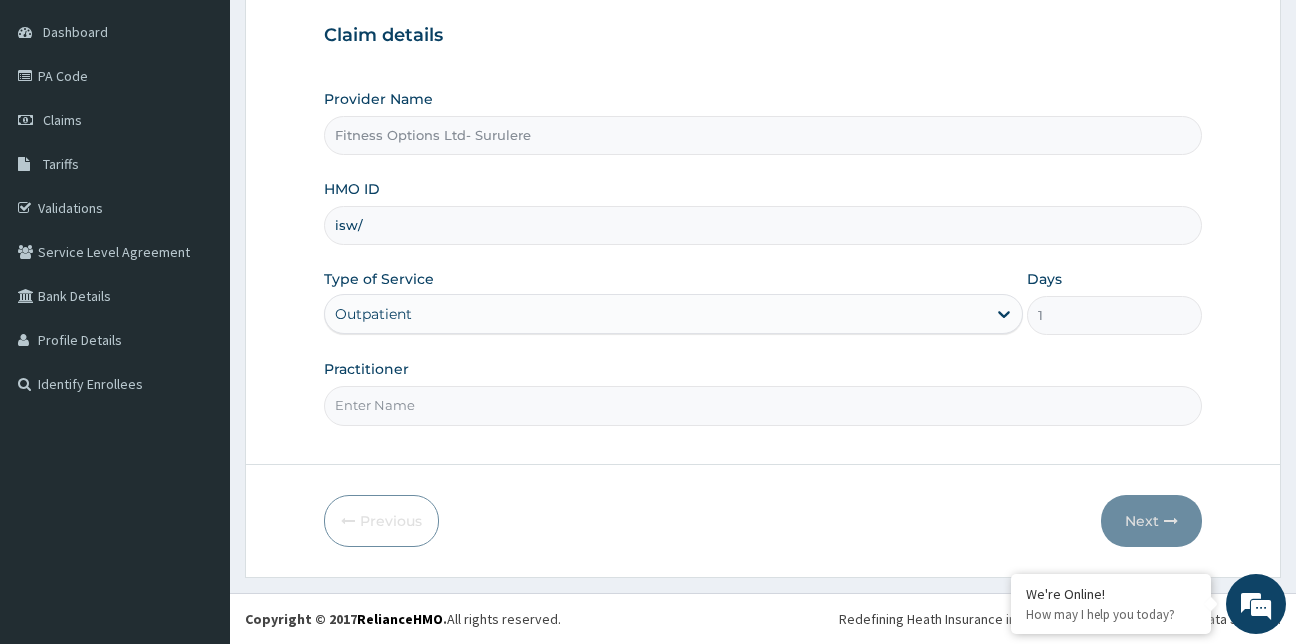 type on "isw/" 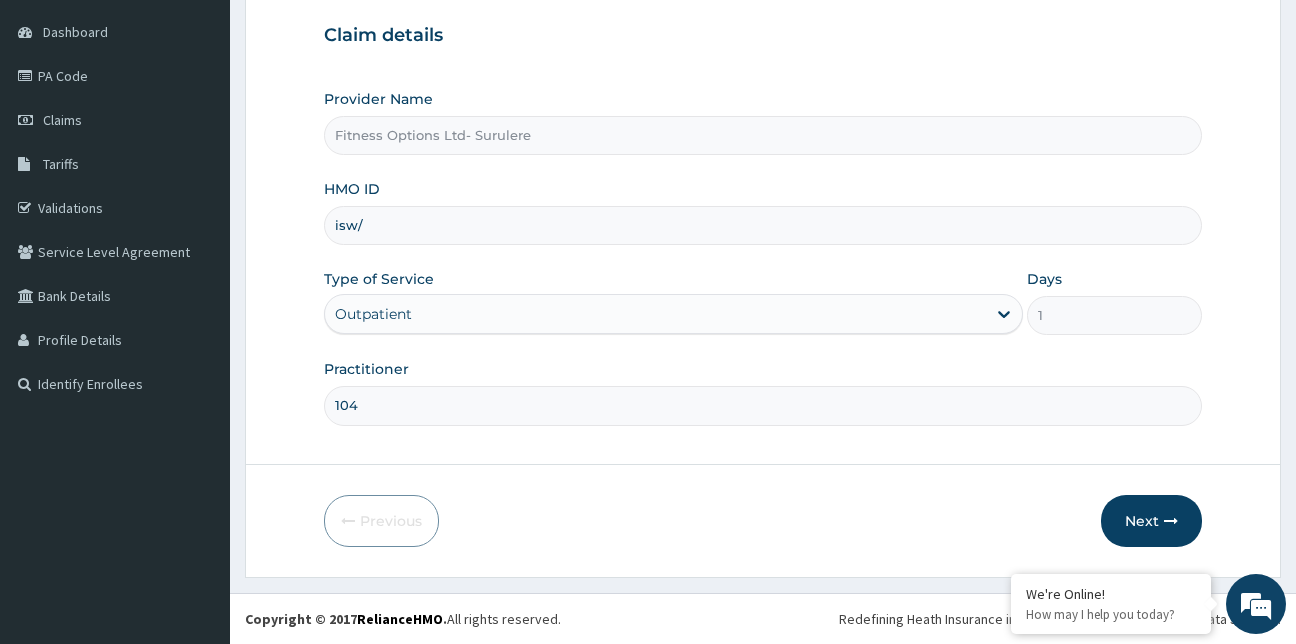 type on "1042" 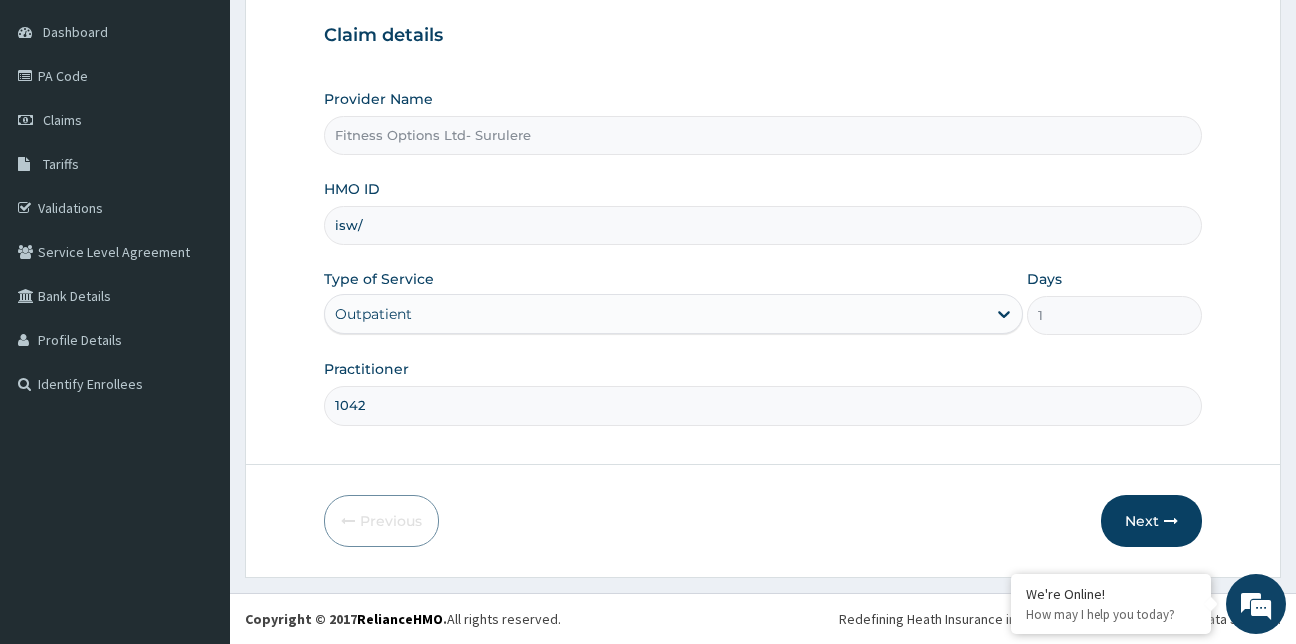 scroll, scrollTop: 0, scrollLeft: 0, axis: both 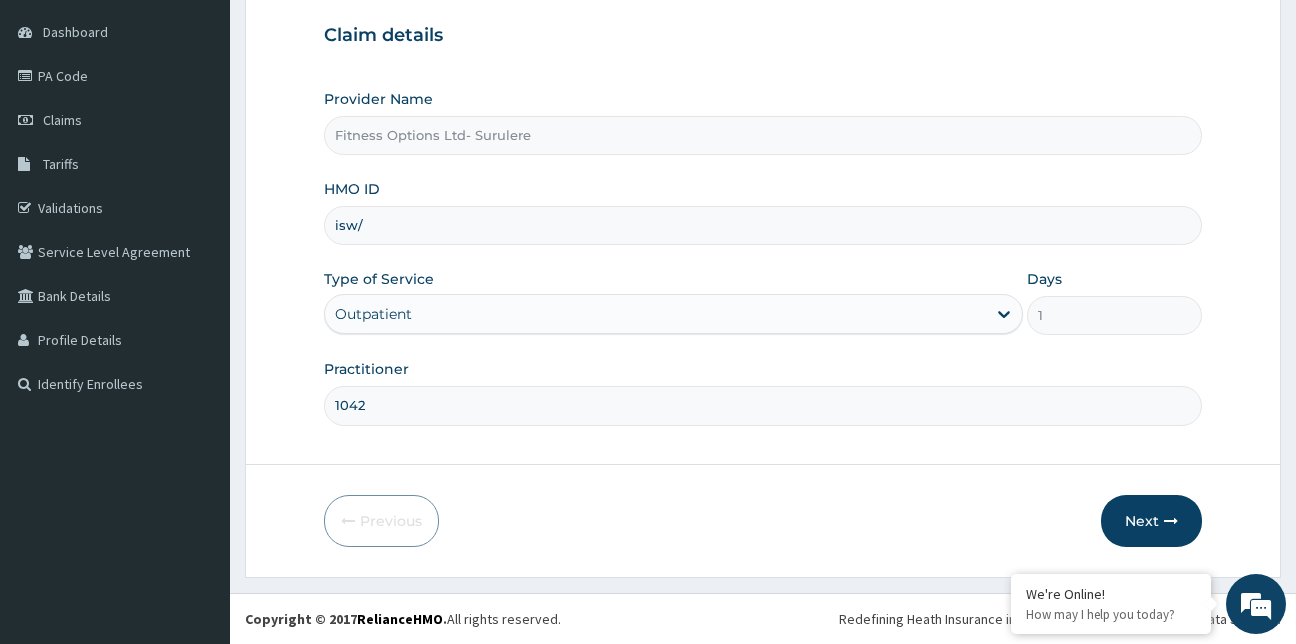 type 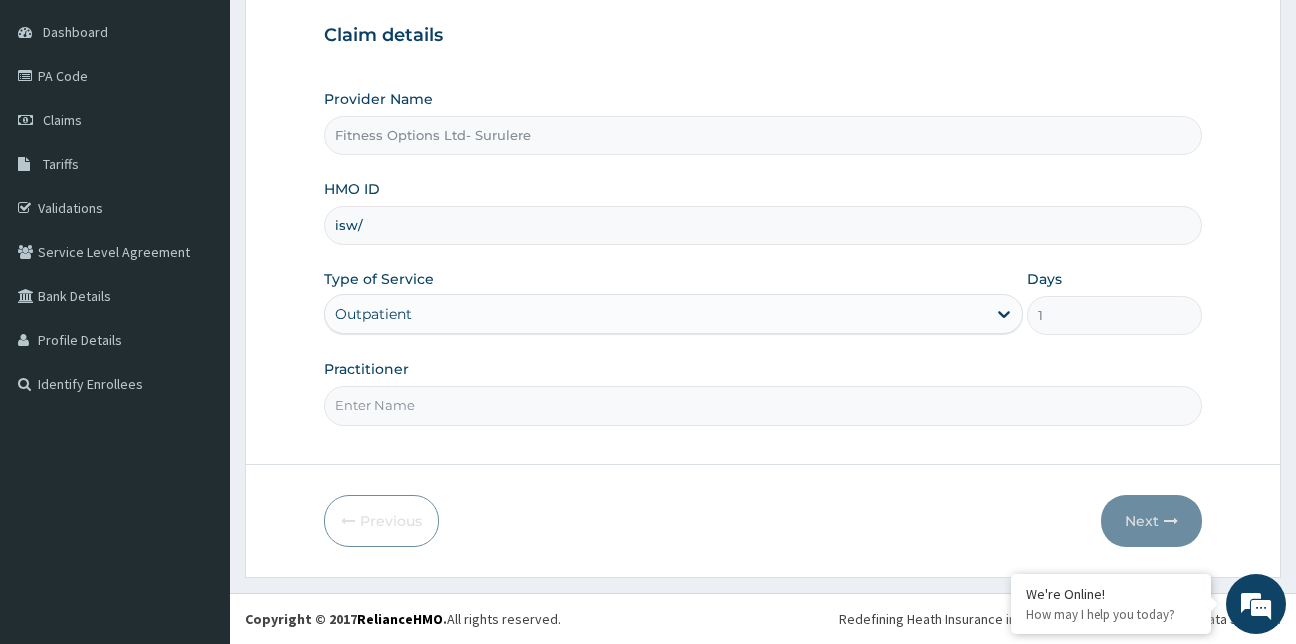 click on "isw/" at bounding box center (763, 225) 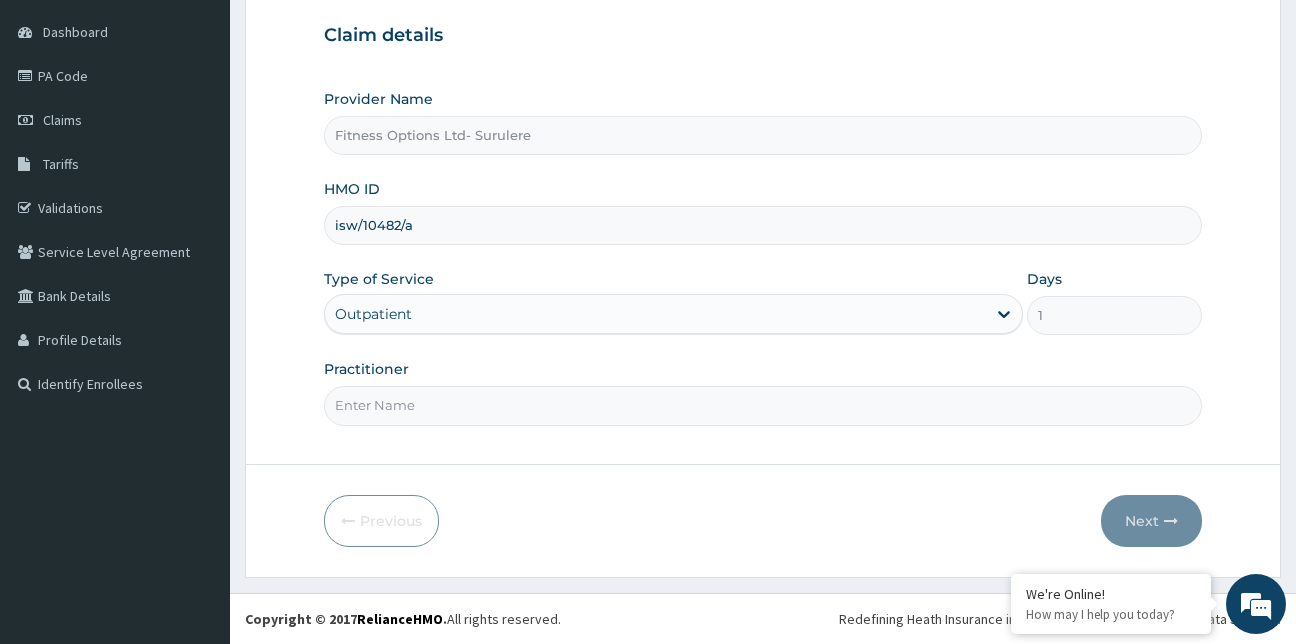type on "isw/10482/a" 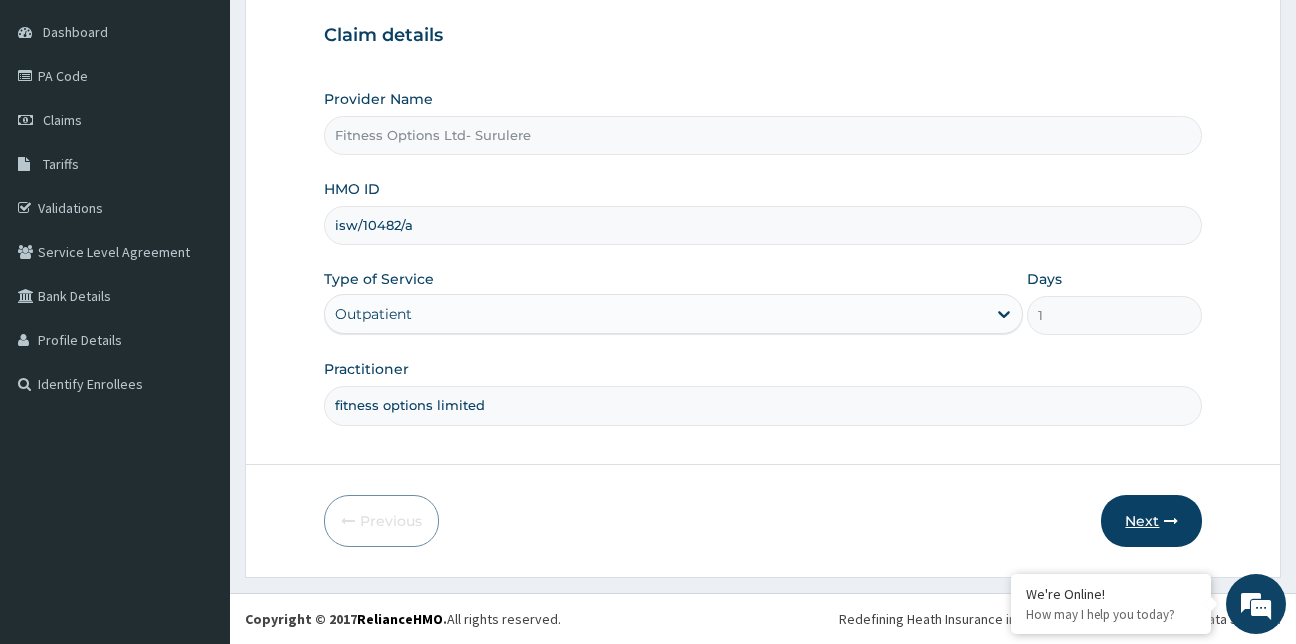 type on "fitness options limited" 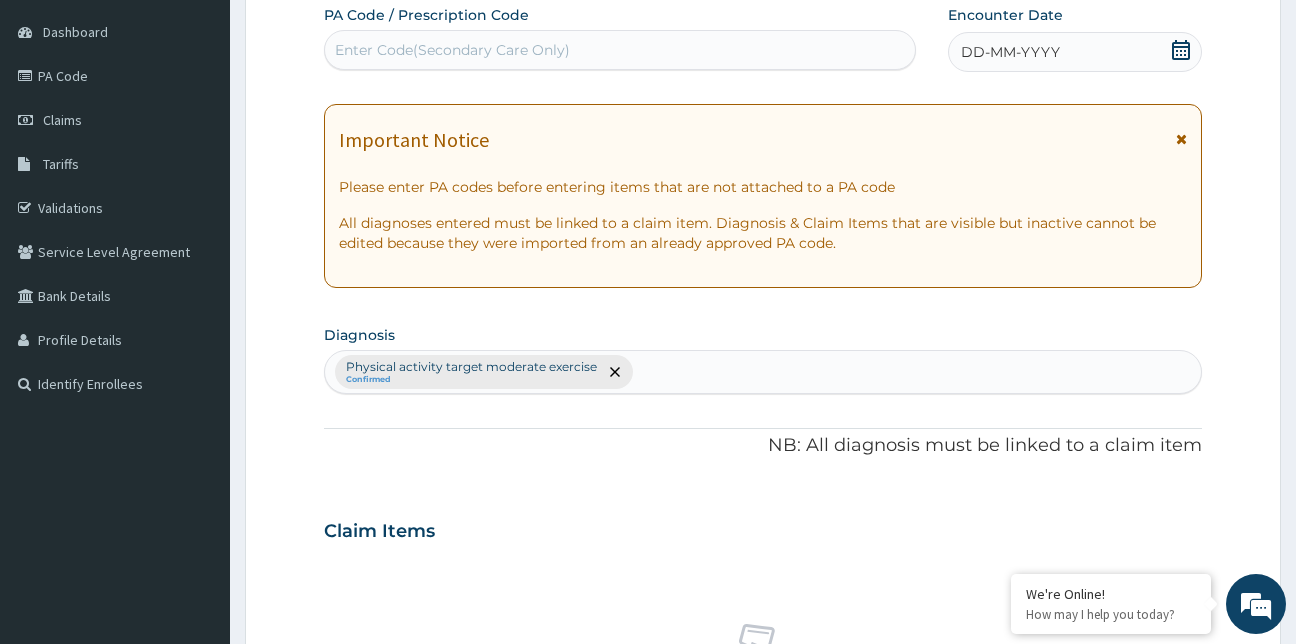 click on "Enter Code(Secondary Care Only)" at bounding box center [620, 50] 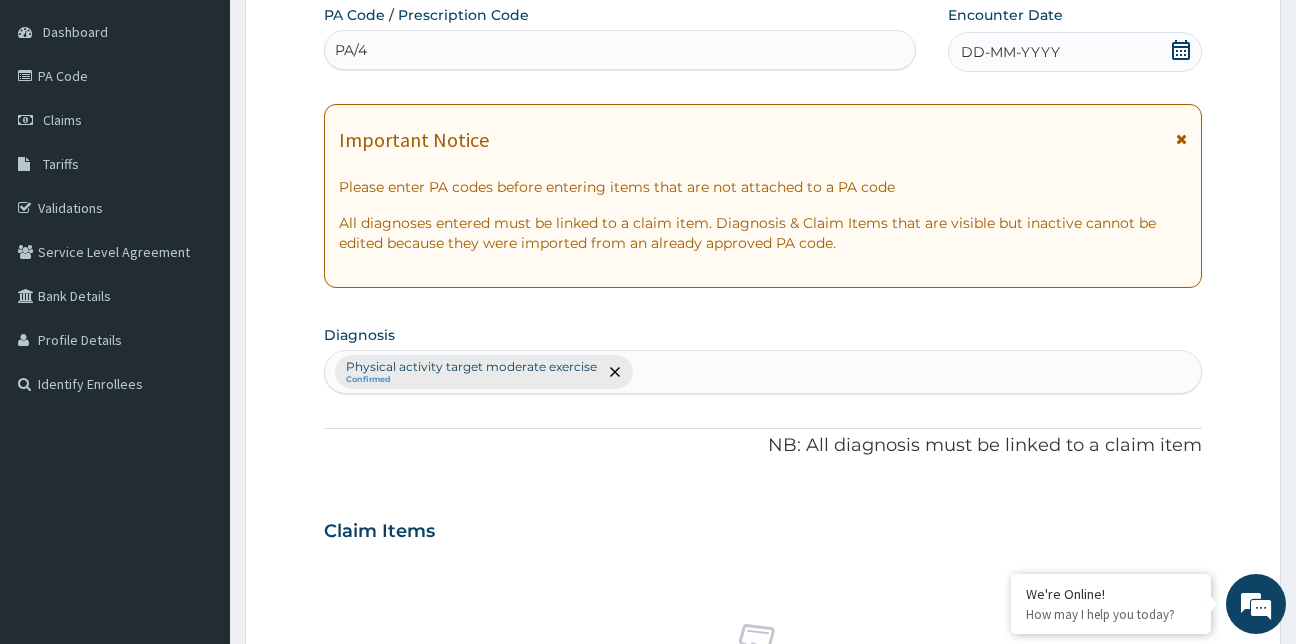 type on "PA/4" 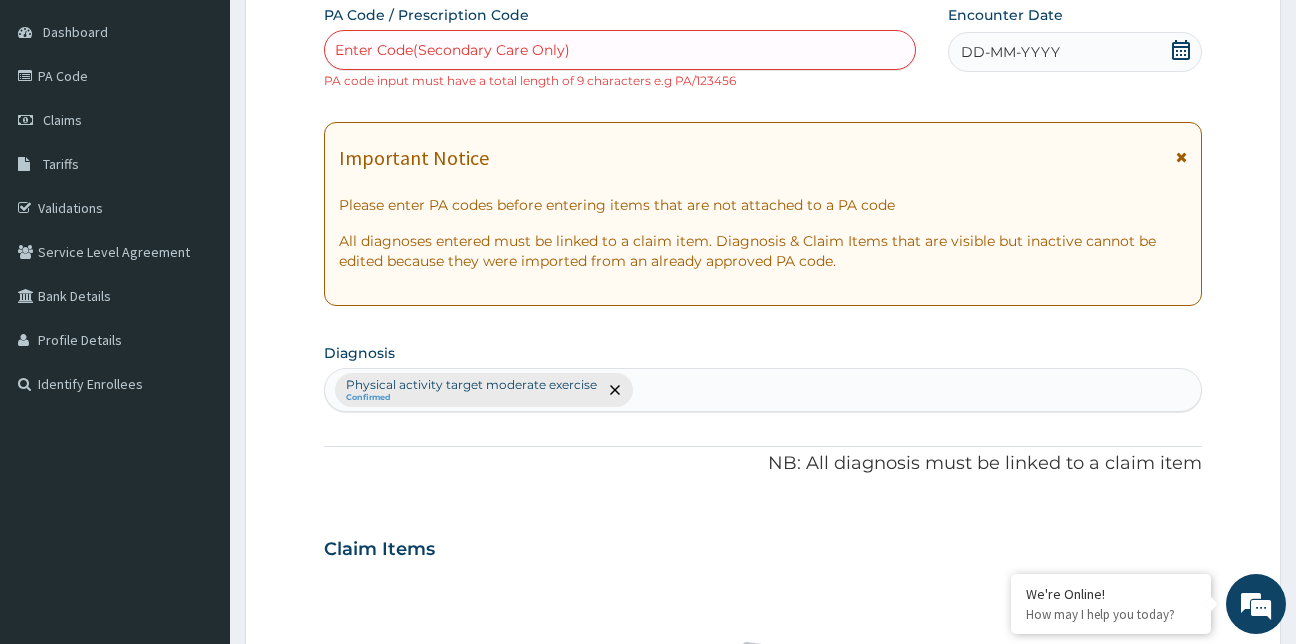 scroll, scrollTop: 756, scrollLeft: 0, axis: vertical 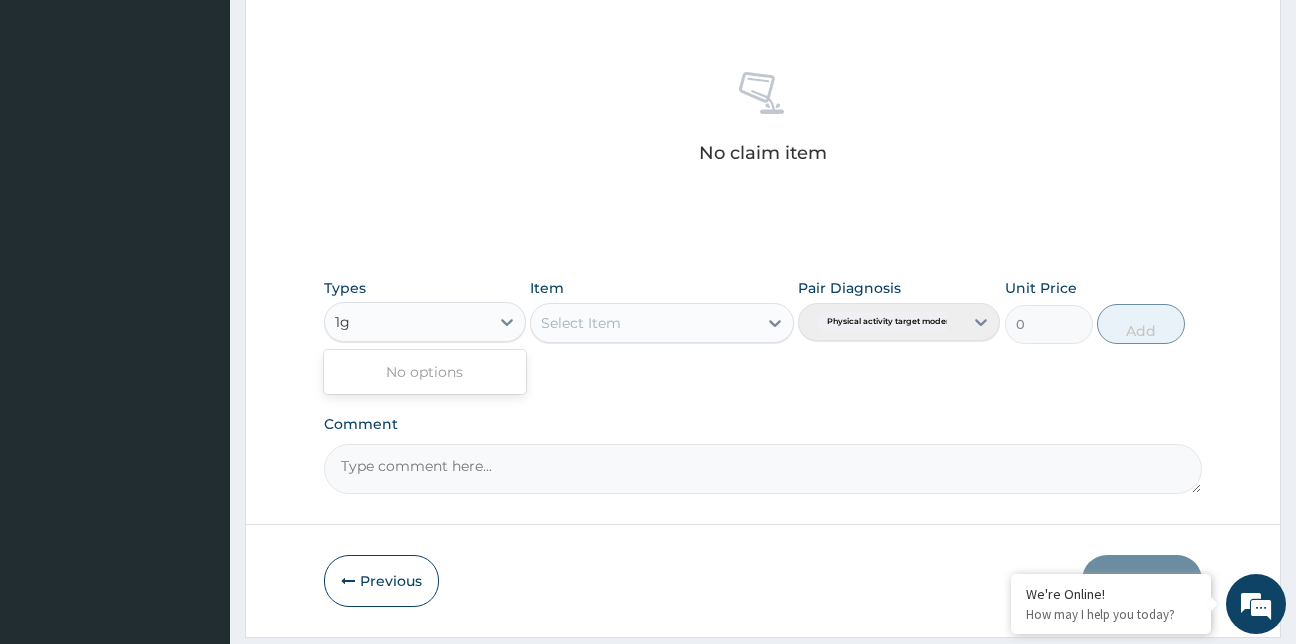 type on "1" 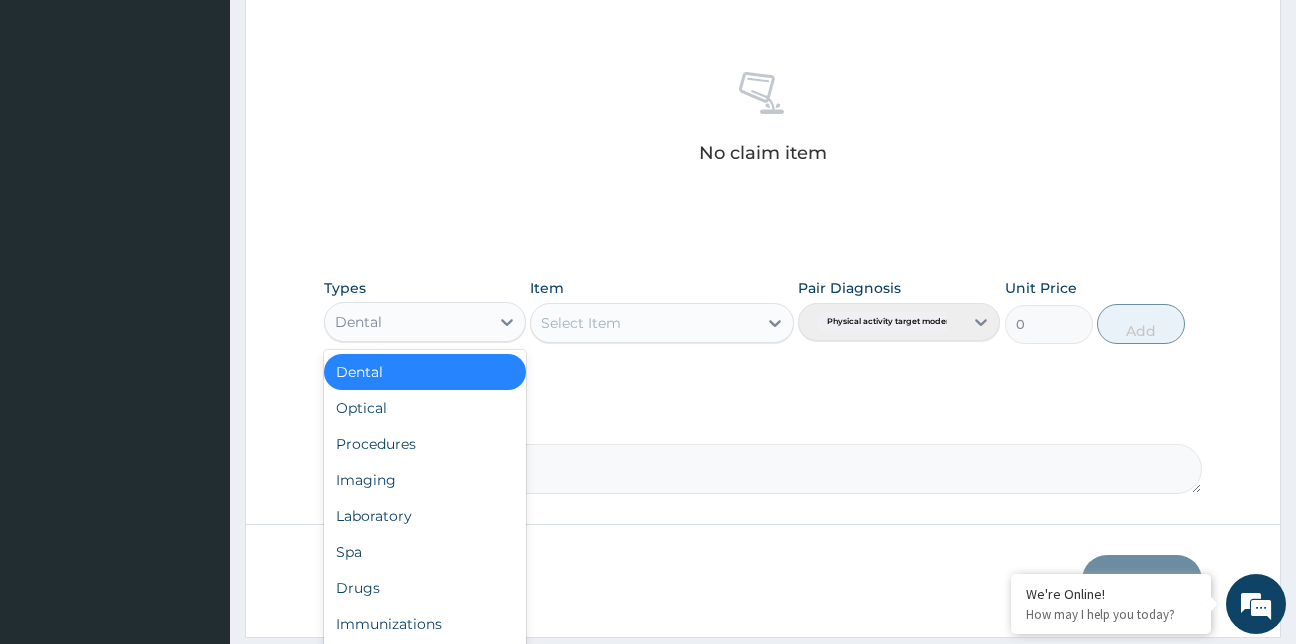type on "g" 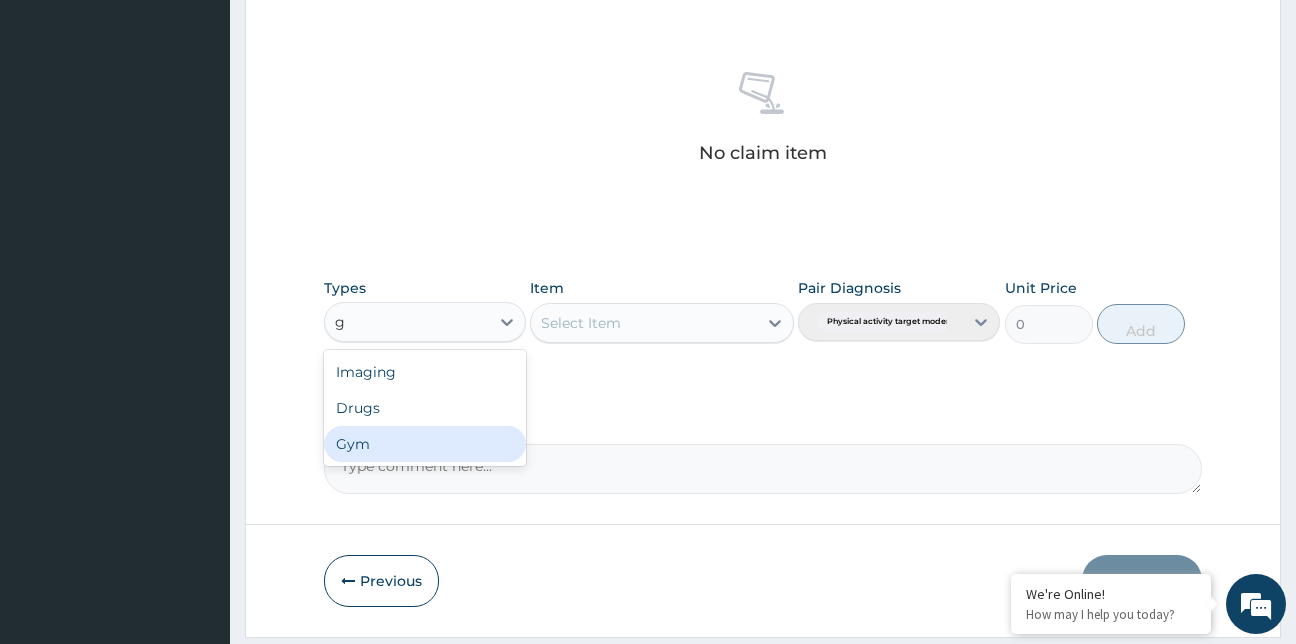 click on "Gym" at bounding box center (425, 444) 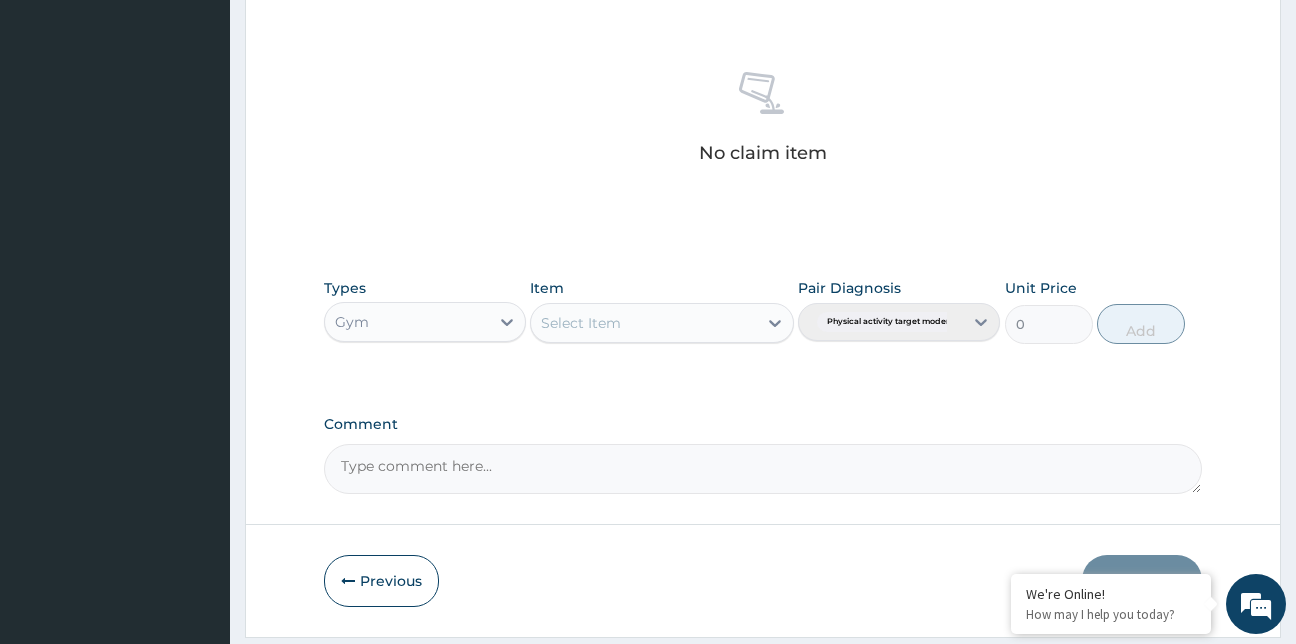 click on "Select Item" at bounding box center (662, 323) 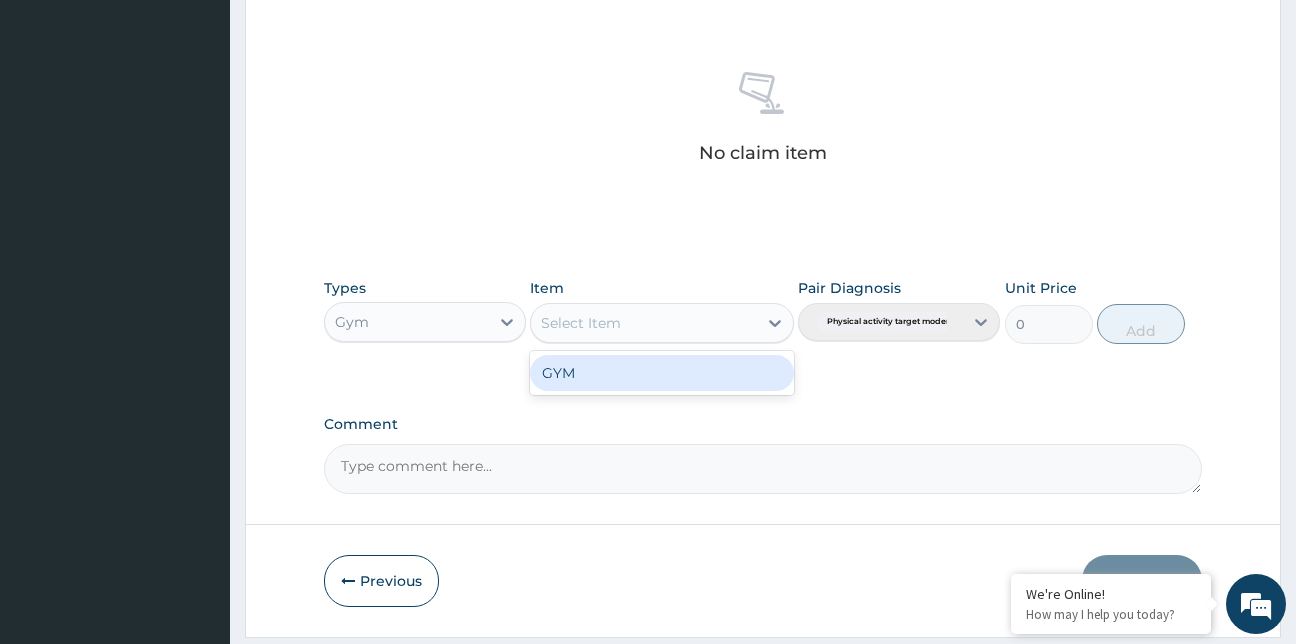 click on "GYM" at bounding box center (662, 373) 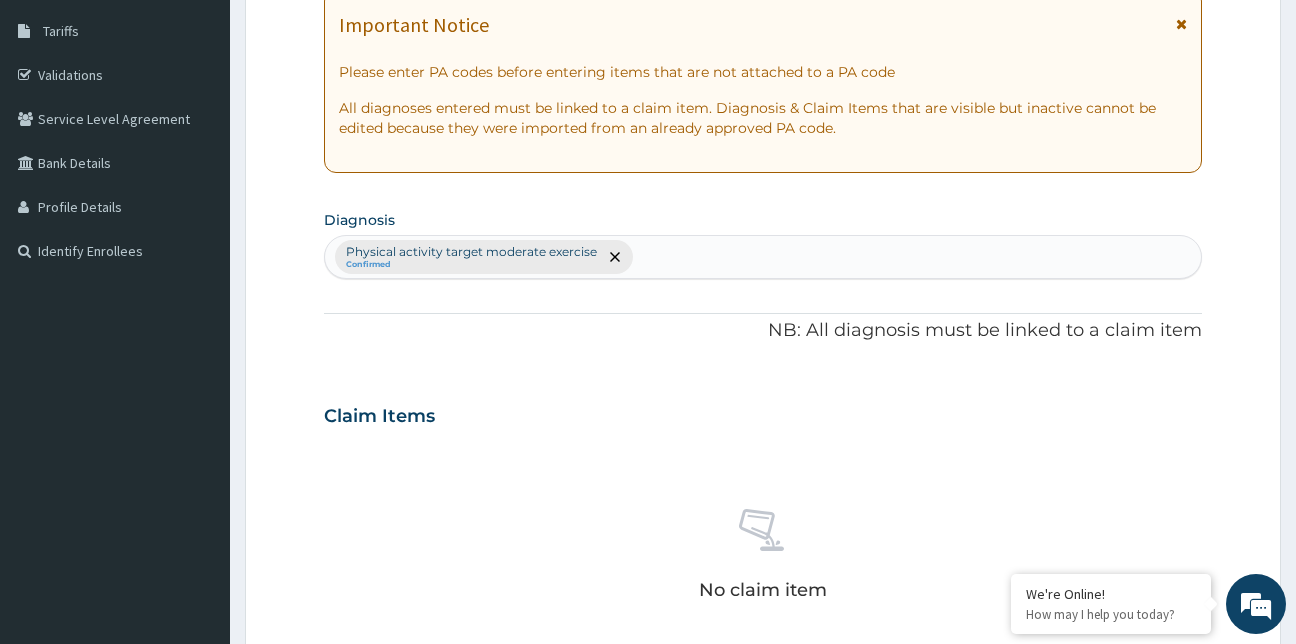 scroll, scrollTop: 272, scrollLeft: 0, axis: vertical 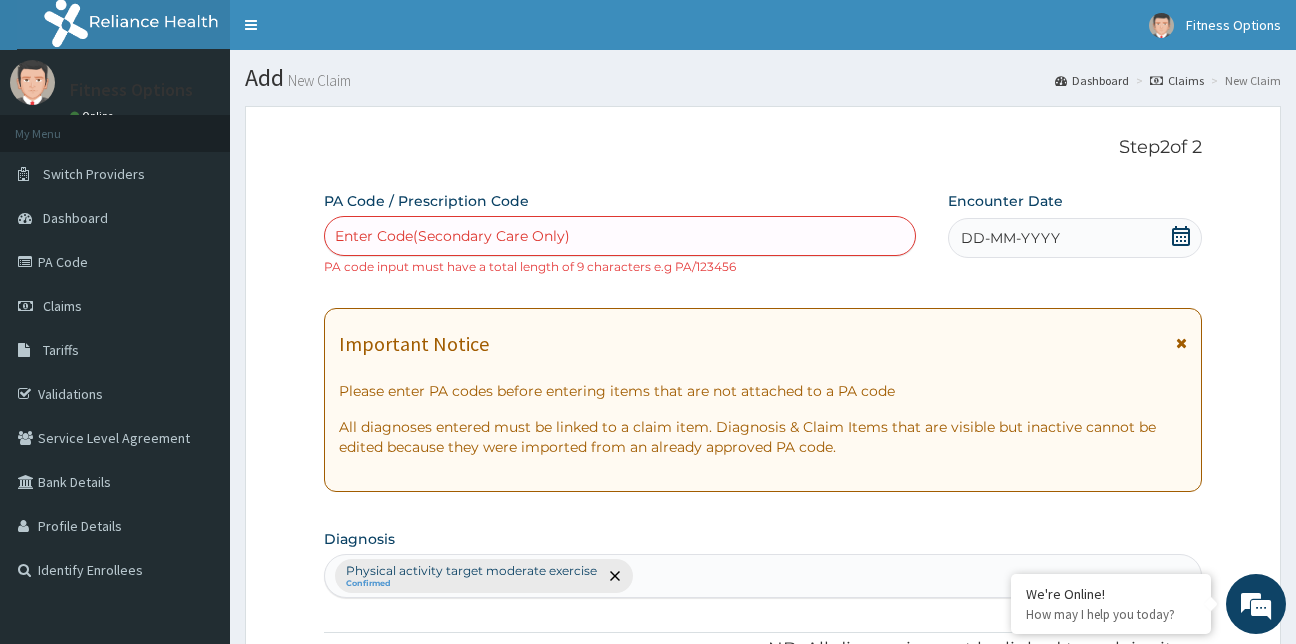 click on "Enter Code(Secondary Care Only)" at bounding box center (620, 236) 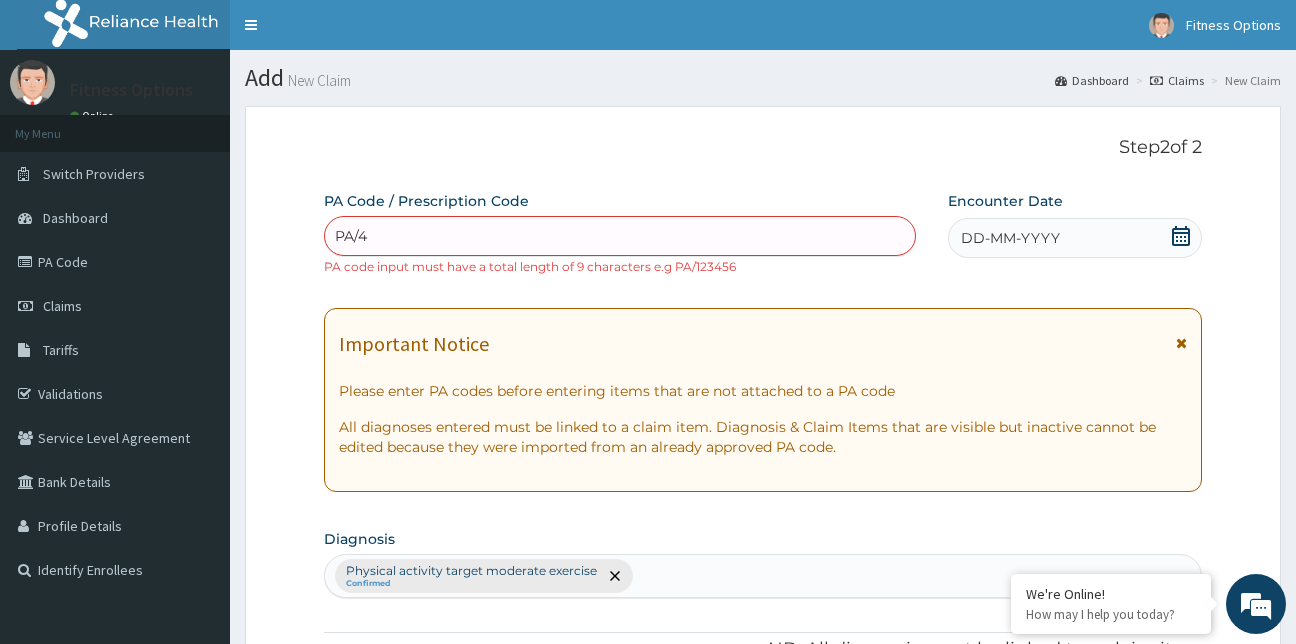 type on "PA/4" 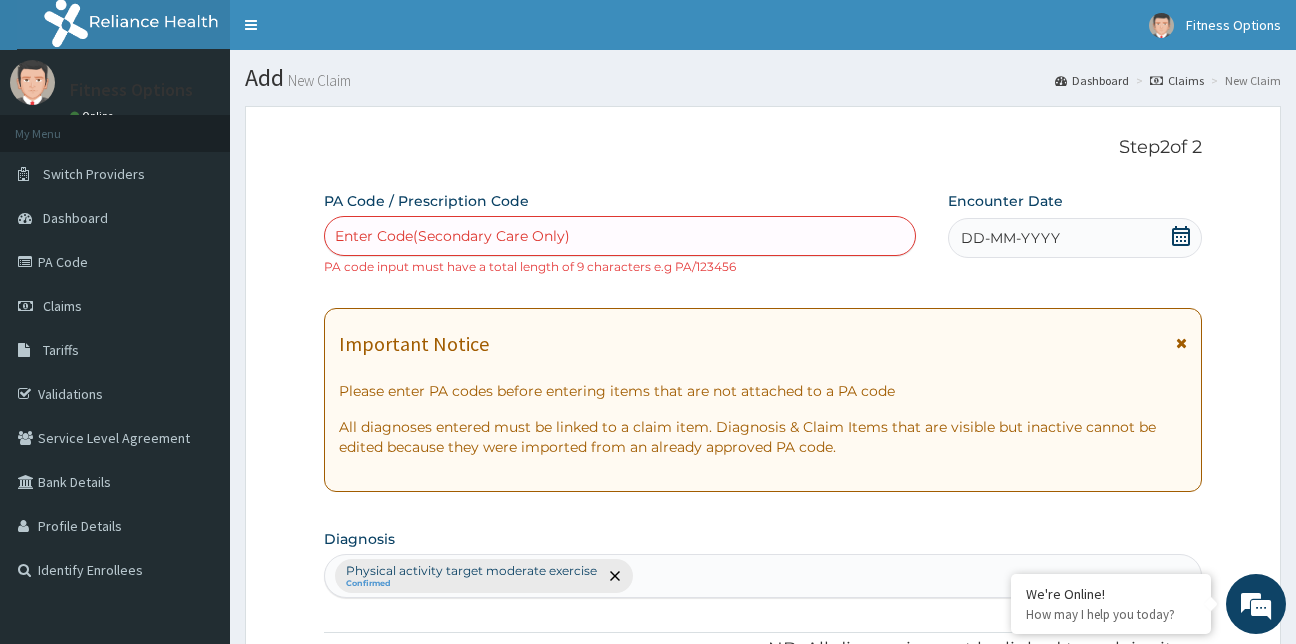 scroll, scrollTop: 756, scrollLeft: 0, axis: vertical 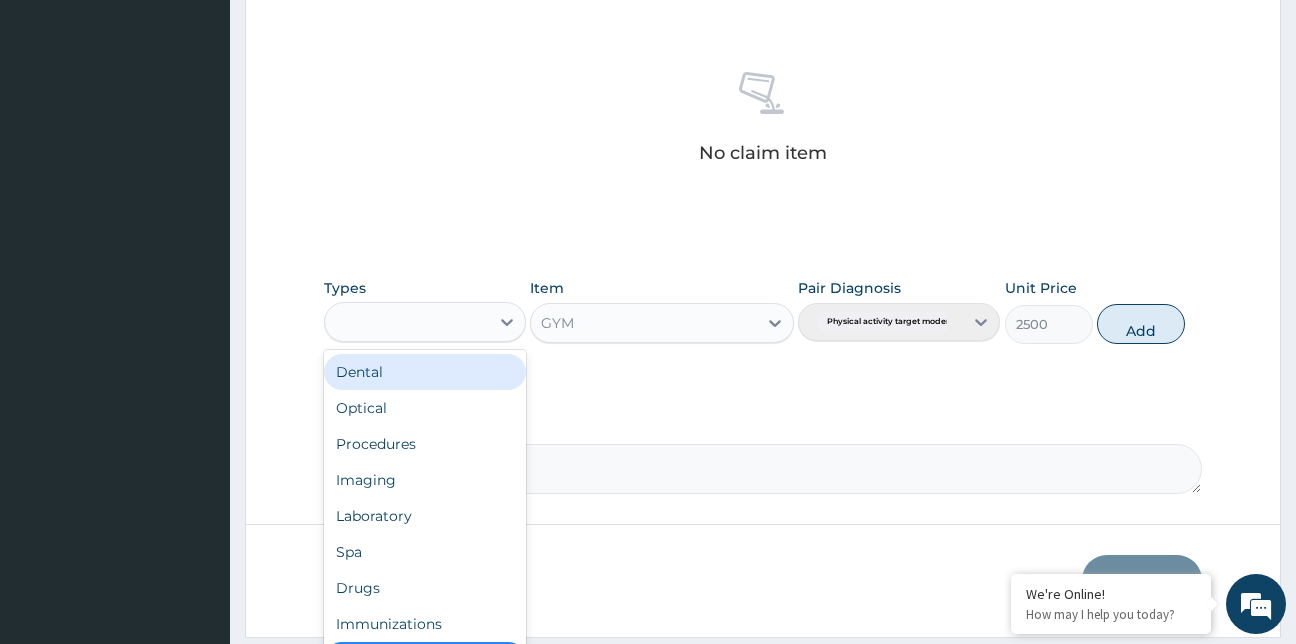type on "1" 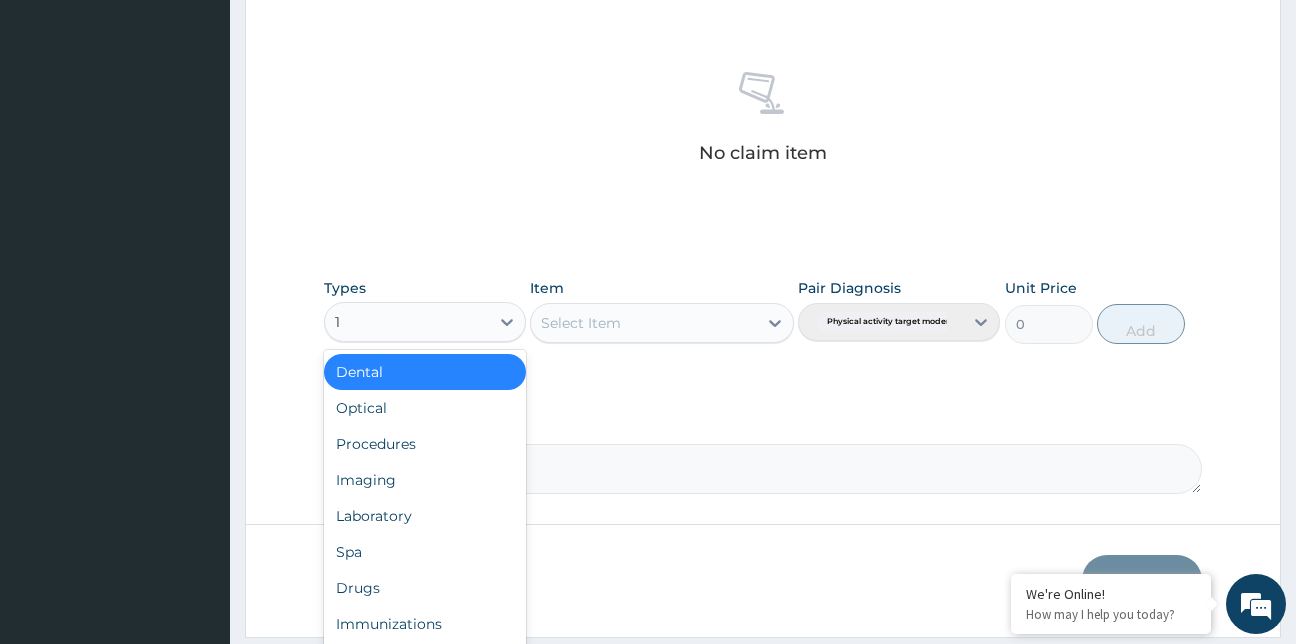 scroll, scrollTop: 193, scrollLeft: 0, axis: vertical 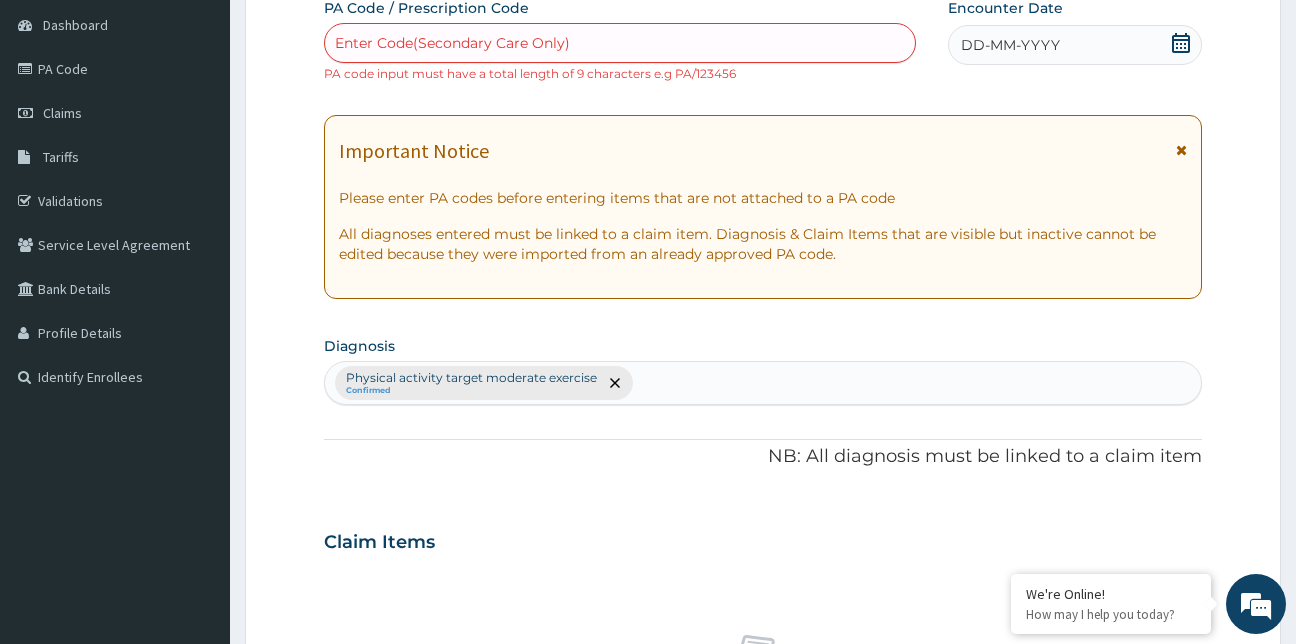 type on "1" 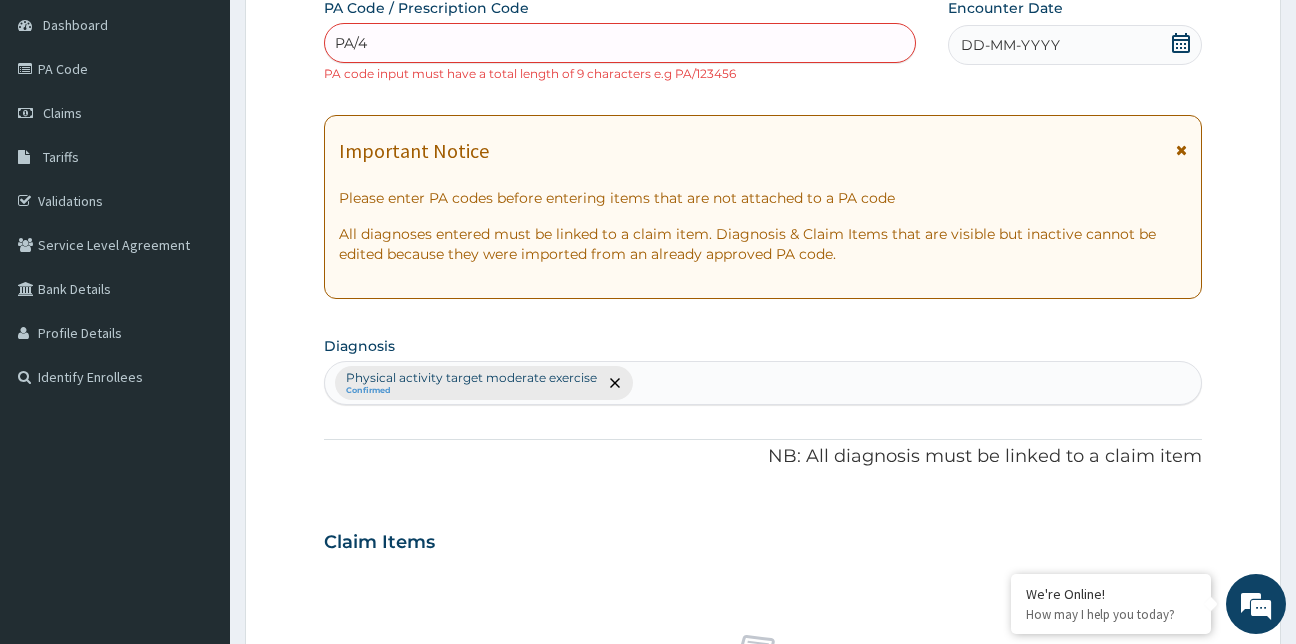 type on "PA/4" 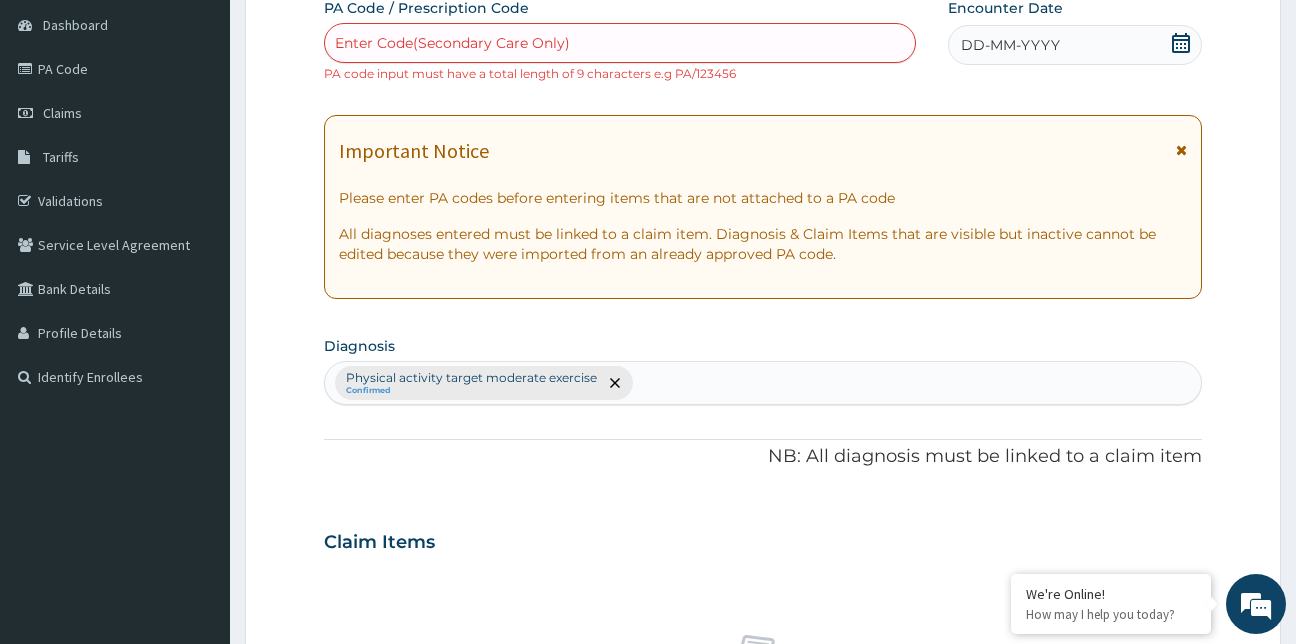 scroll, scrollTop: 756, scrollLeft: 0, axis: vertical 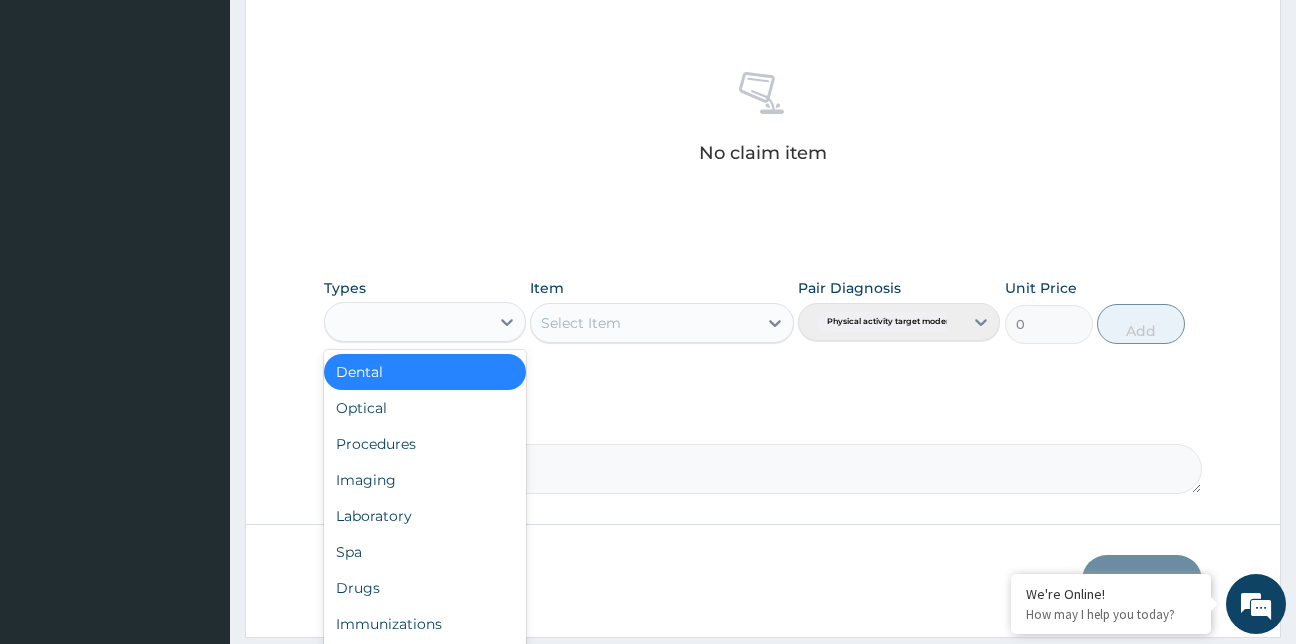 type on "1" 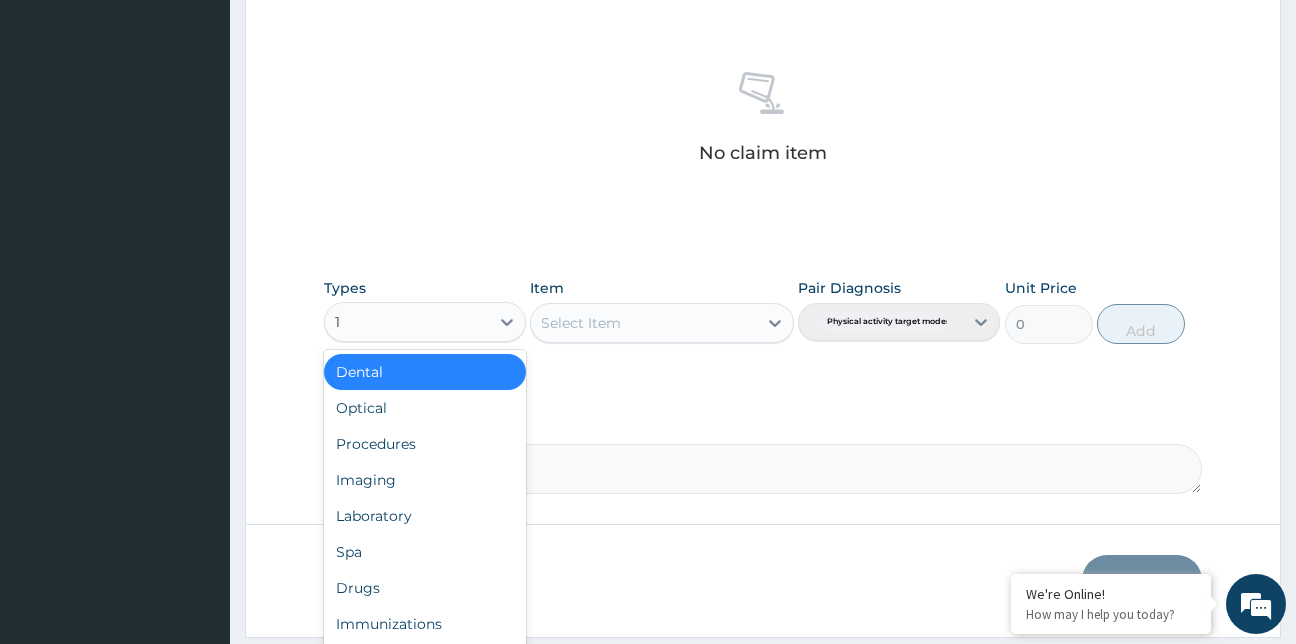 type 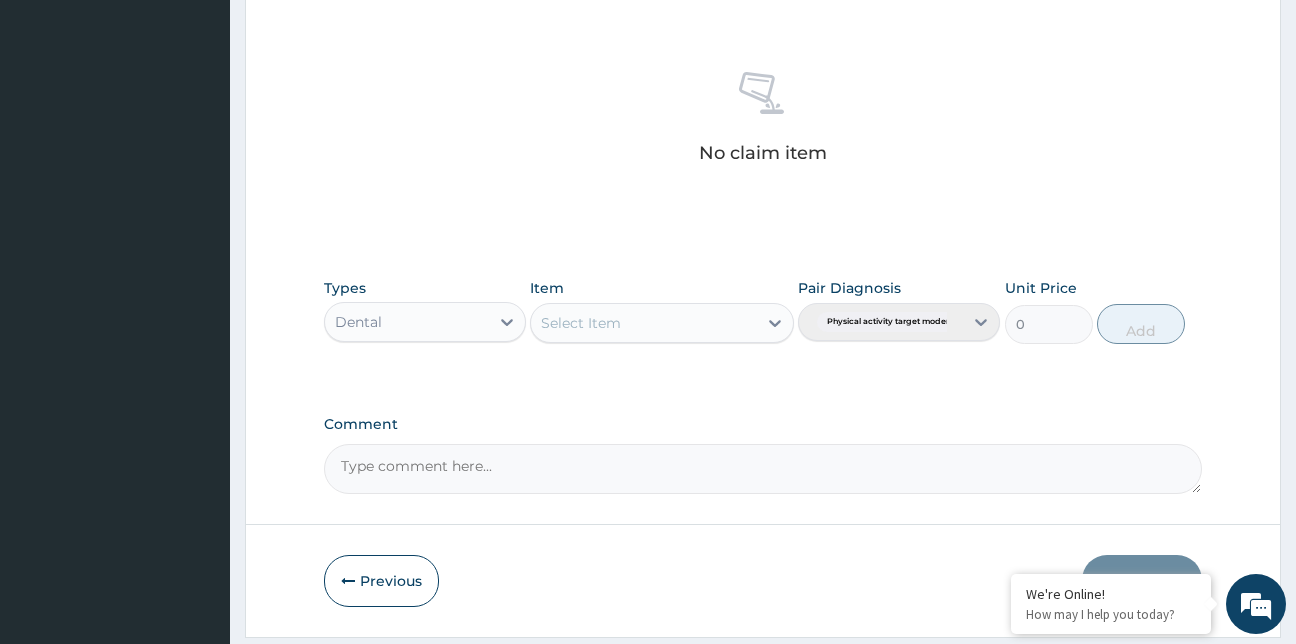 scroll, scrollTop: 193, scrollLeft: 0, axis: vertical 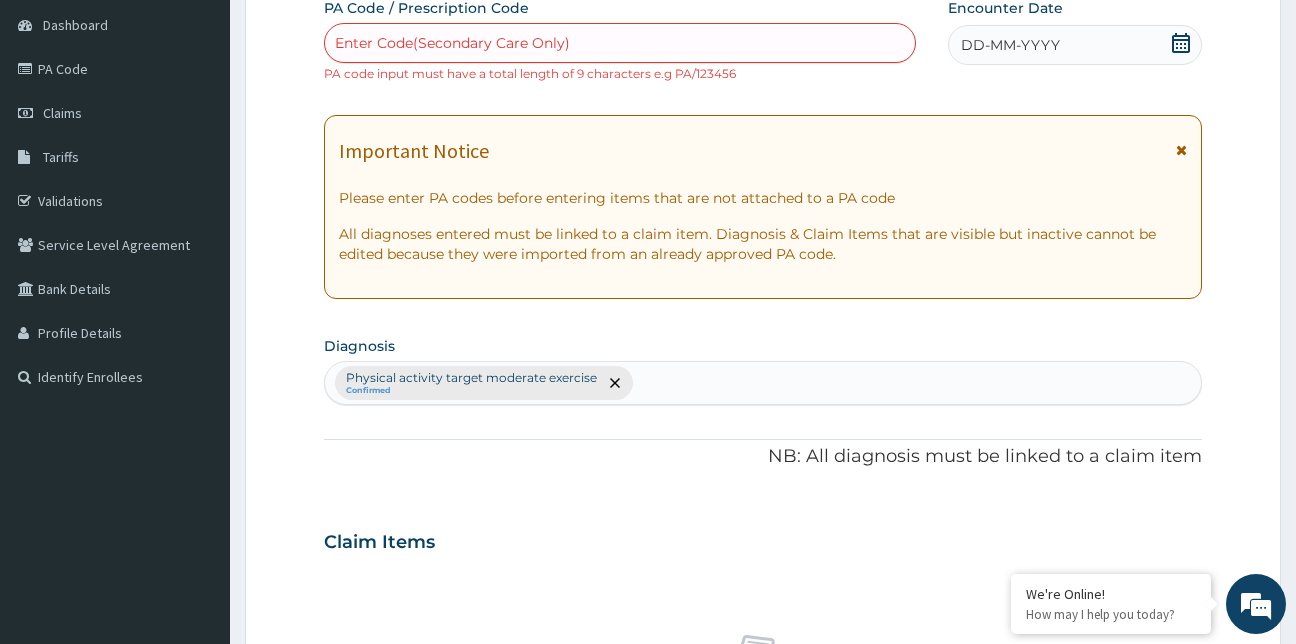click on "Enter Code(Secondary Care Only)" at bounding box center (620, 43) 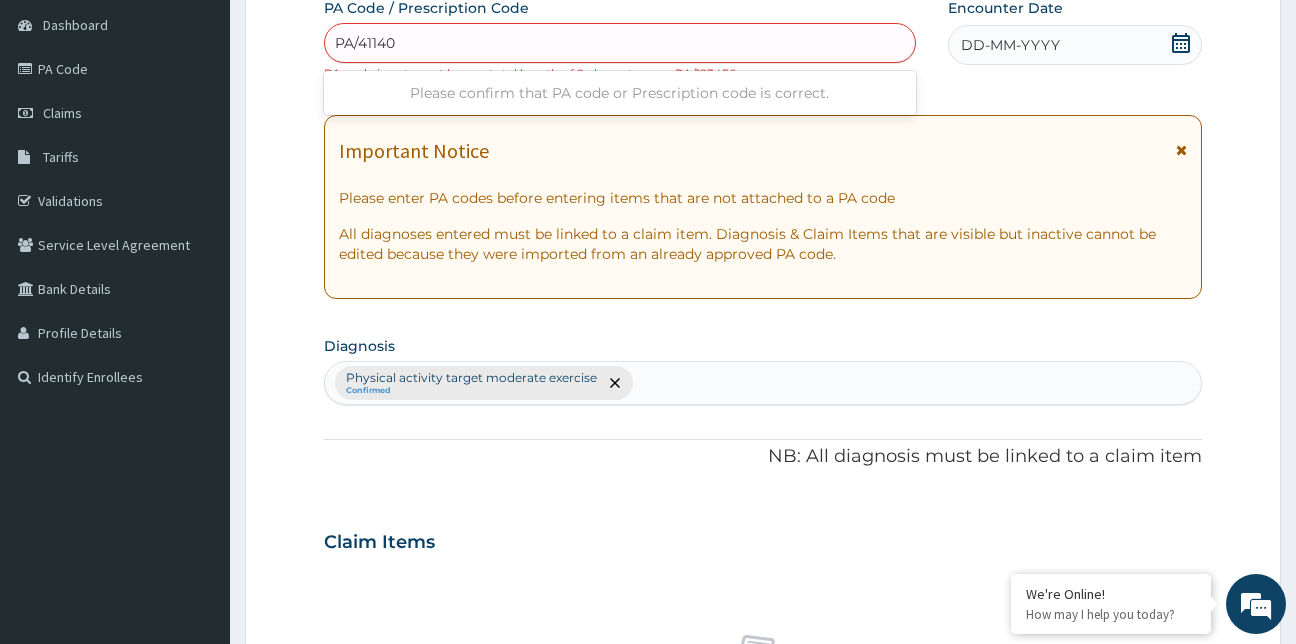 type on "PA/411404" 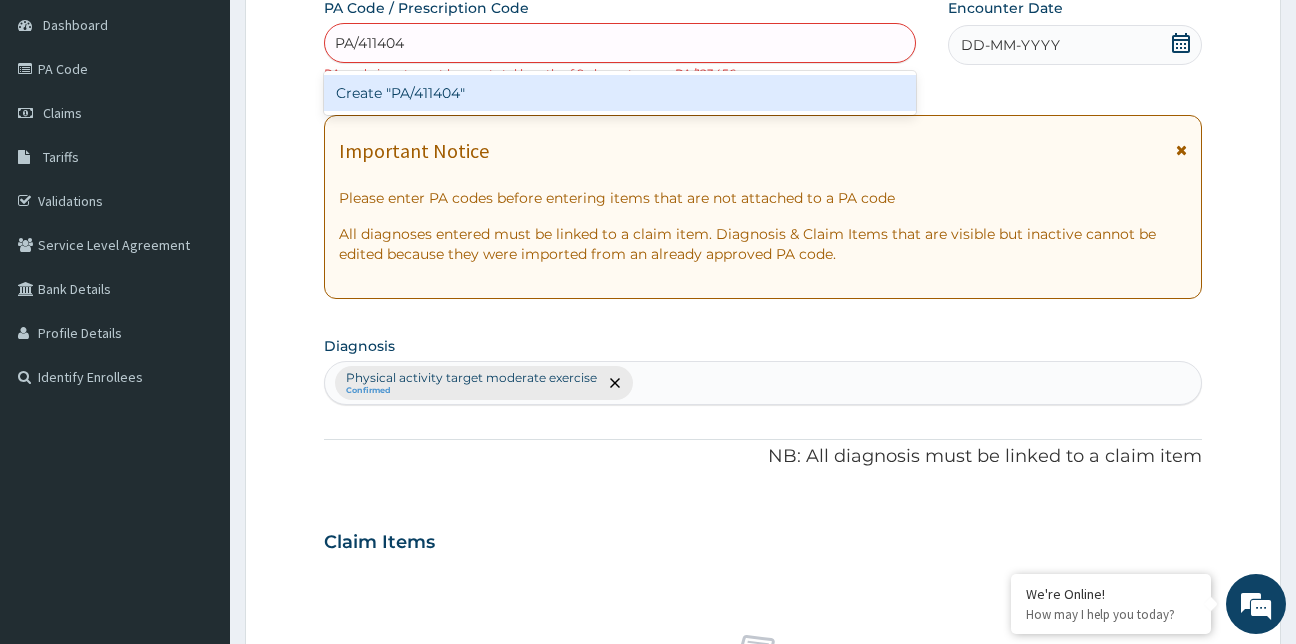 type 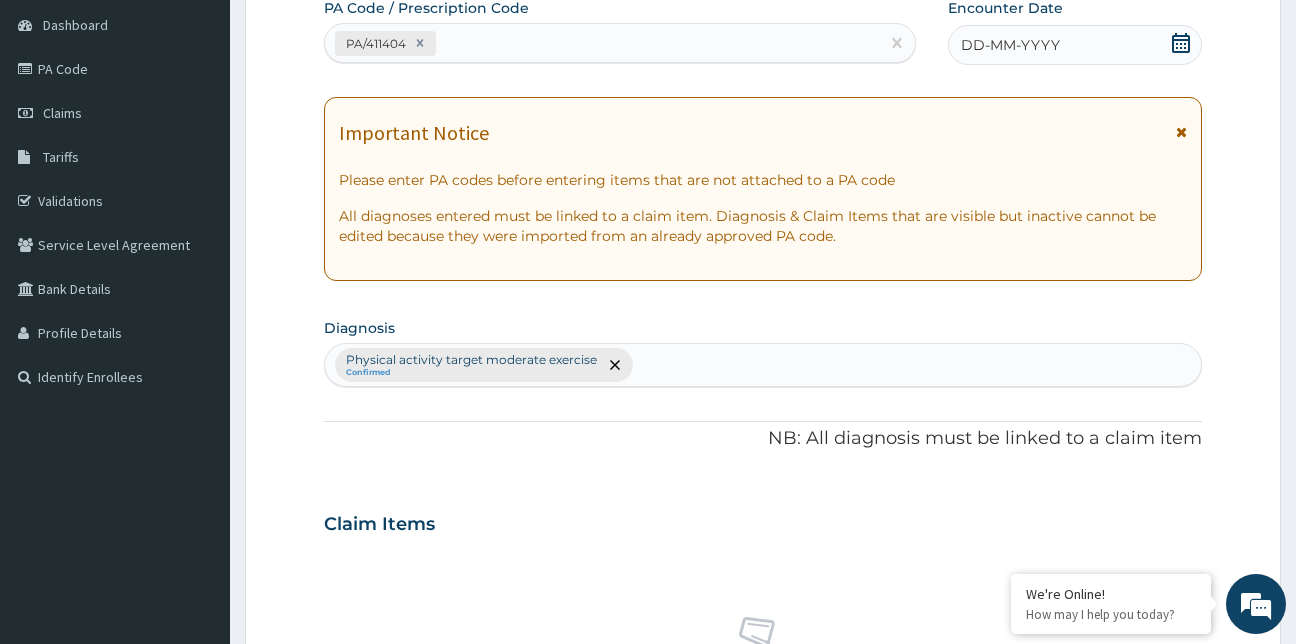 click 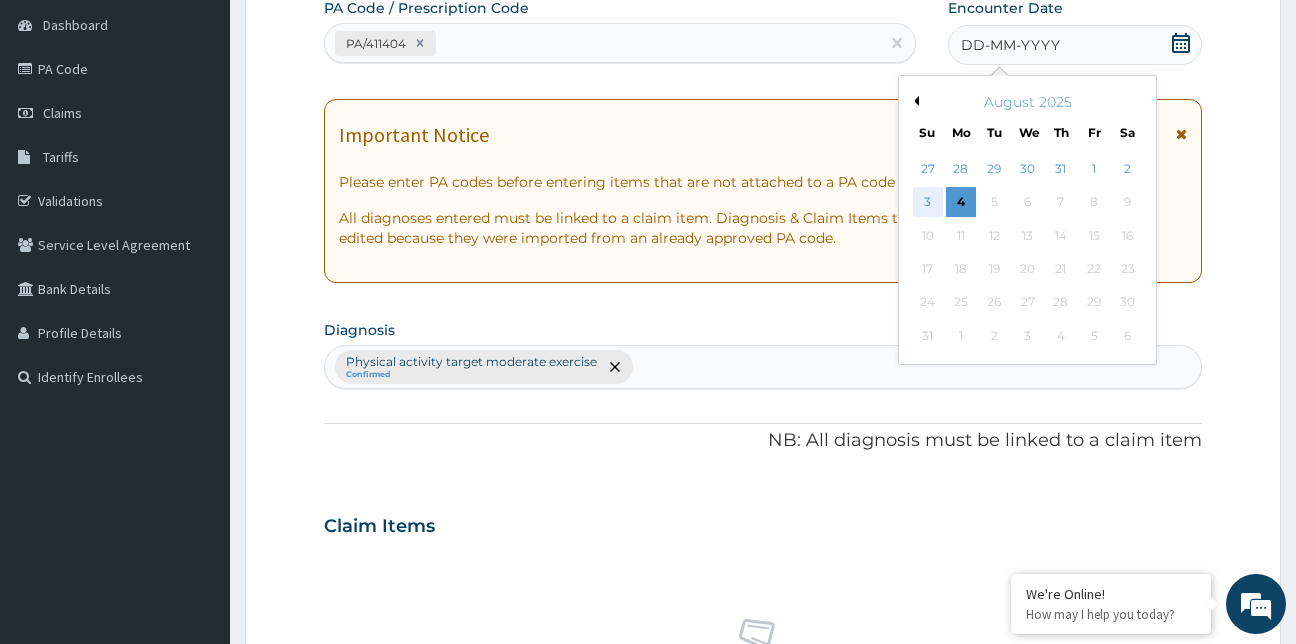 click on "3" at bounding box center [928, 203] 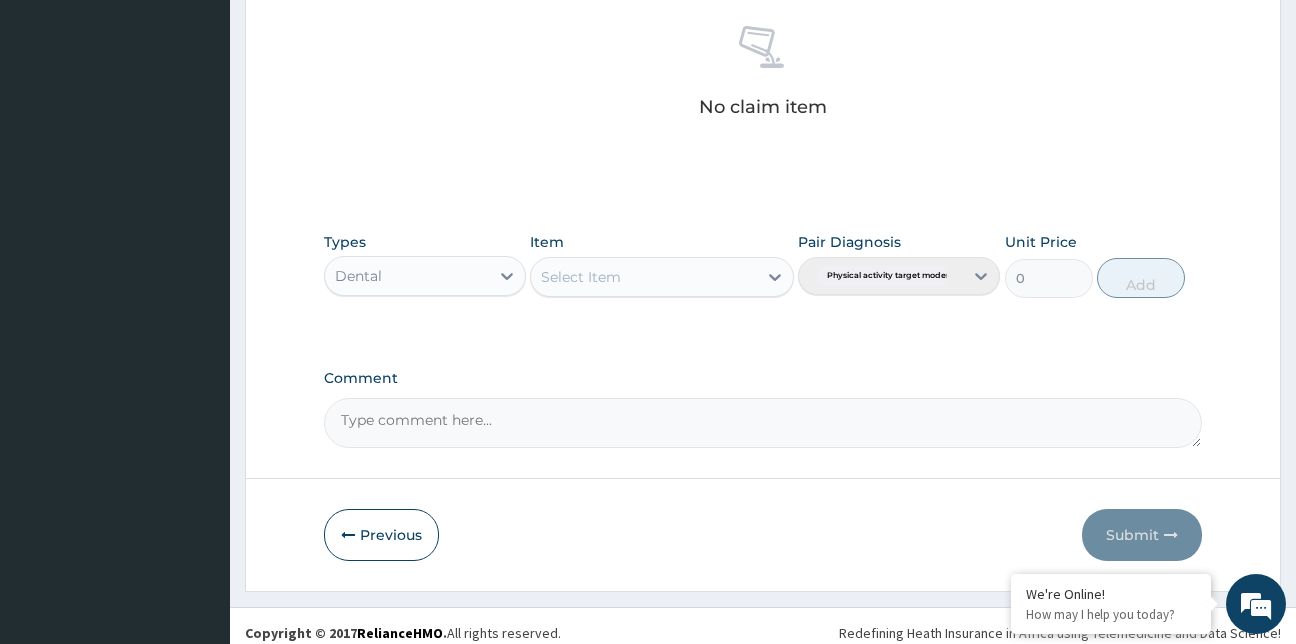 scroll, scrollTop: 798, scrollLeft: 0, axis: vertical 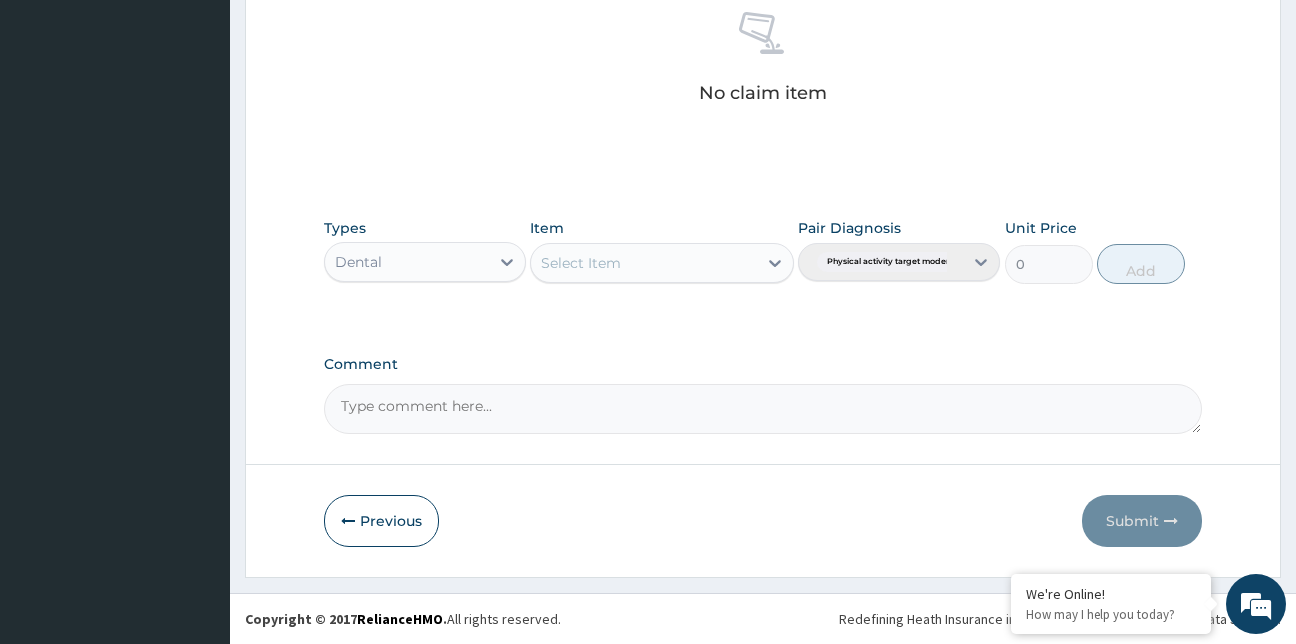 click on "Dental" at bounding box center [407, 262] 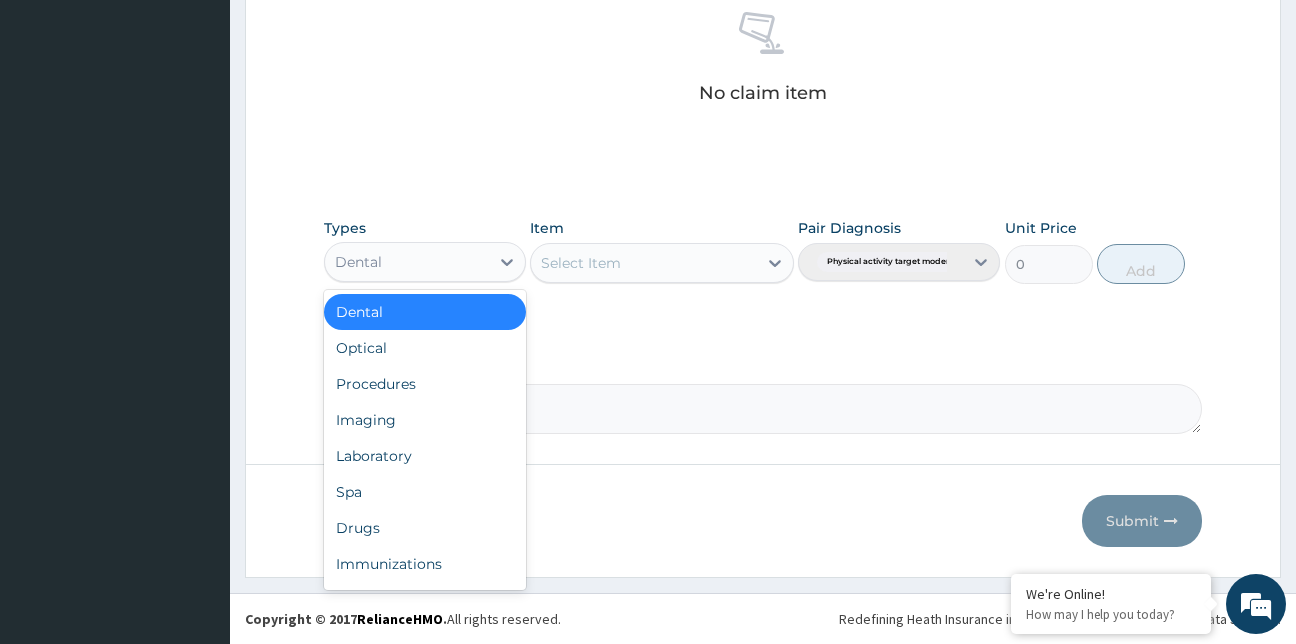 type on "g" 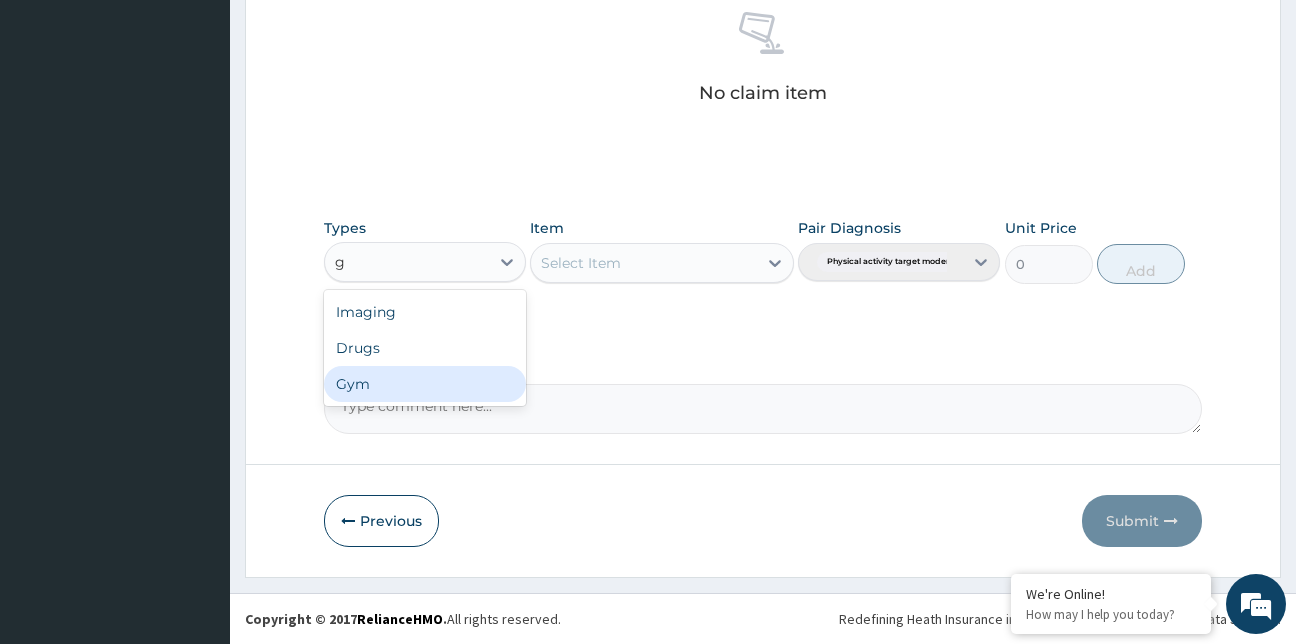 click on "Gym" at bounding box center (425, 384) 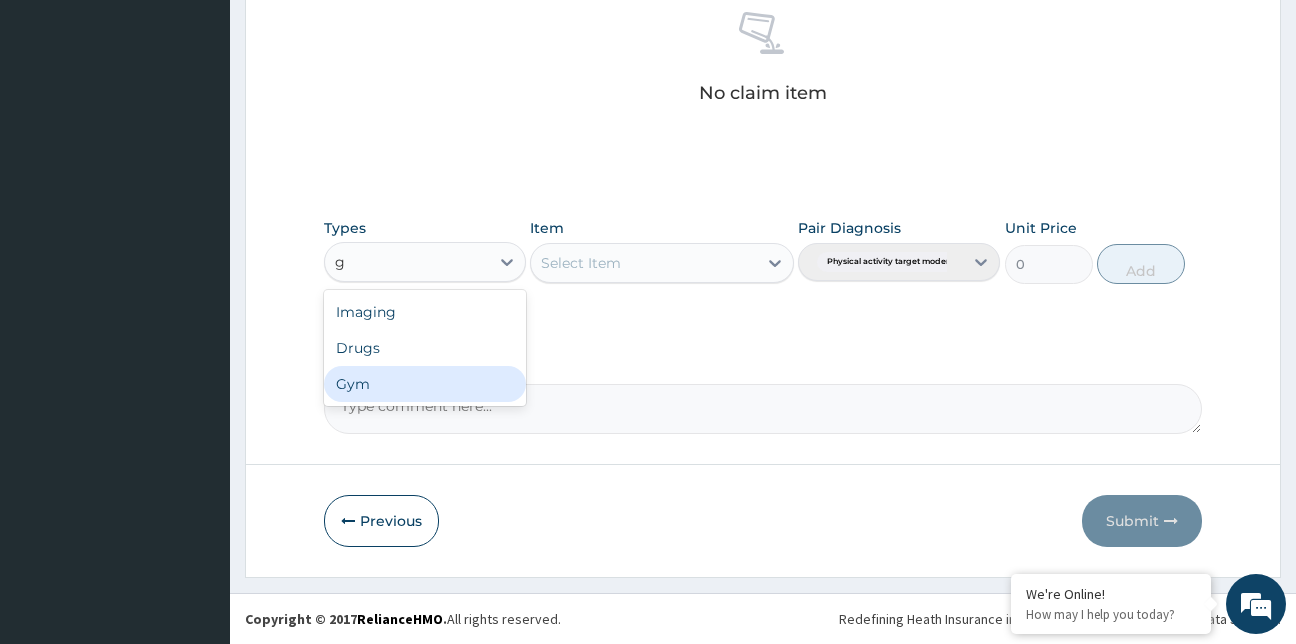 type 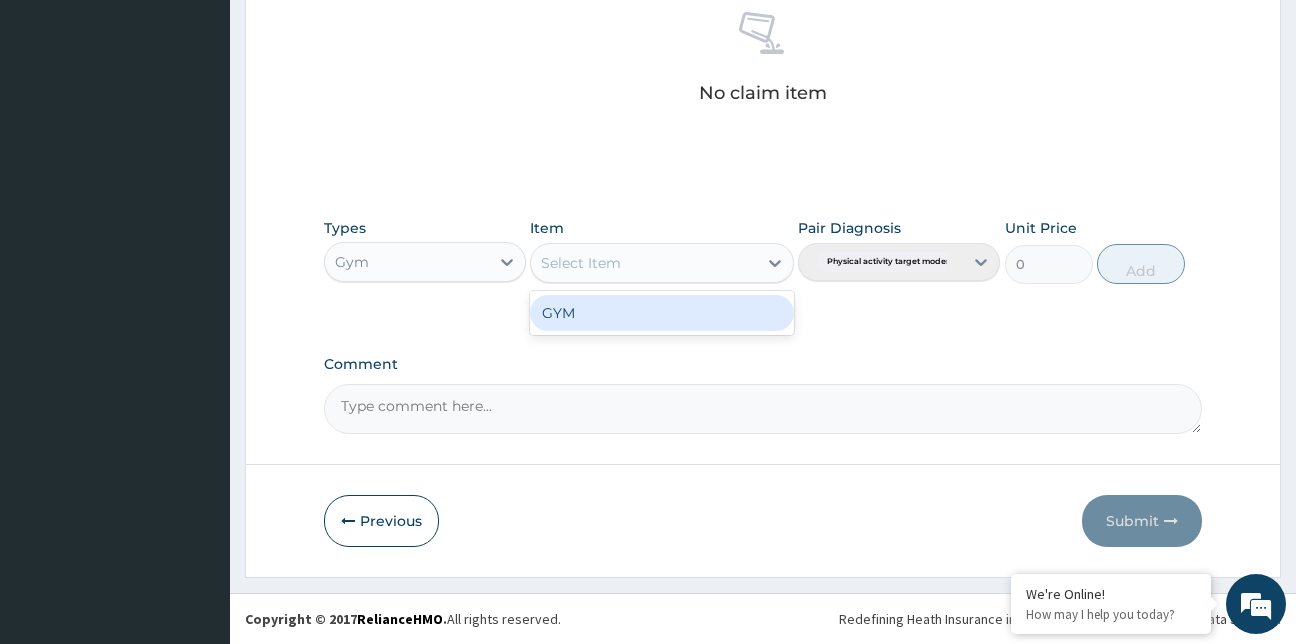 click on "Select Item" at bounding box center [644, 263] 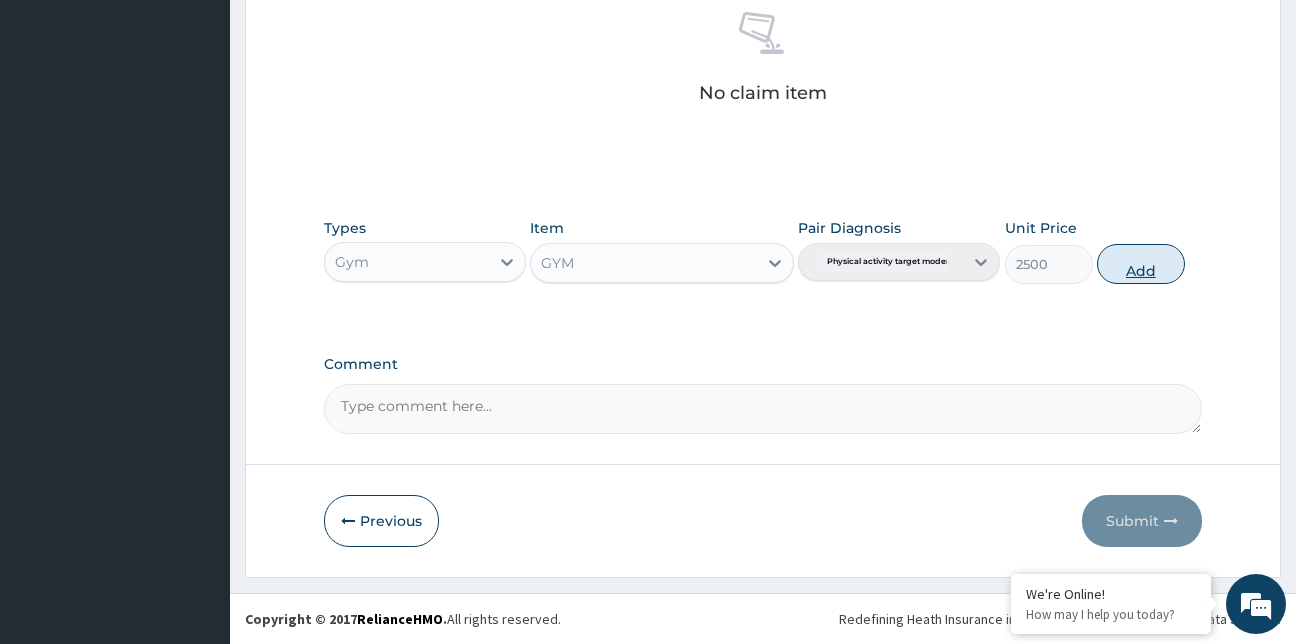 click on "Add" at bounding box center (1141, 264) 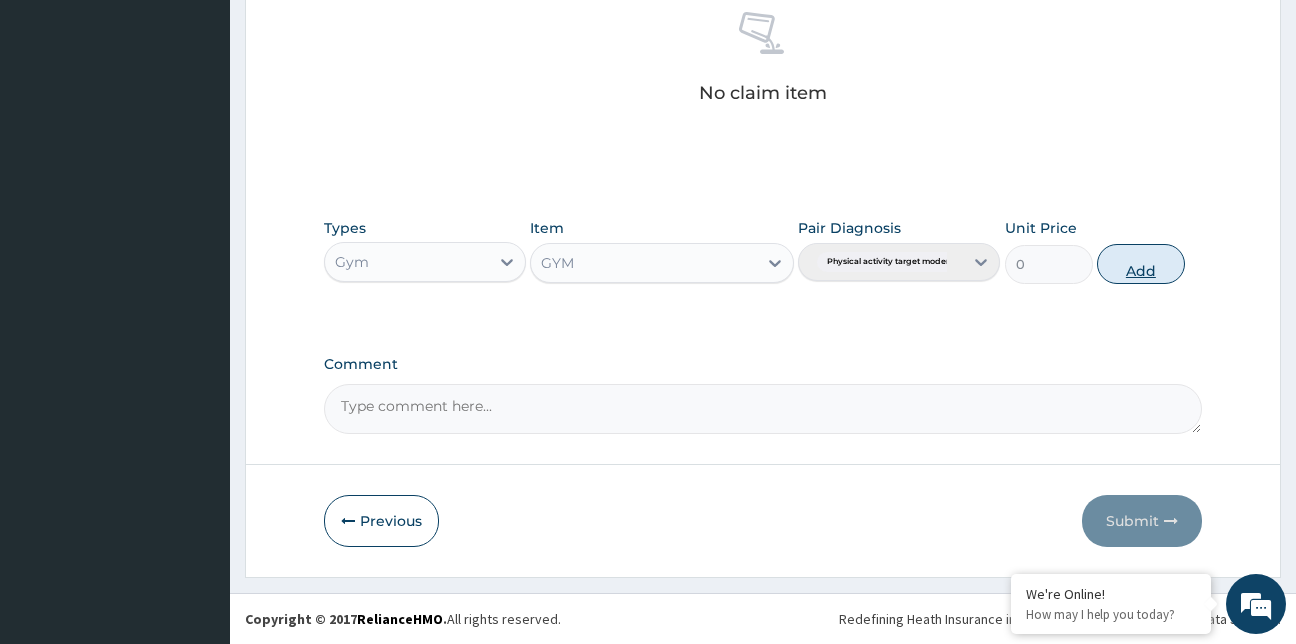 scroll, scrollTop: 718, scrollLeft: 0, axis: vertical 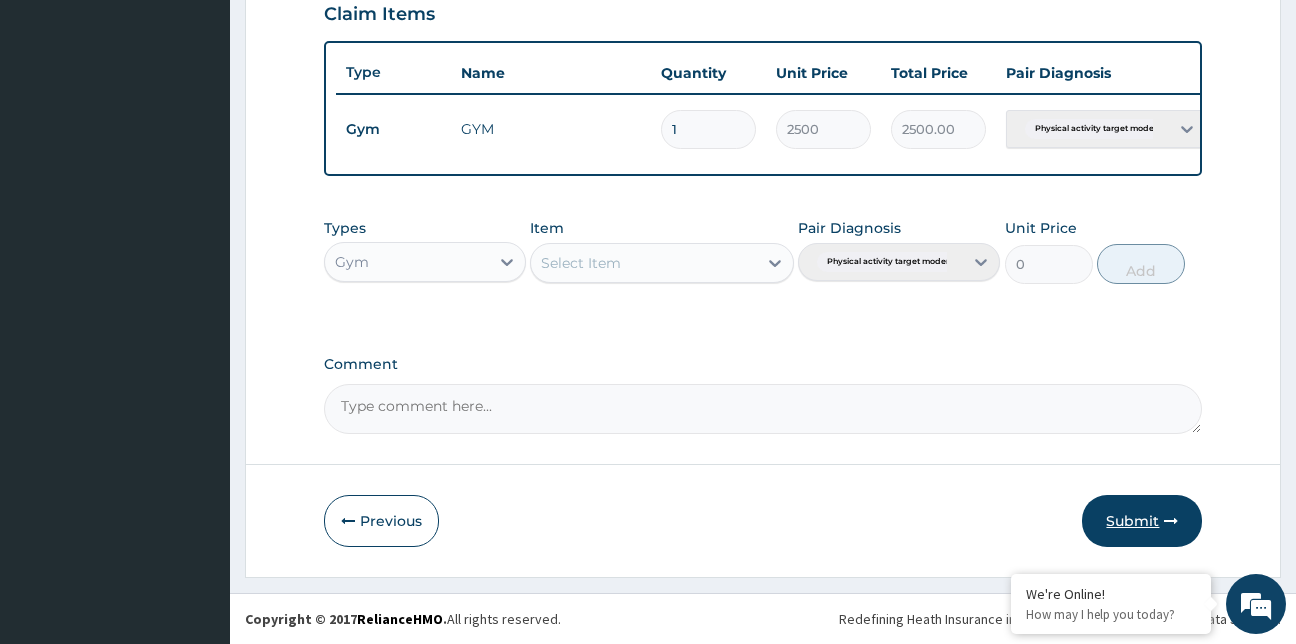 click on "Submit" at bounding box center [1142, 521] 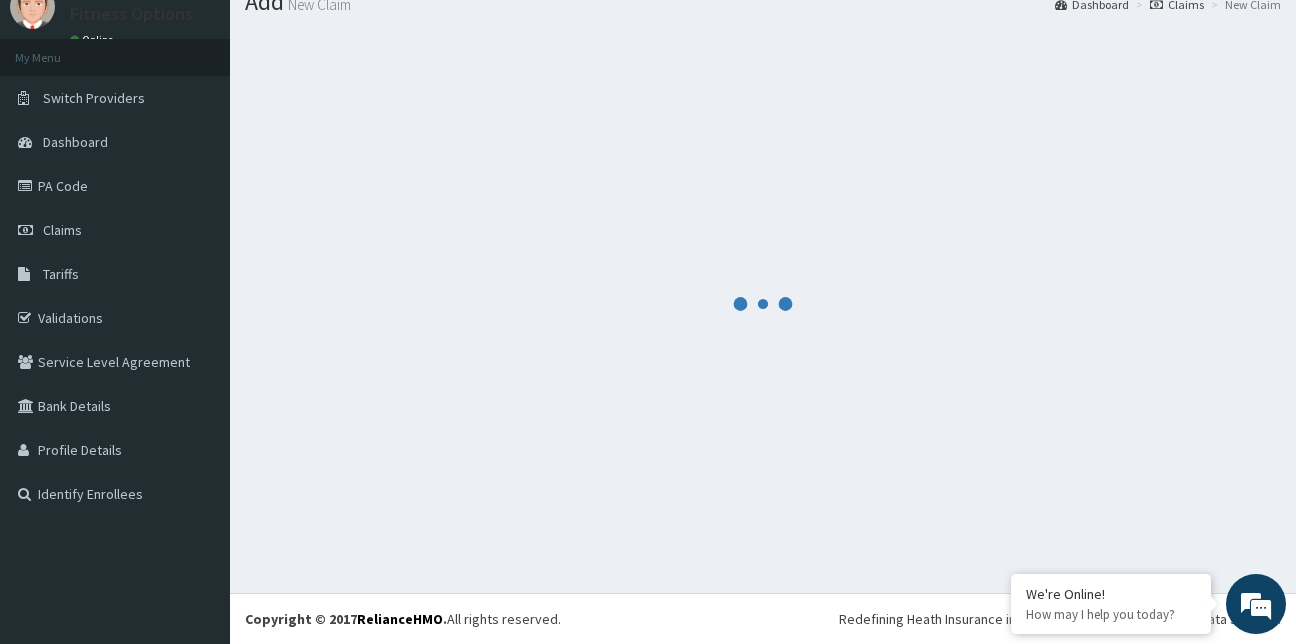 scroll, scrollTop: 718, scrollLeft: 0, axis: vertical 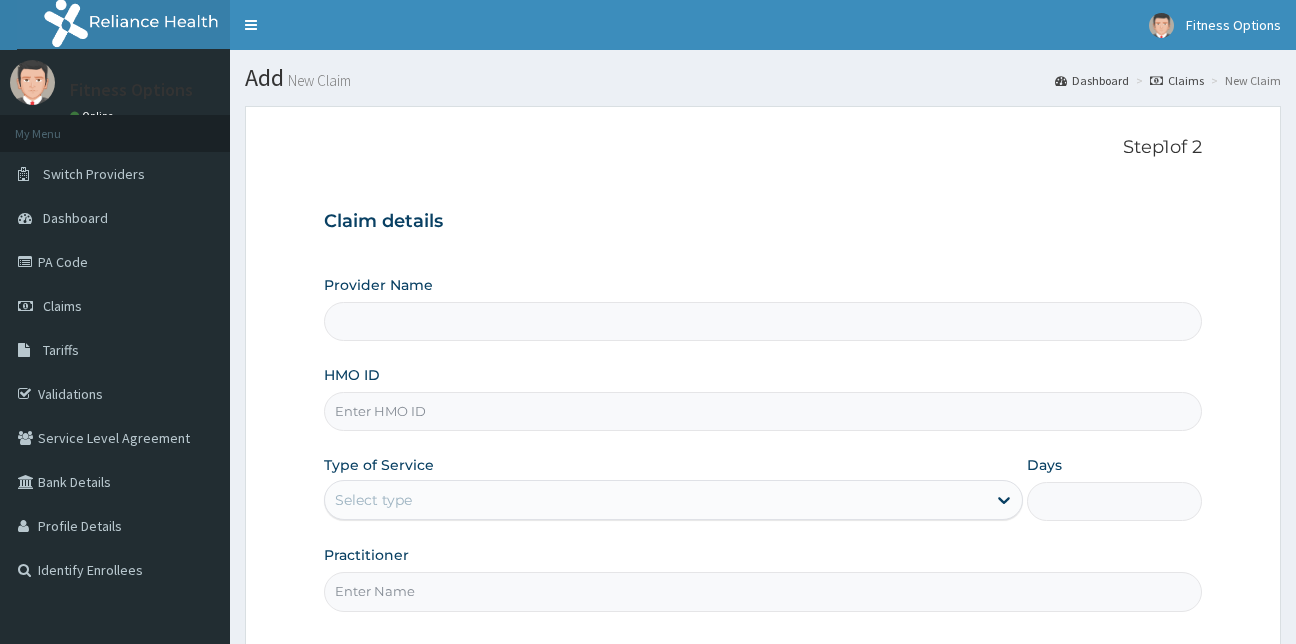 drag, startPoint x: 0, startPoint y: 0, endPoint x: 459, endPoint y: 415, distance: 618.794 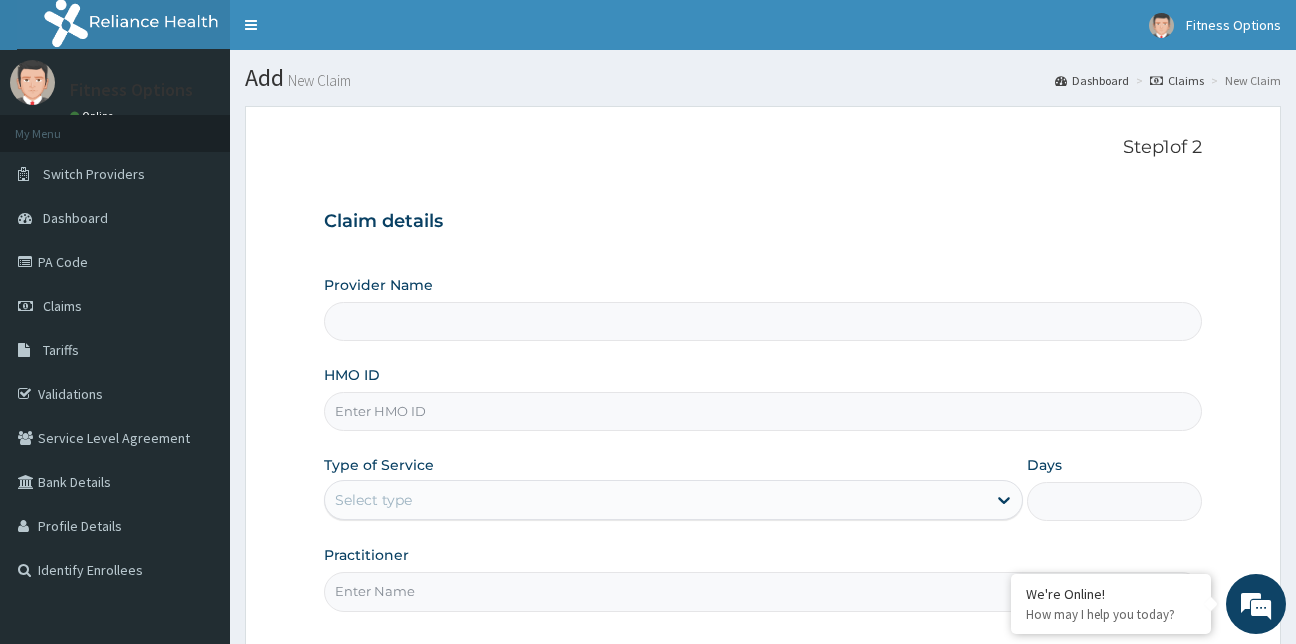 scroll, scrollTop: 186, scrollLeft: 0, axis: vertical 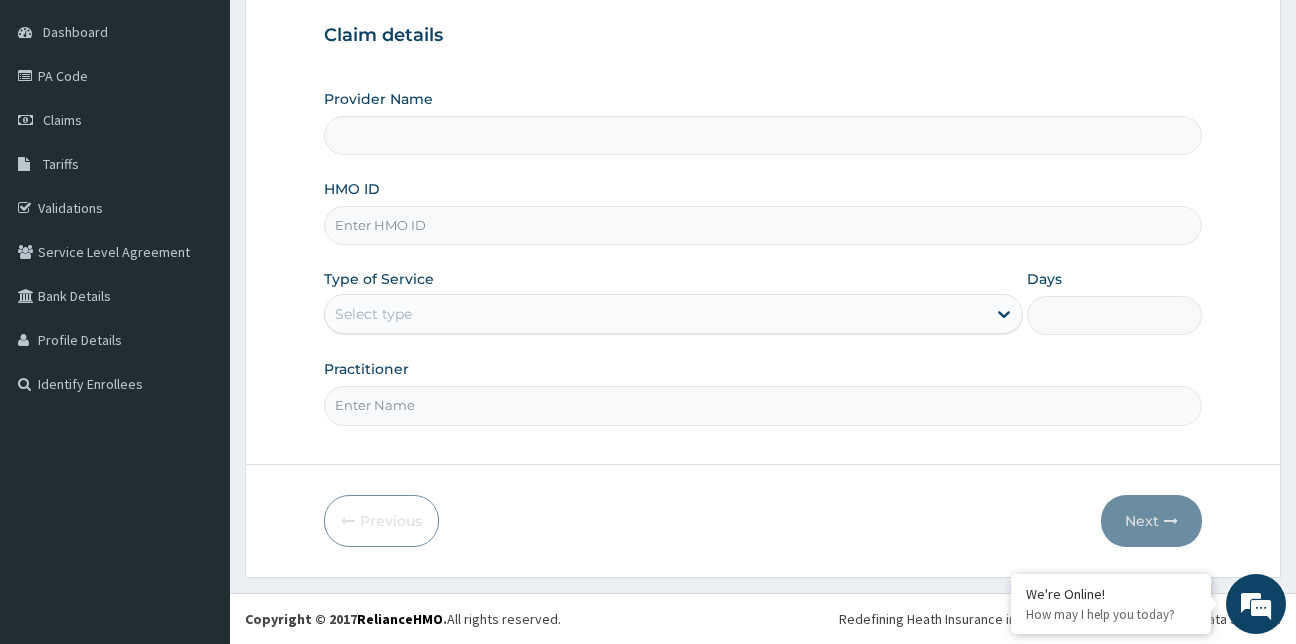type on "Fitness Options Ltd- Surulere" 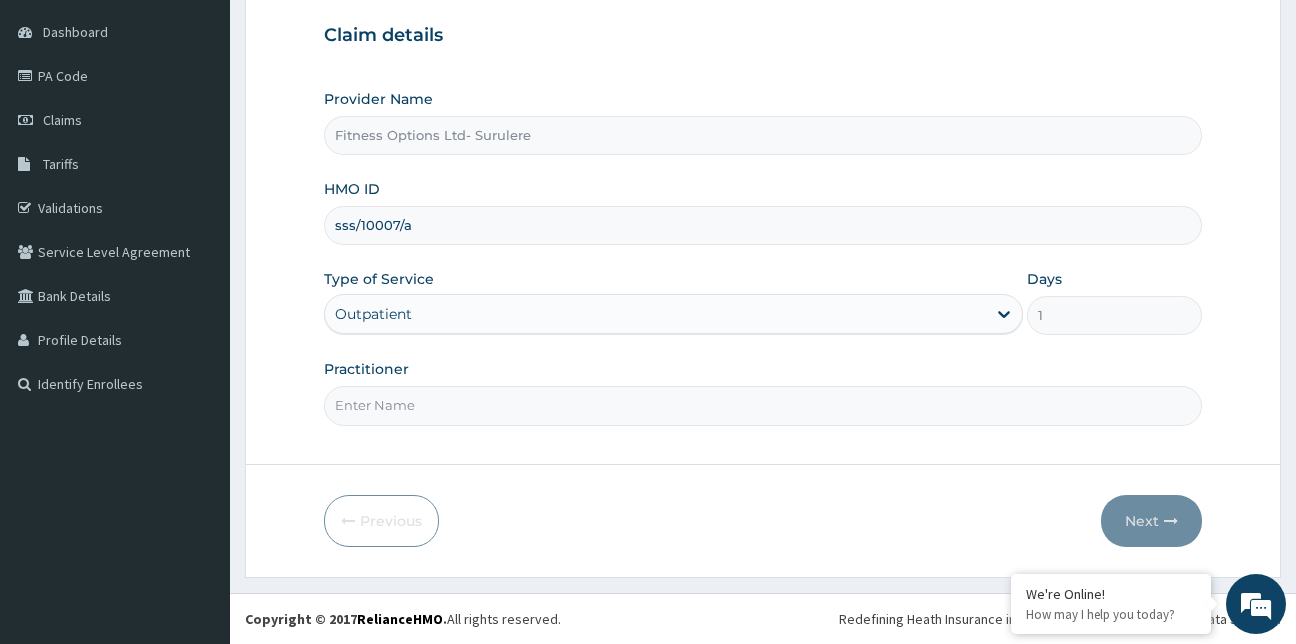 type on "sss/10007/a" 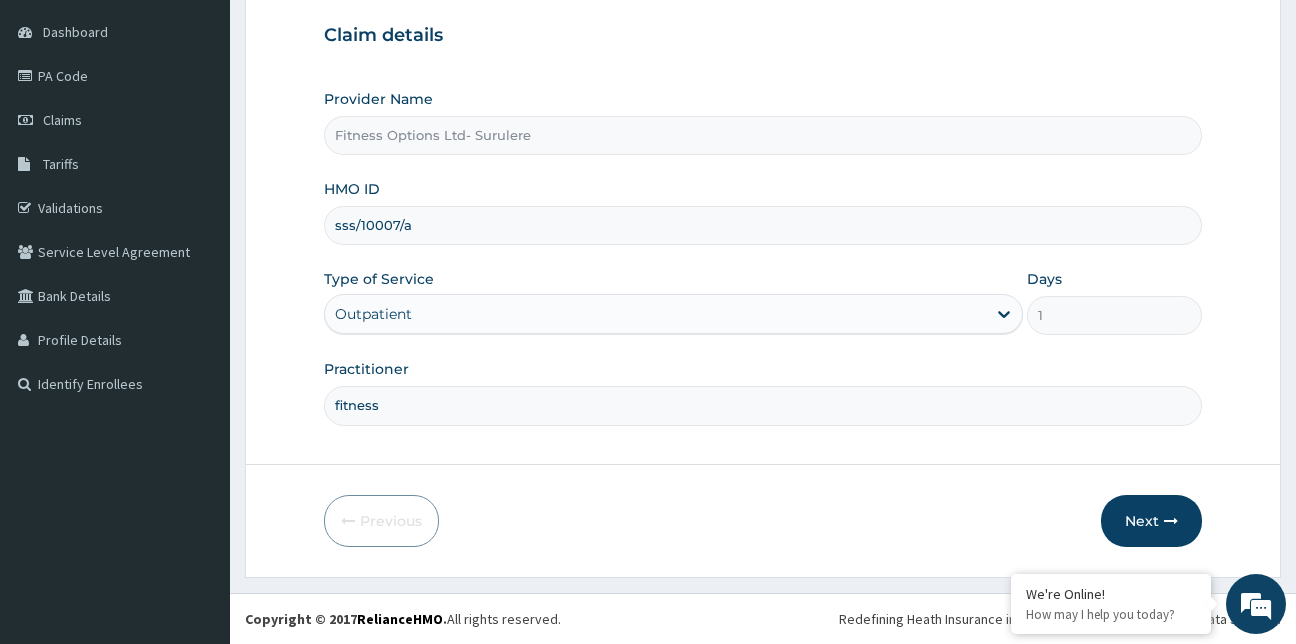 scroll, scrollTop: 0, scrollLeft: 0, axis: both 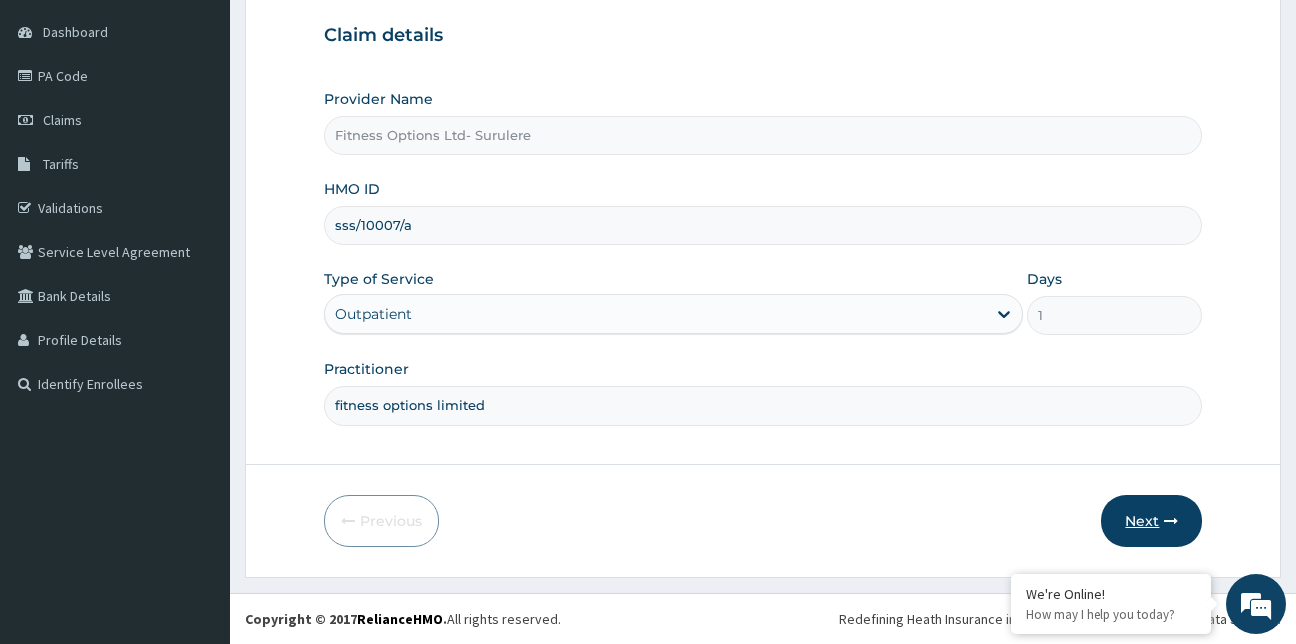 type on "fitness options limited" 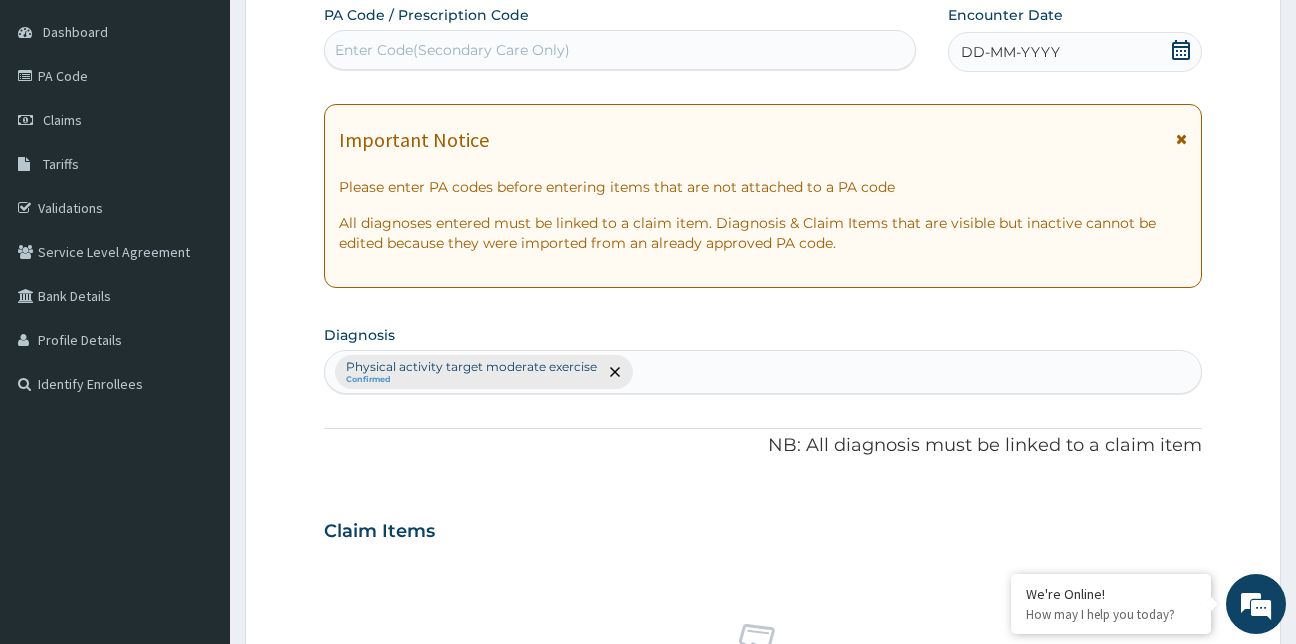 click on "Enter Code(Secondary Care Only)" at bounding box center [620, 50] 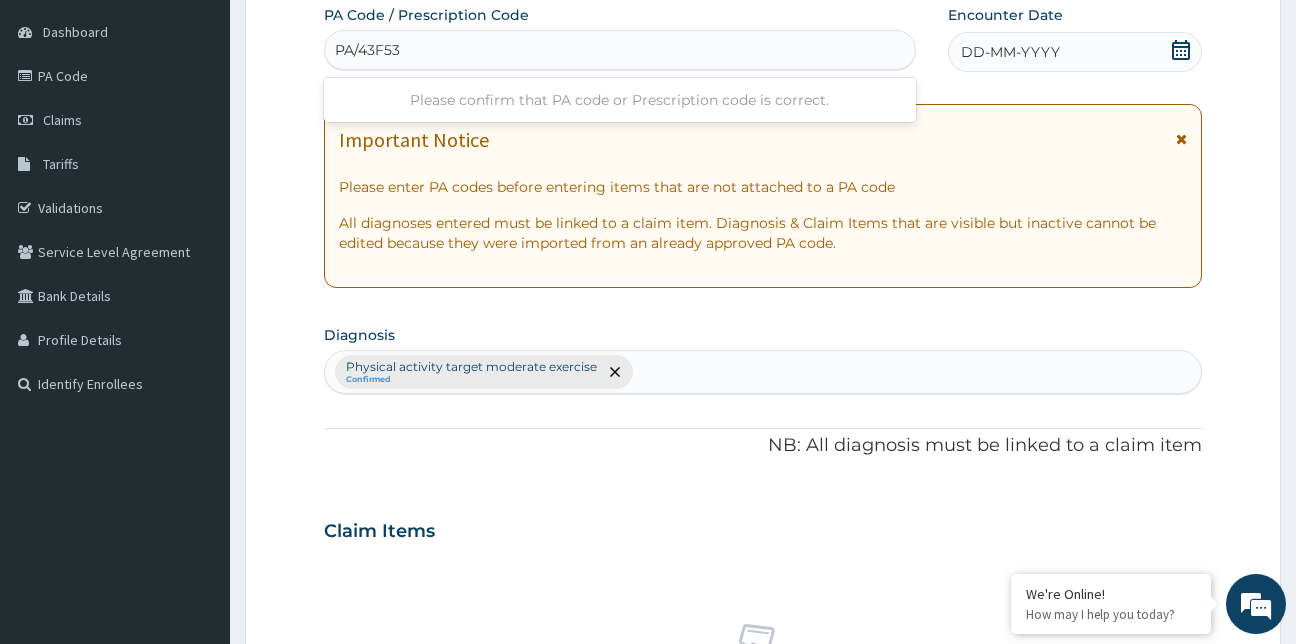 type on "PA/43F537" 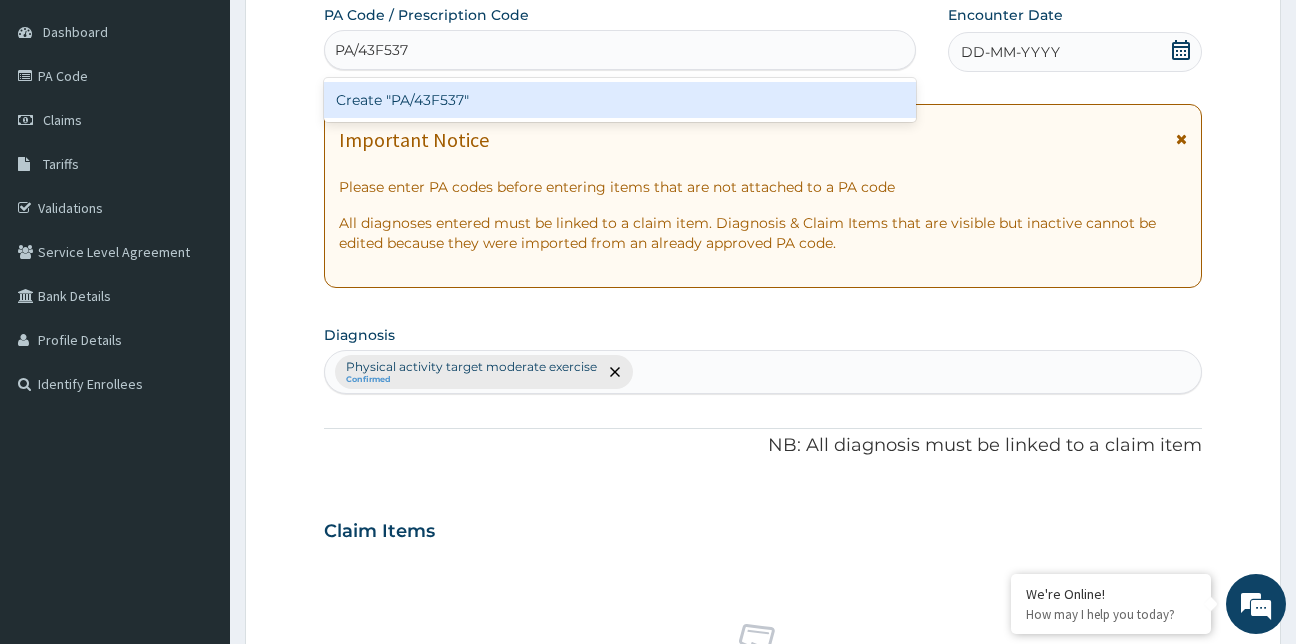 click on "Create "PA/43F537"" at bounding box center [620, 100] 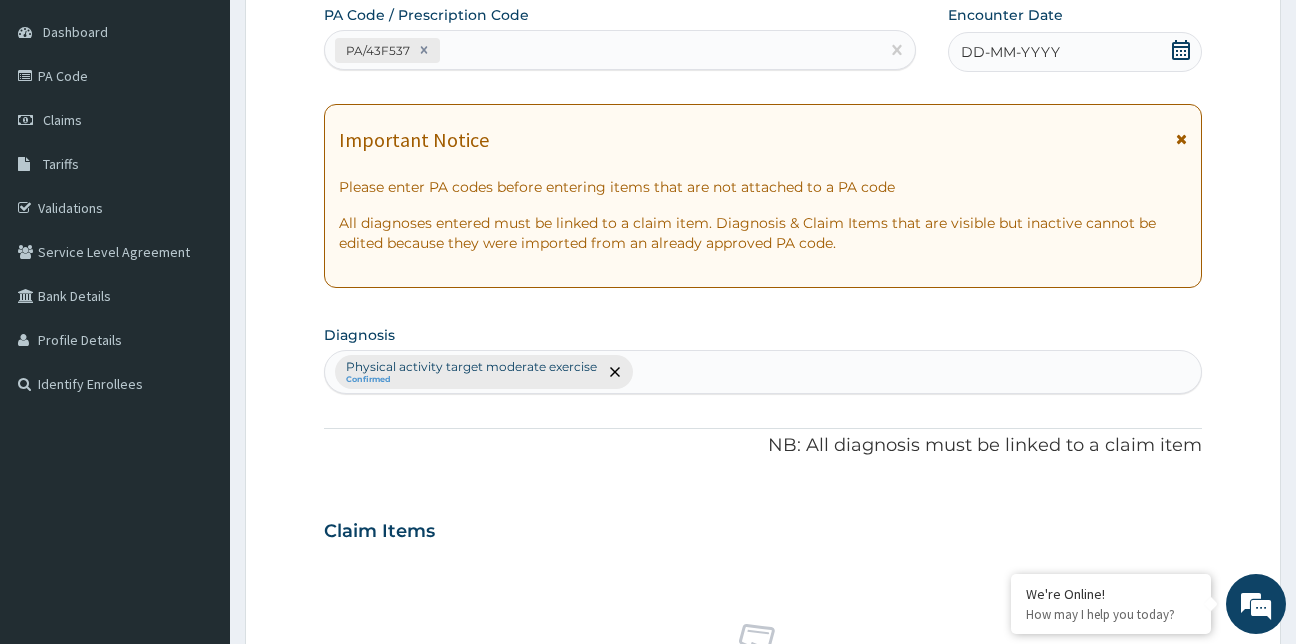 click 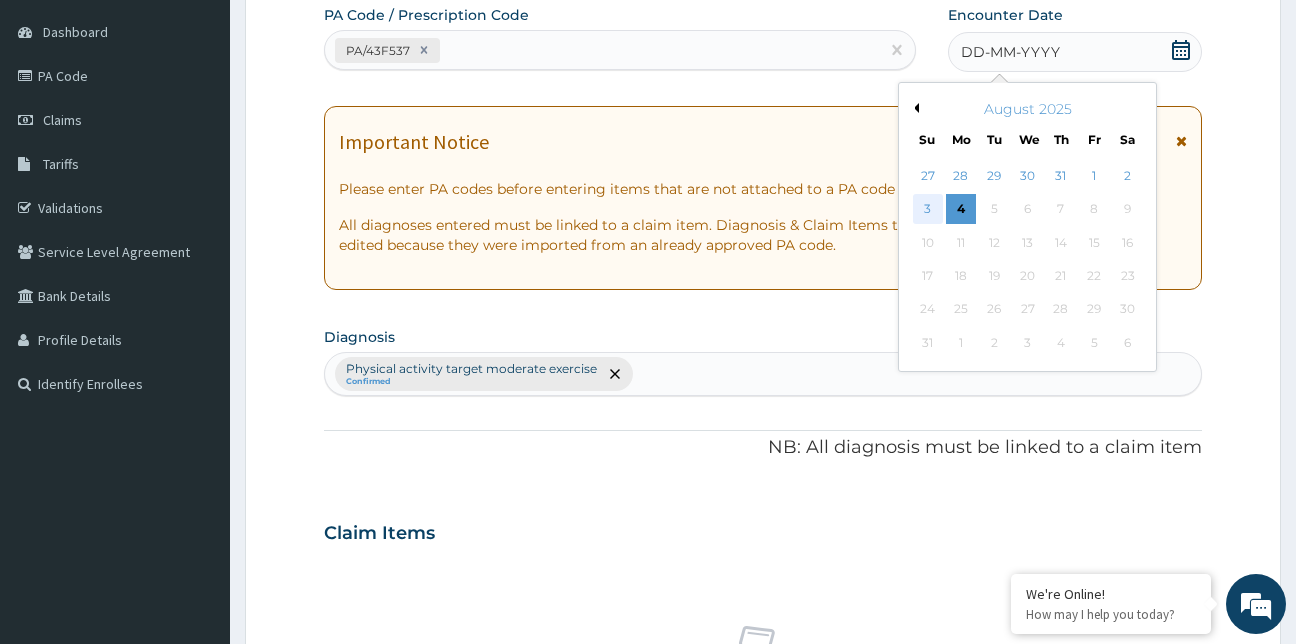 click on "3" at bounding box center (928, 210) 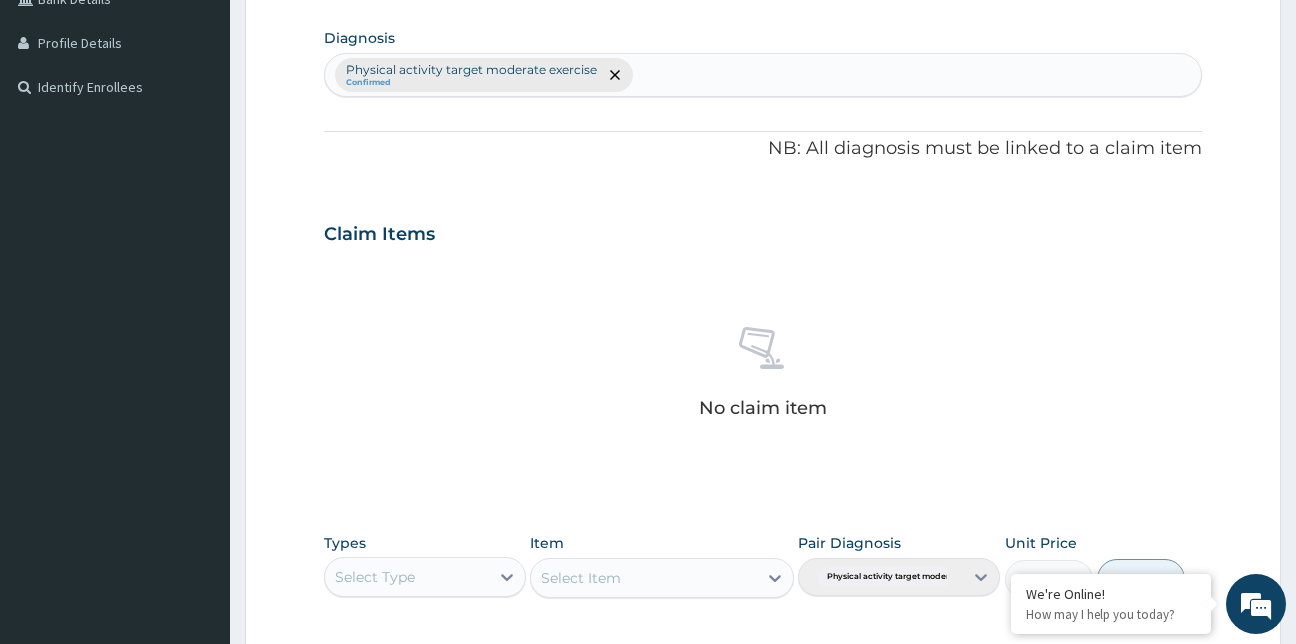 scroll, scrollTop: 798, scrollLeft: 0, axis: vertical 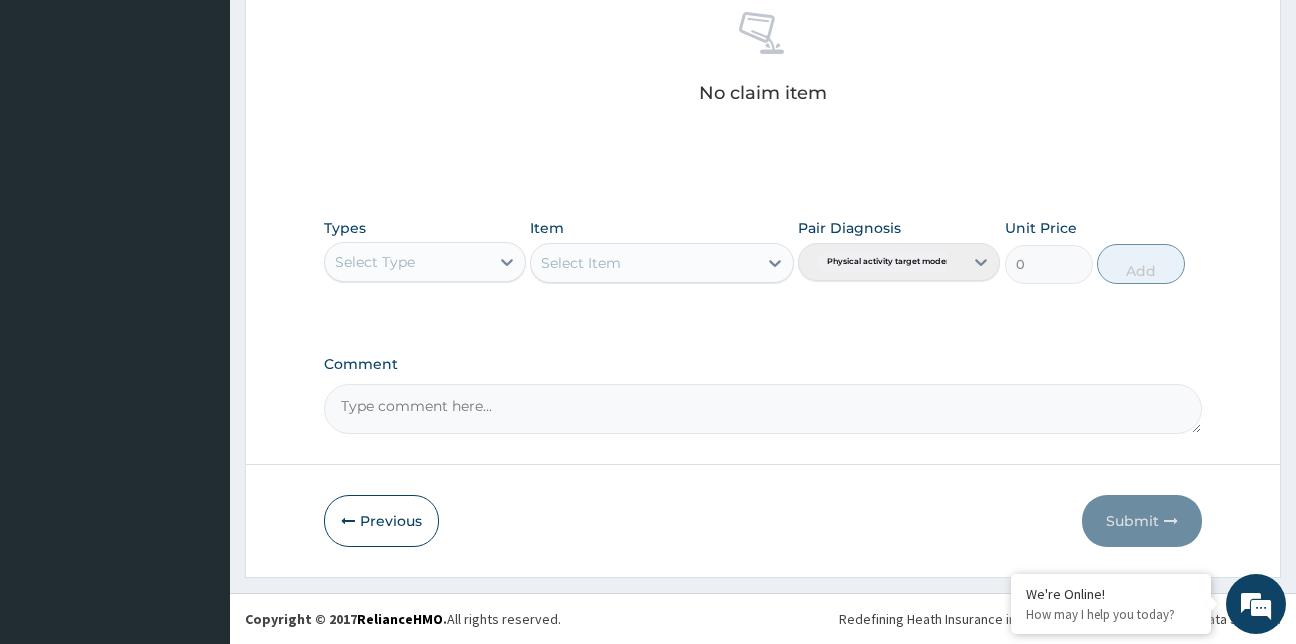 click on "Select Type" at bounding box center (407, 262) 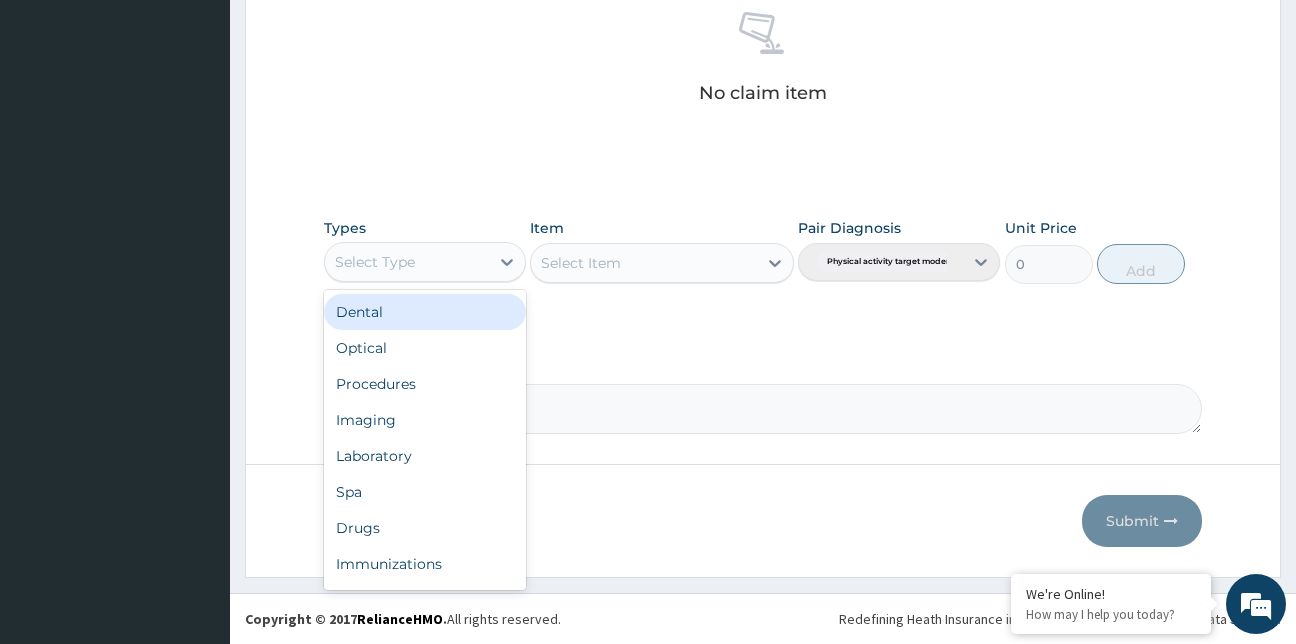type on "g" 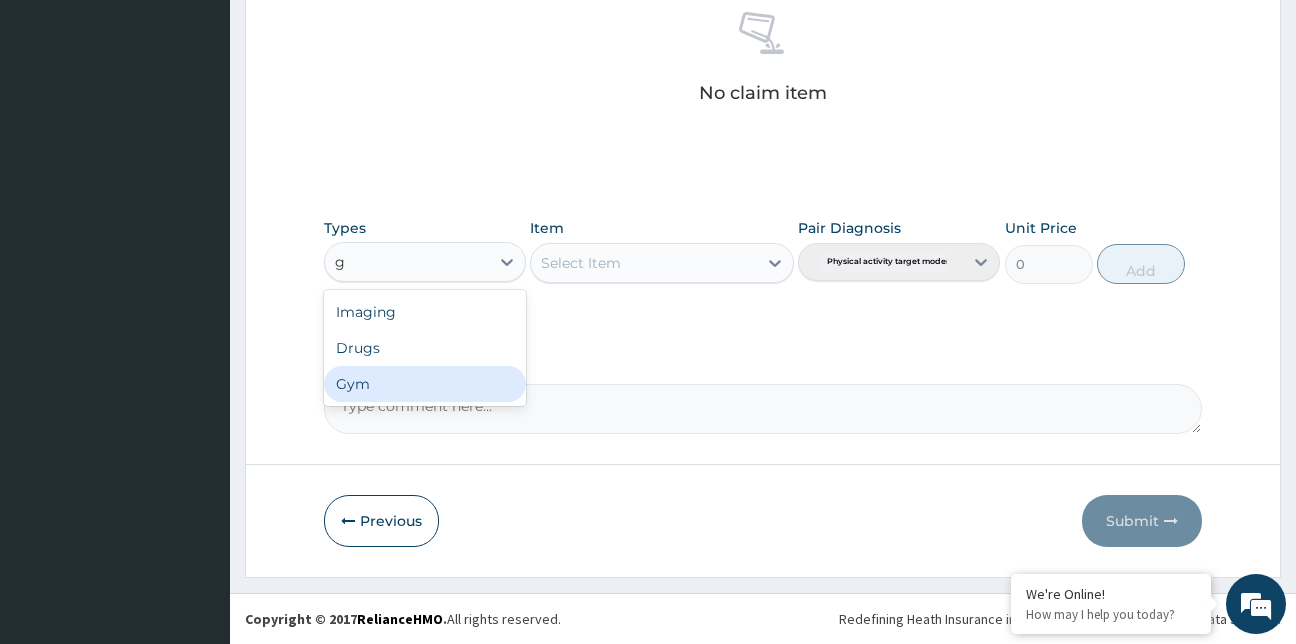 click on "Gym" at bounding box center (425, 384) 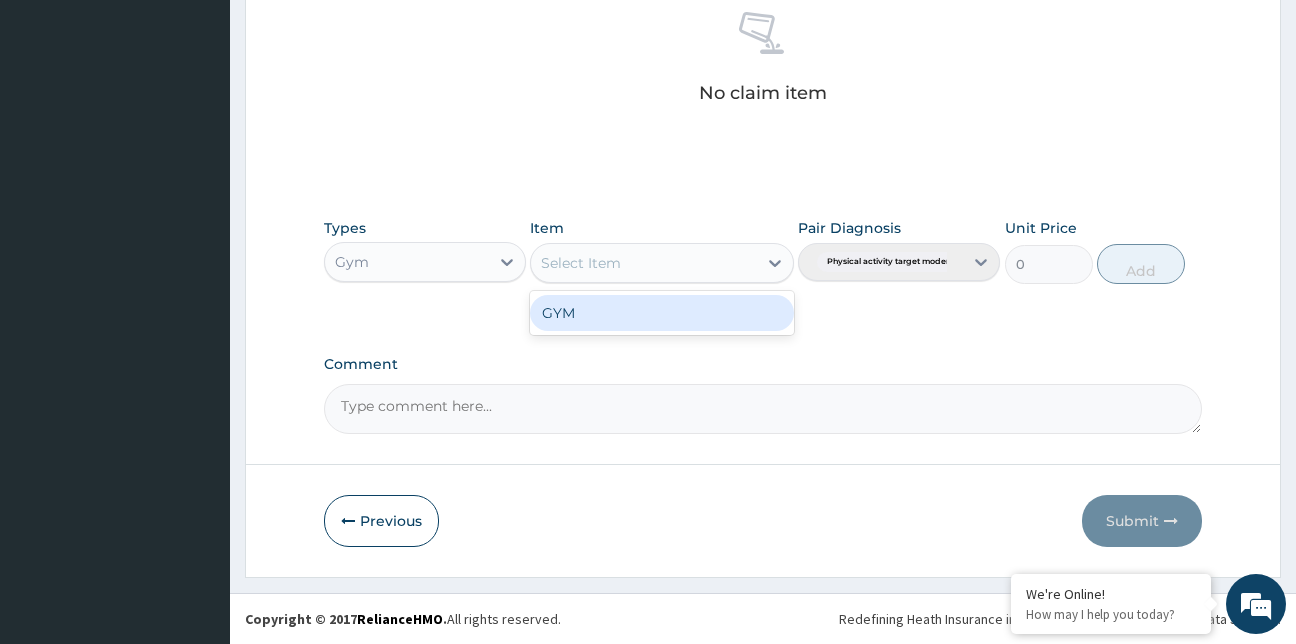 click on "Select Item" at bounding box center (662, 263) 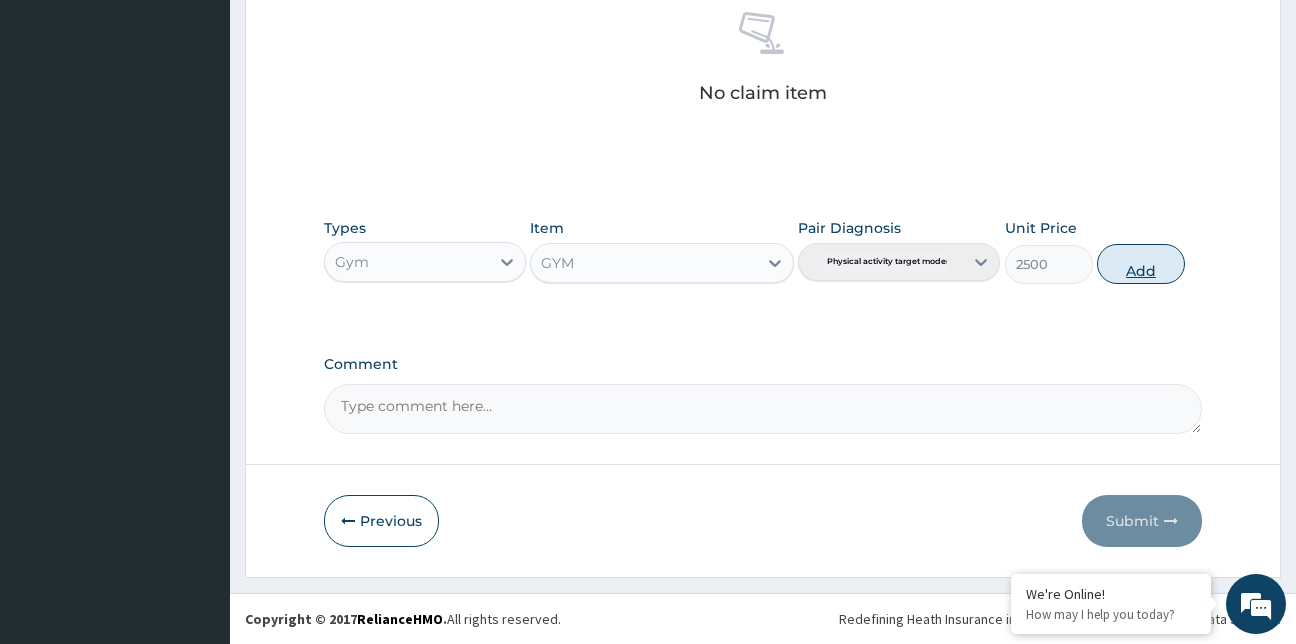 click on "Add" at bounding box center [1141, 264] 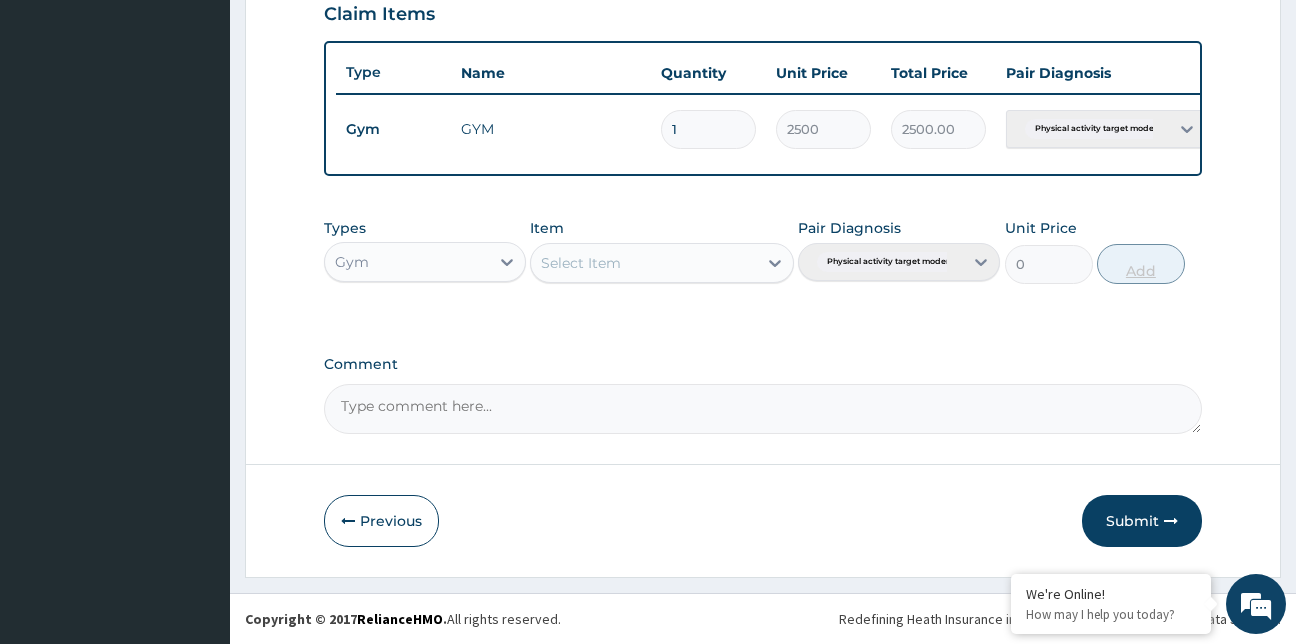 scroll, scrollTop: 718, scrollLeft: 0, axis: vertical 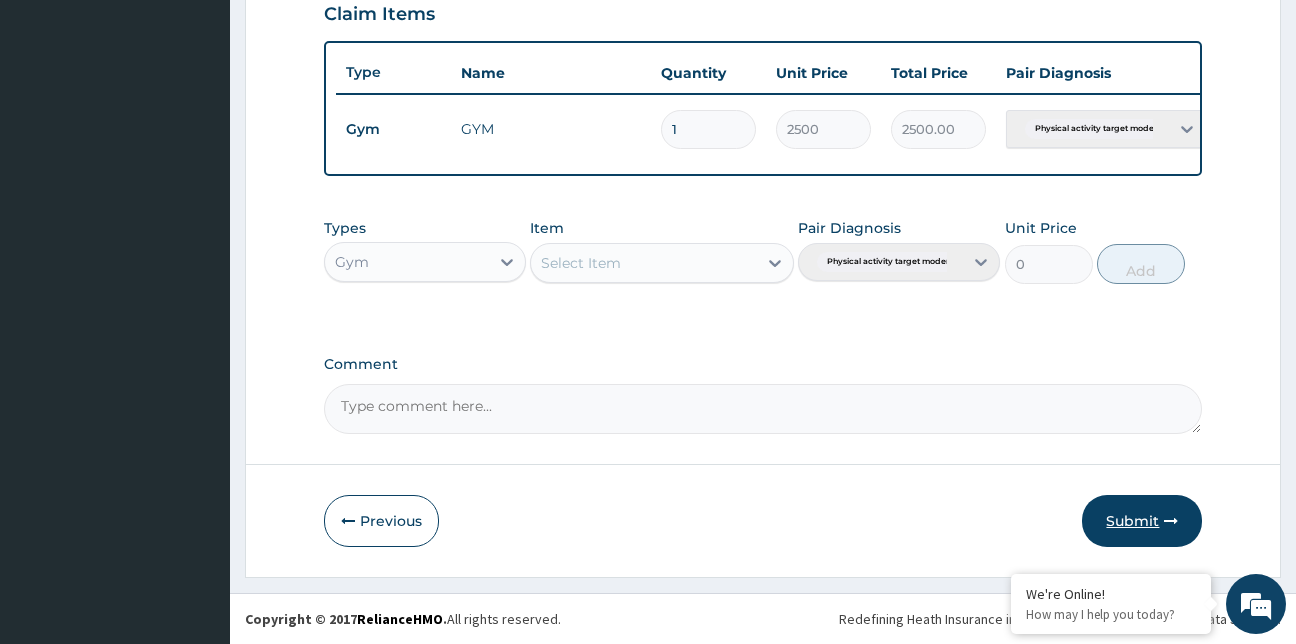 click on "Submit" at bounding box center [1142, 521] 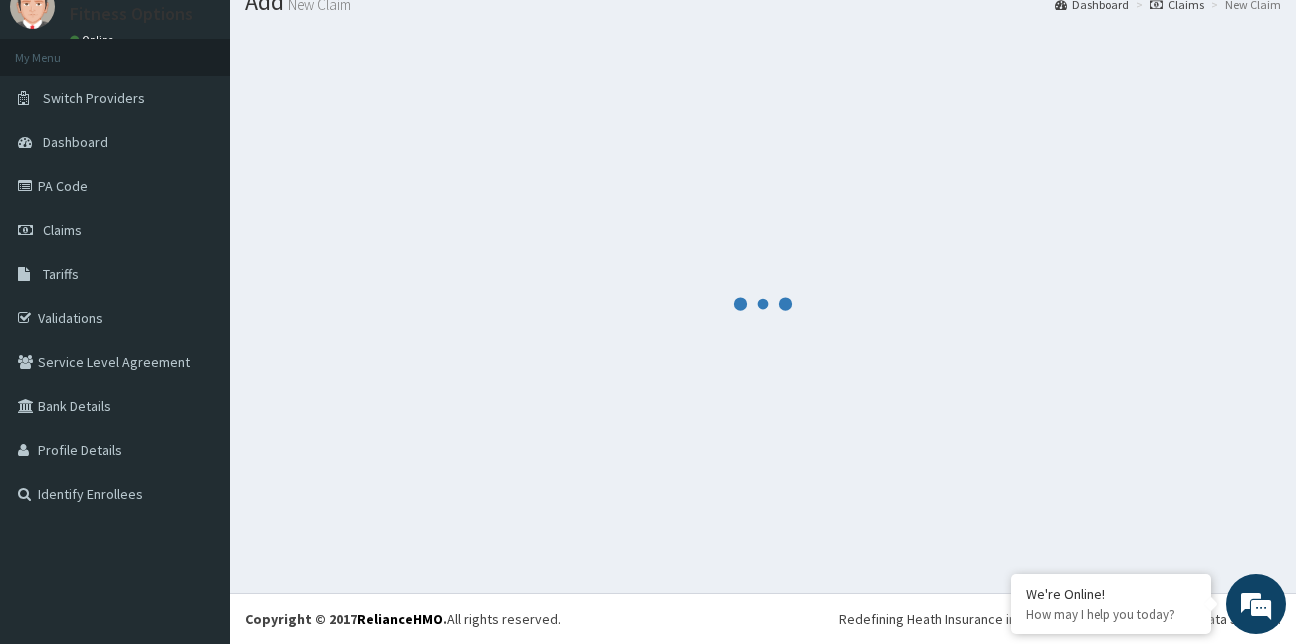 scroll, scrollTop: 718, scrollLeft: 0, axis: vertical 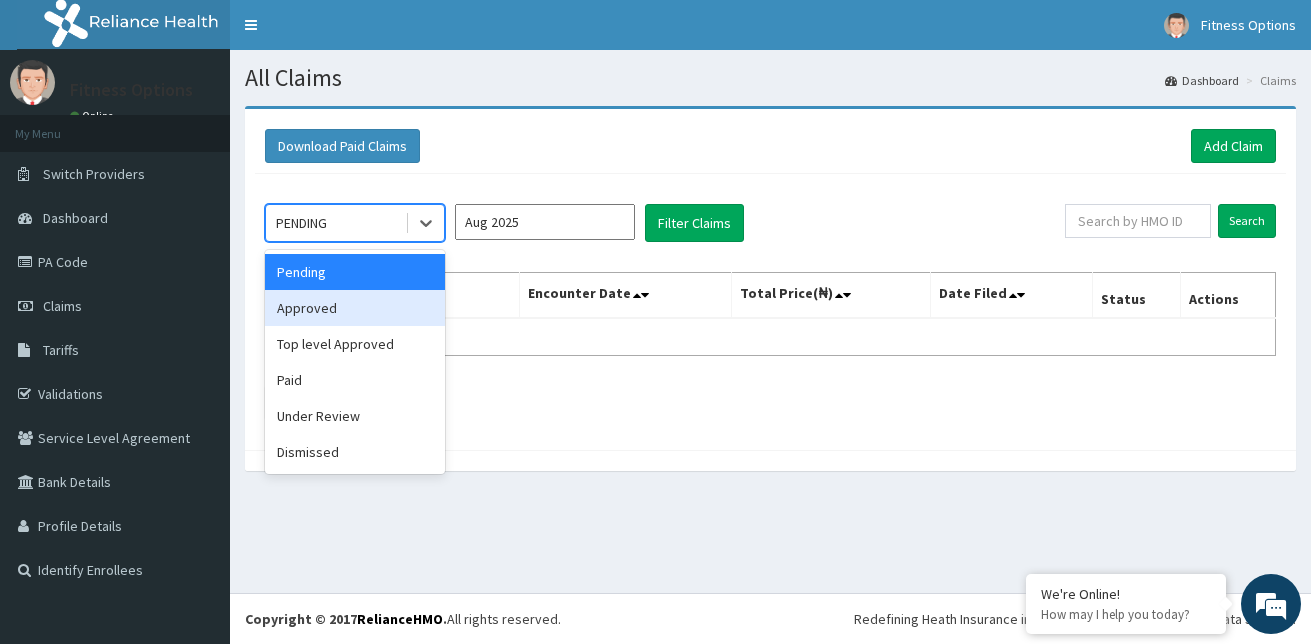 click on "Approved" at bounding box center (355, 308) 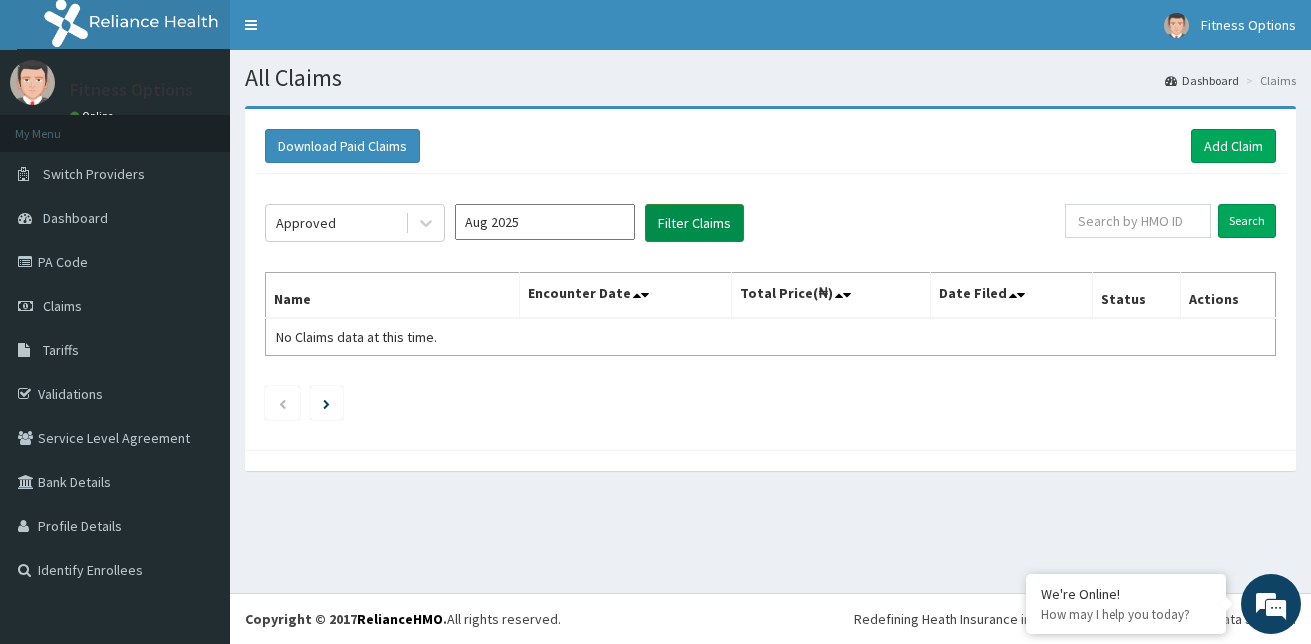 click on "Filter Claims" at bounding box center (694, 223) 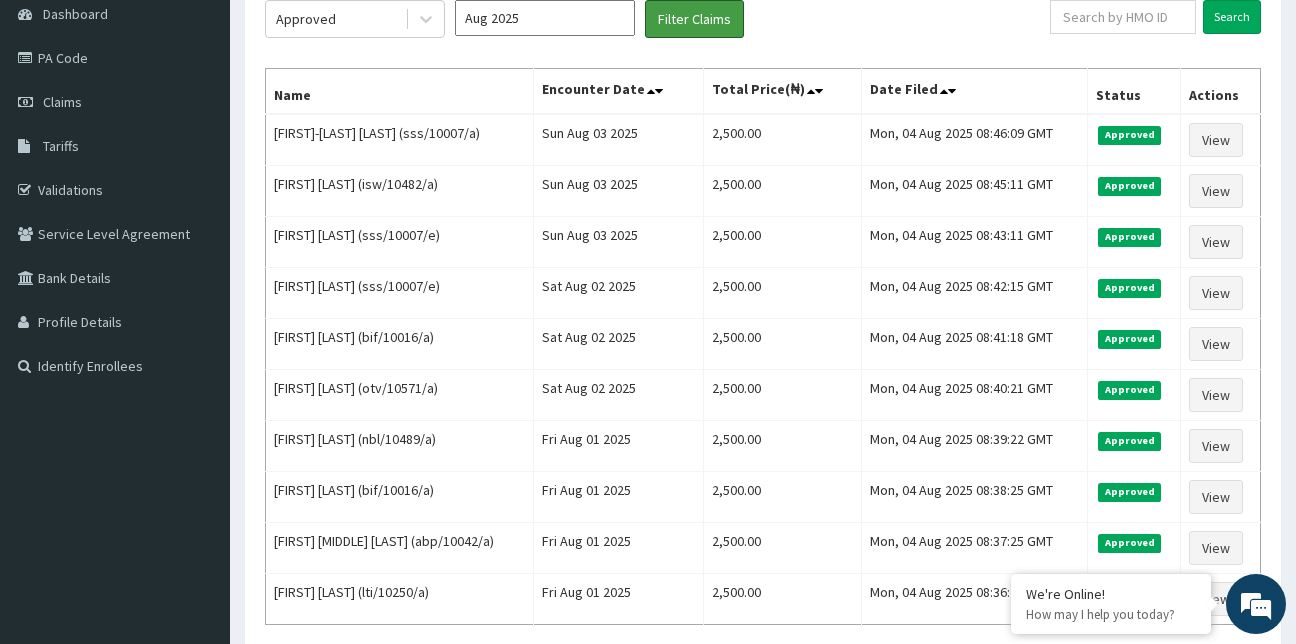 scroll, scrollTop: 297, scrollLeft: 0, axis: vertical 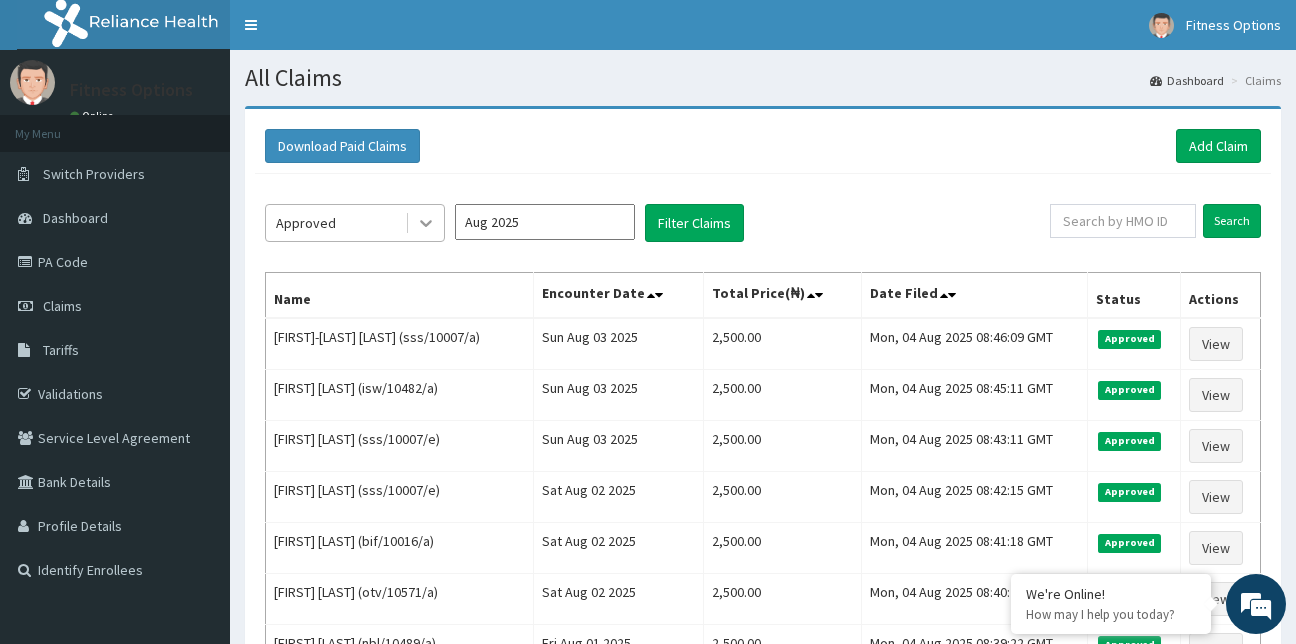 click 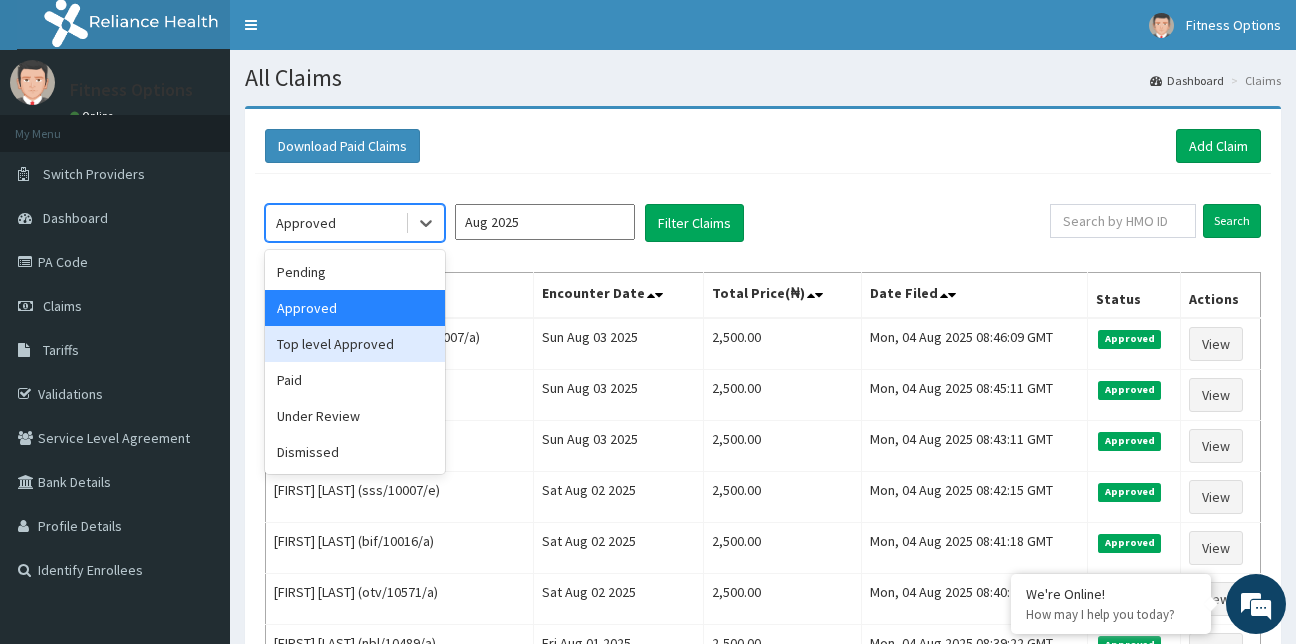 click on "Top level Approved" at bounding box center (355, 344) 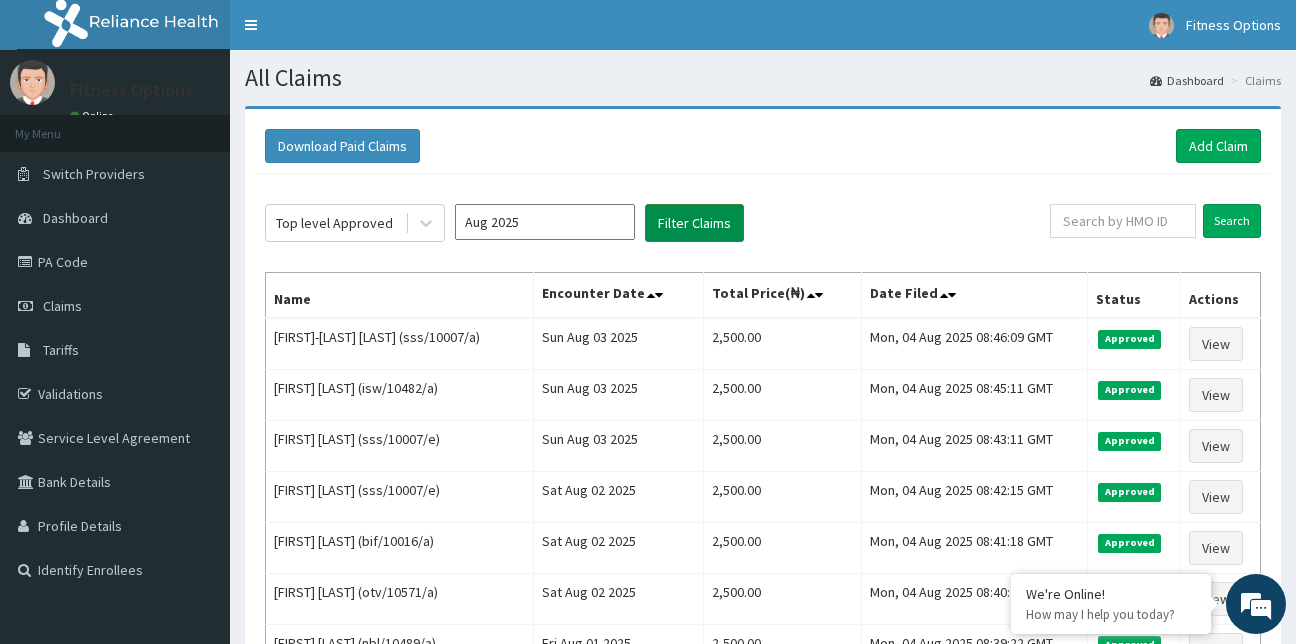 click on "Filter Claims" at bounding box center [694, 223] 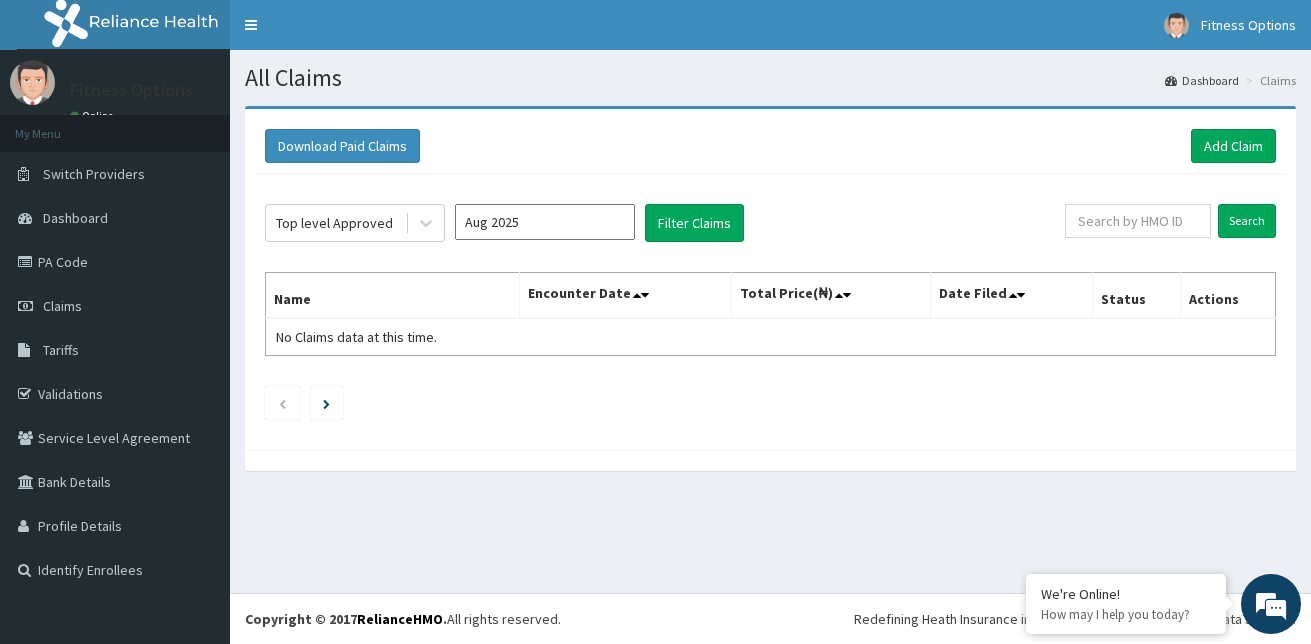 click on "Aug 2025" at bounding box center (545, 222) 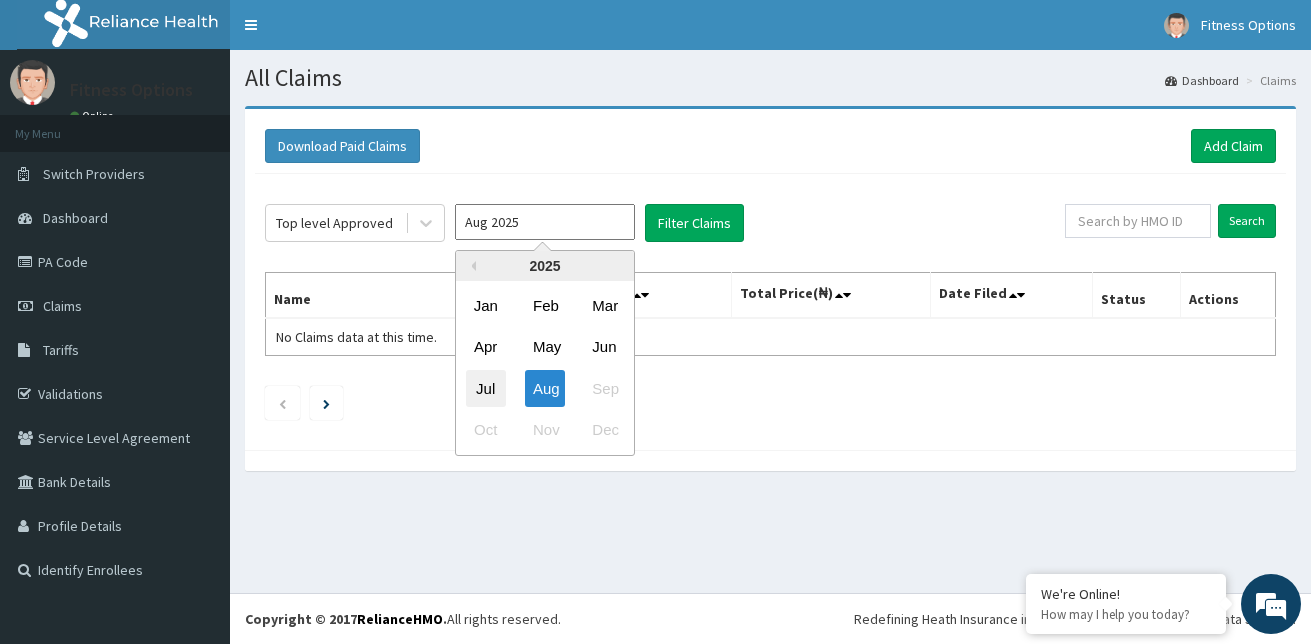 click on "Jul" at bounding box center [486, 388] 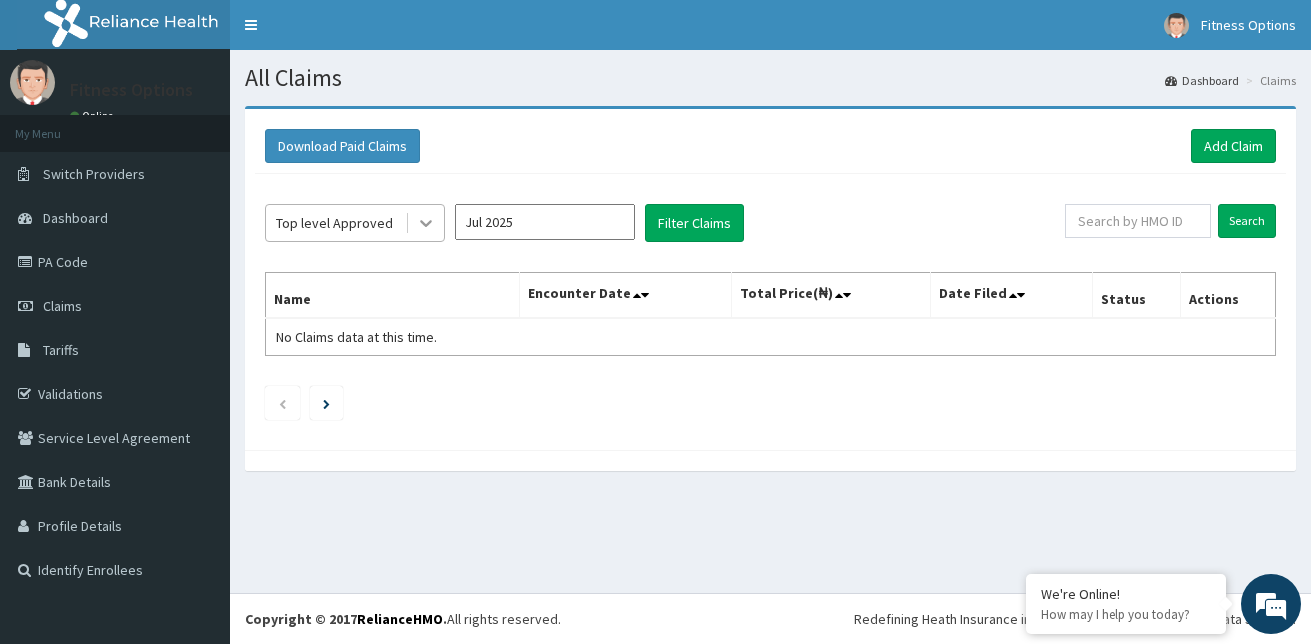 click 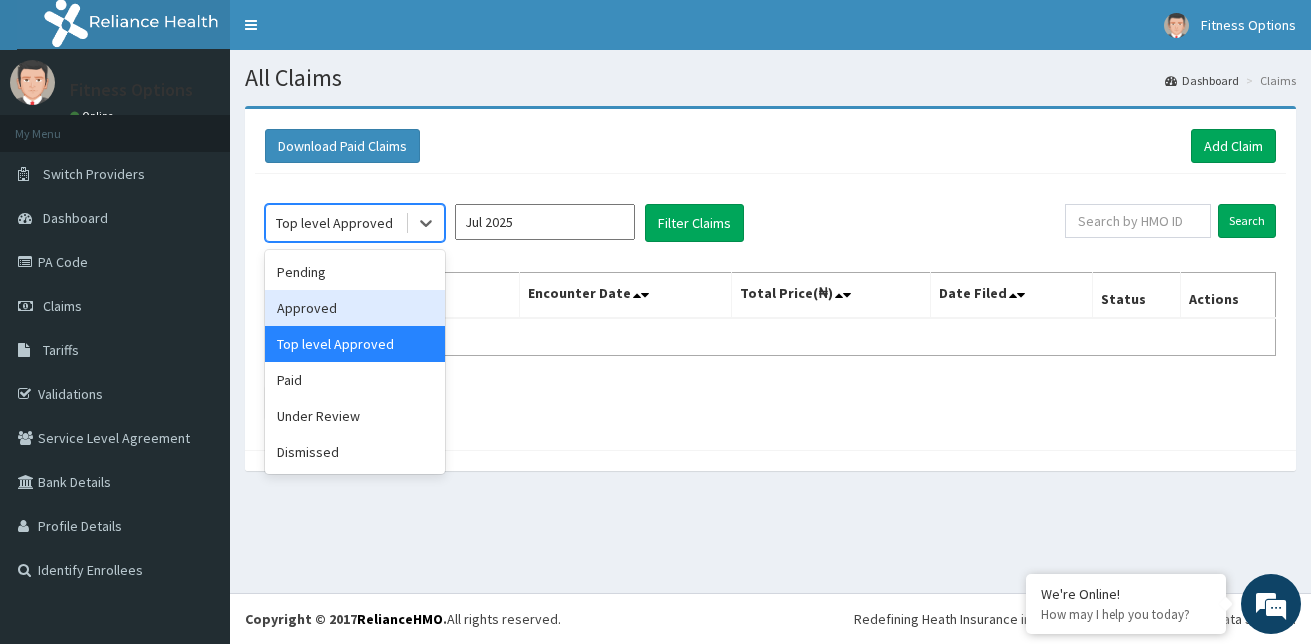 click on "Approved" at bounding box center [355, 308] 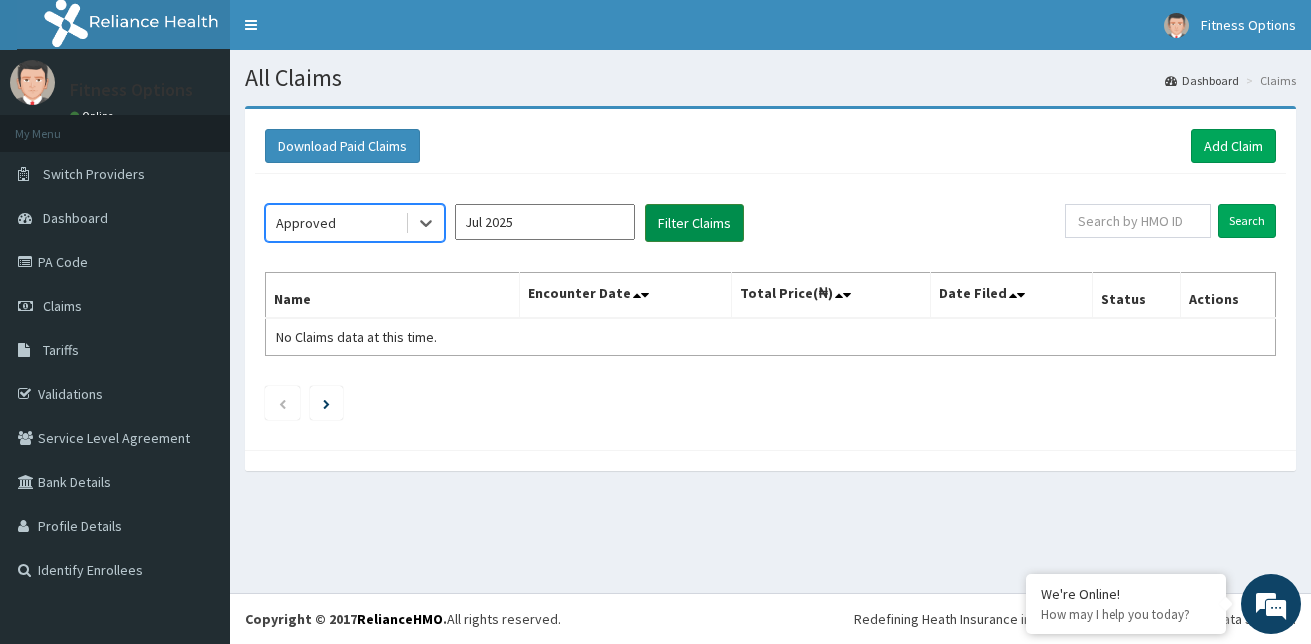 click on "Filter Claims" at bounding box center [694, 223] 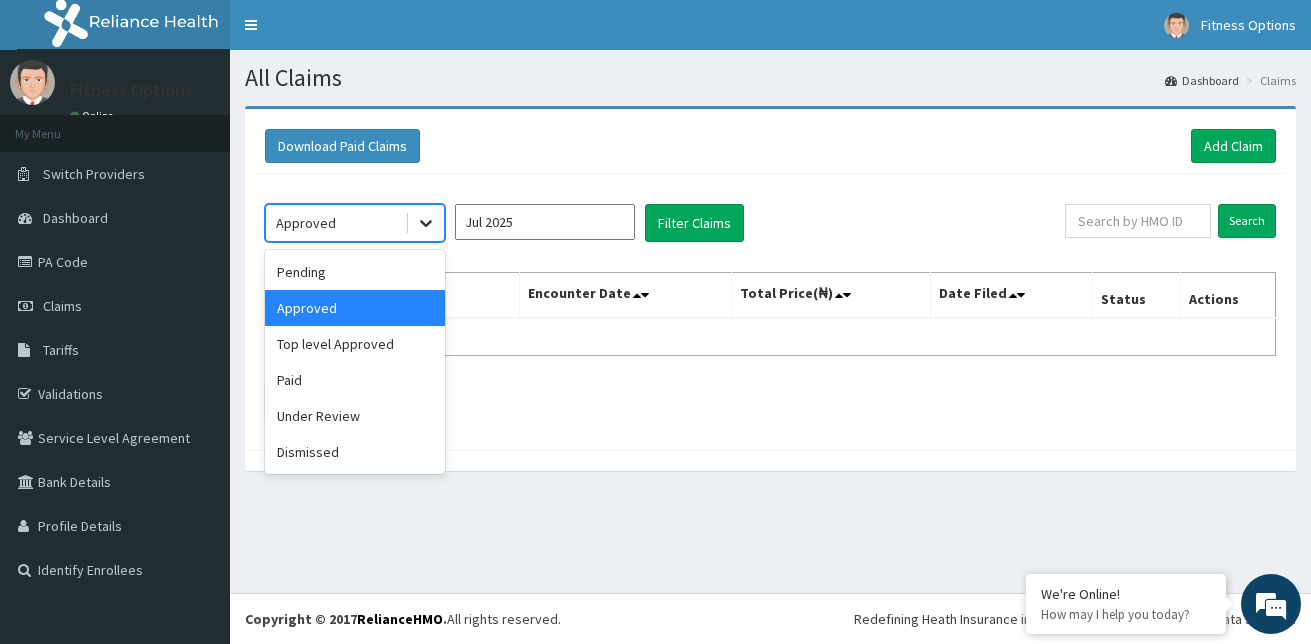 click at bounding box center (426, 223) 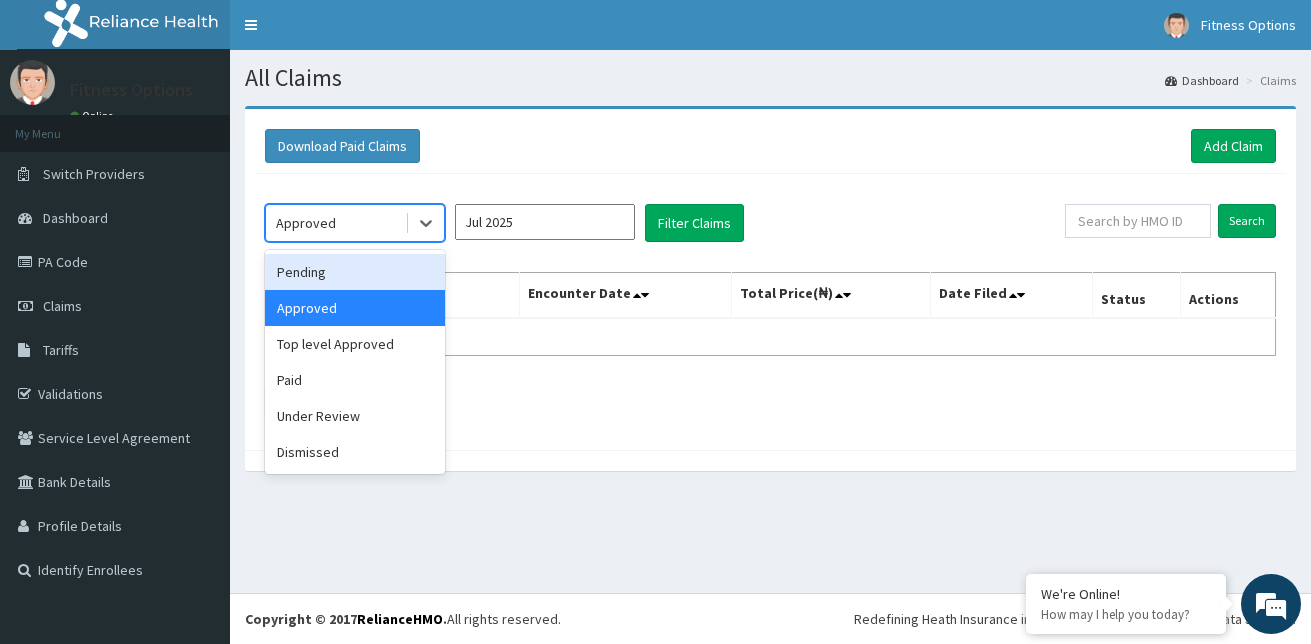 click on "Pending" at bounding box center [355, 272] 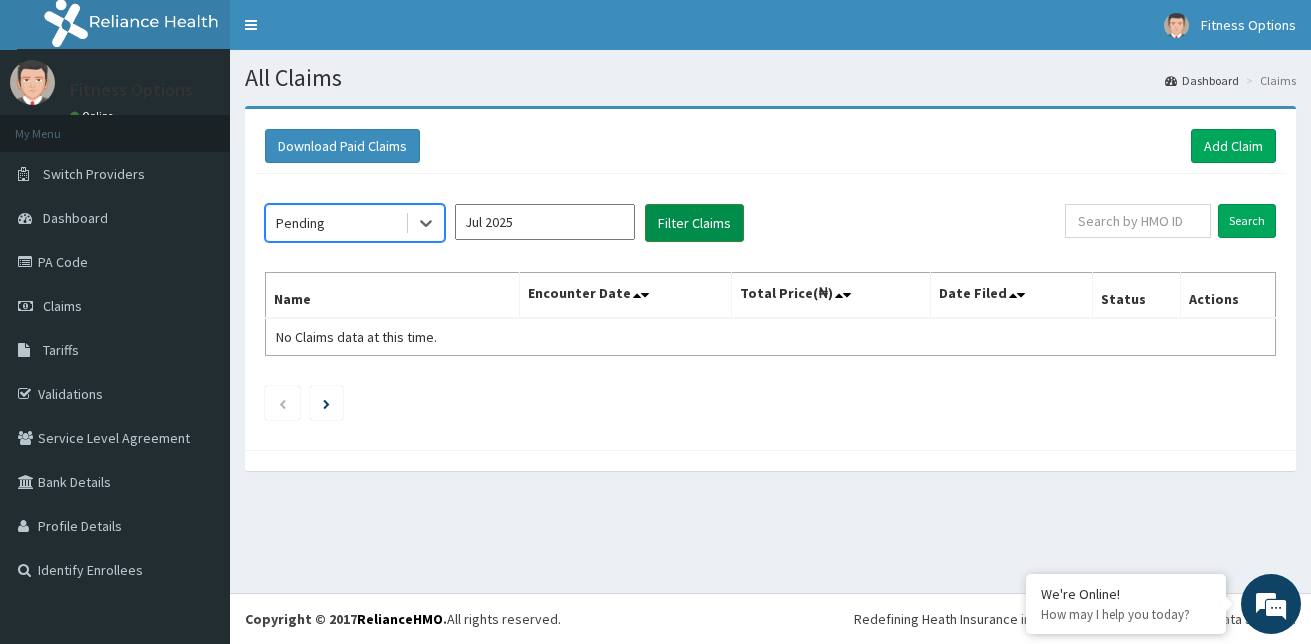 click on "Filter Claims" at bounding box center (694, 223) 